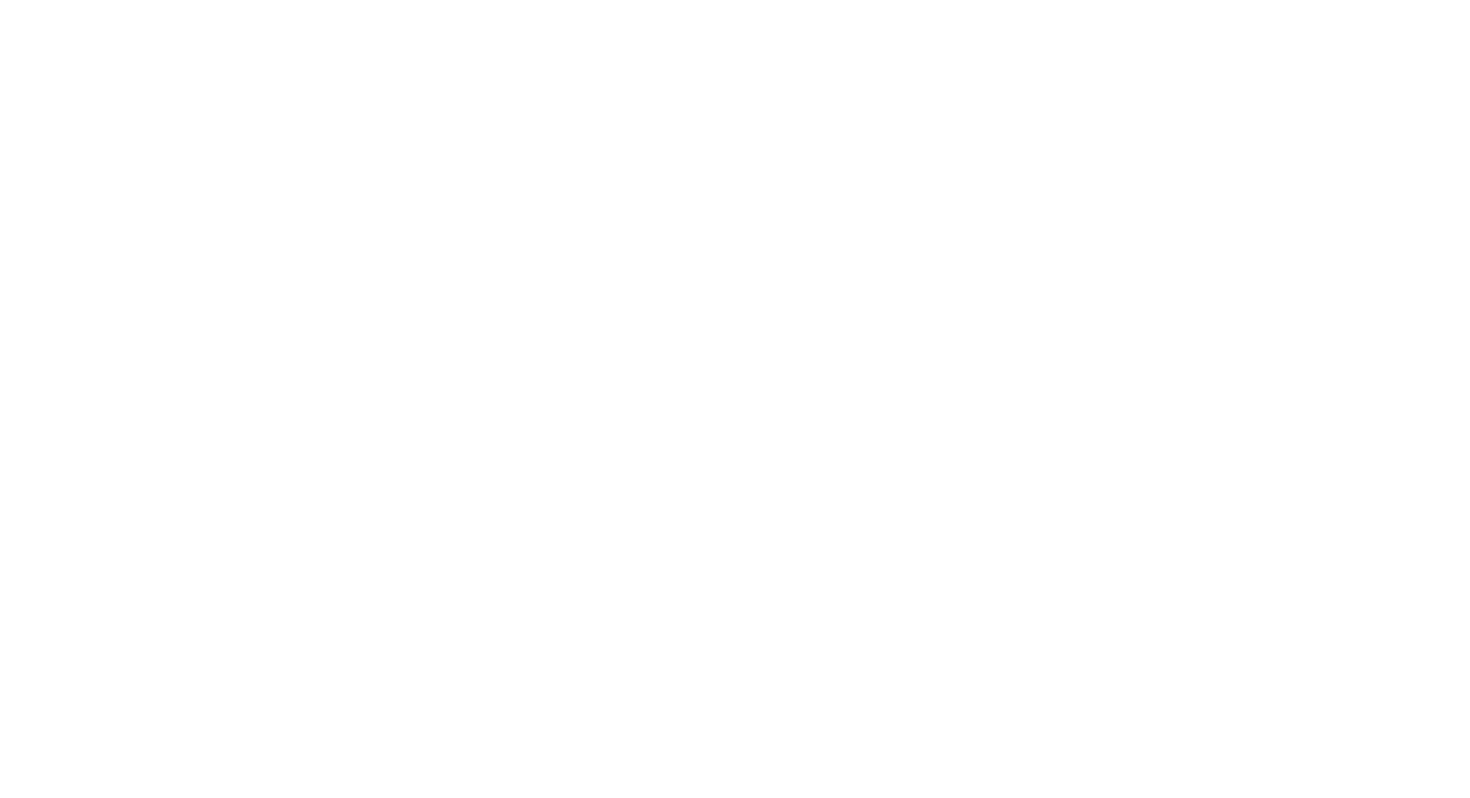 scroll, scrollTop: 0, scrollLeft: 0, axis: both 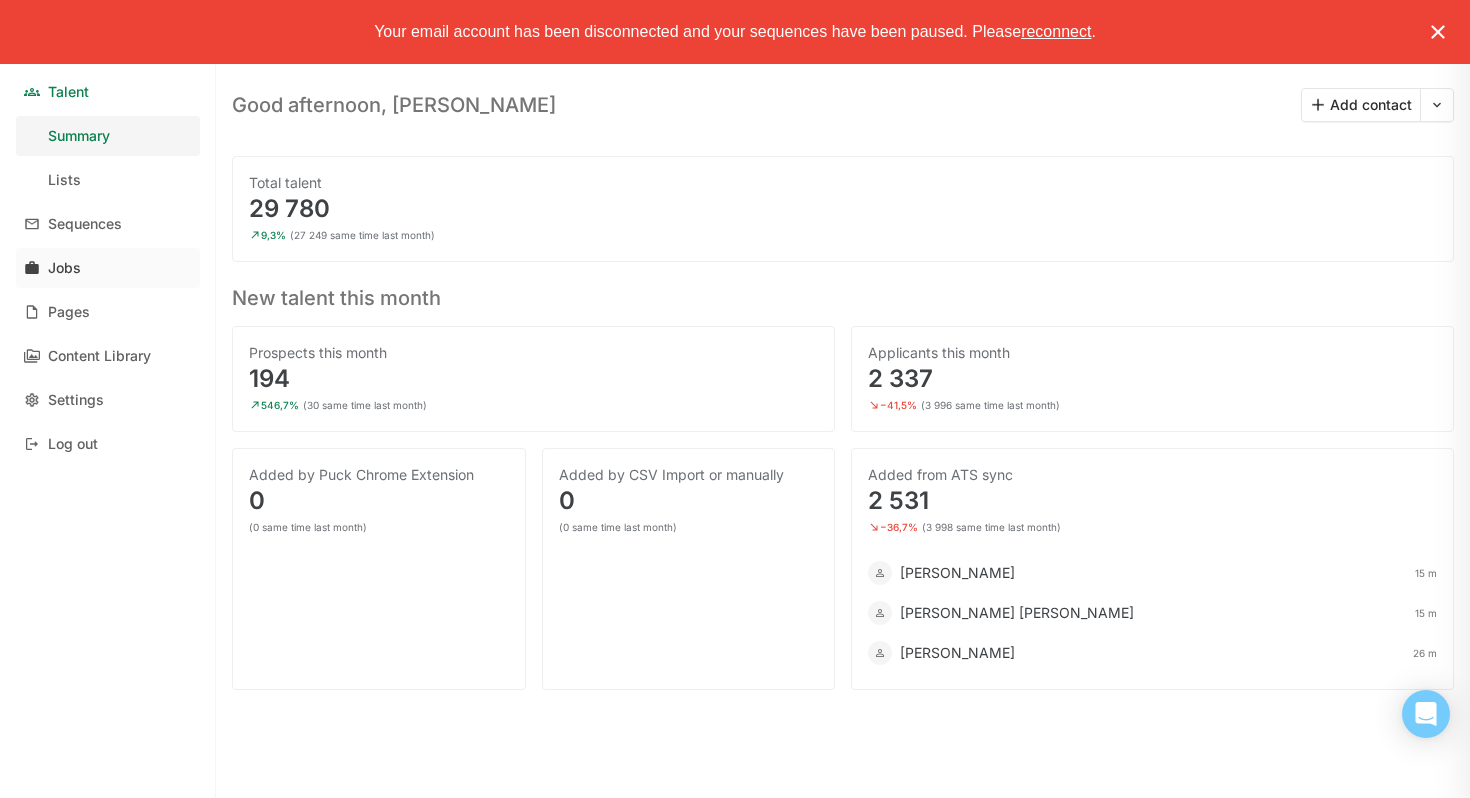 click on "Jobs" at bounding box center [108, 268] 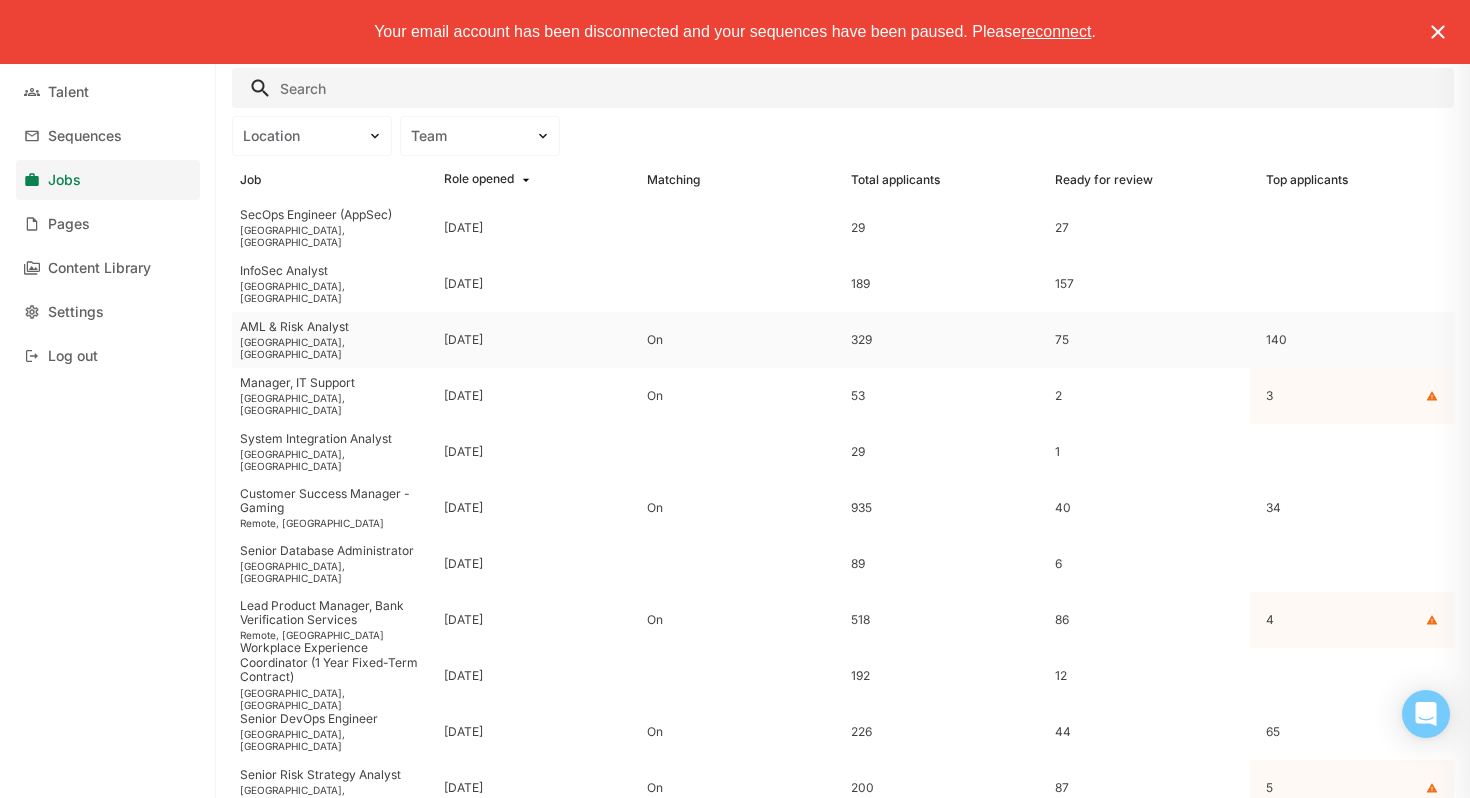 click on "AML & Risk Analyst" at bounding box center (334, 327) 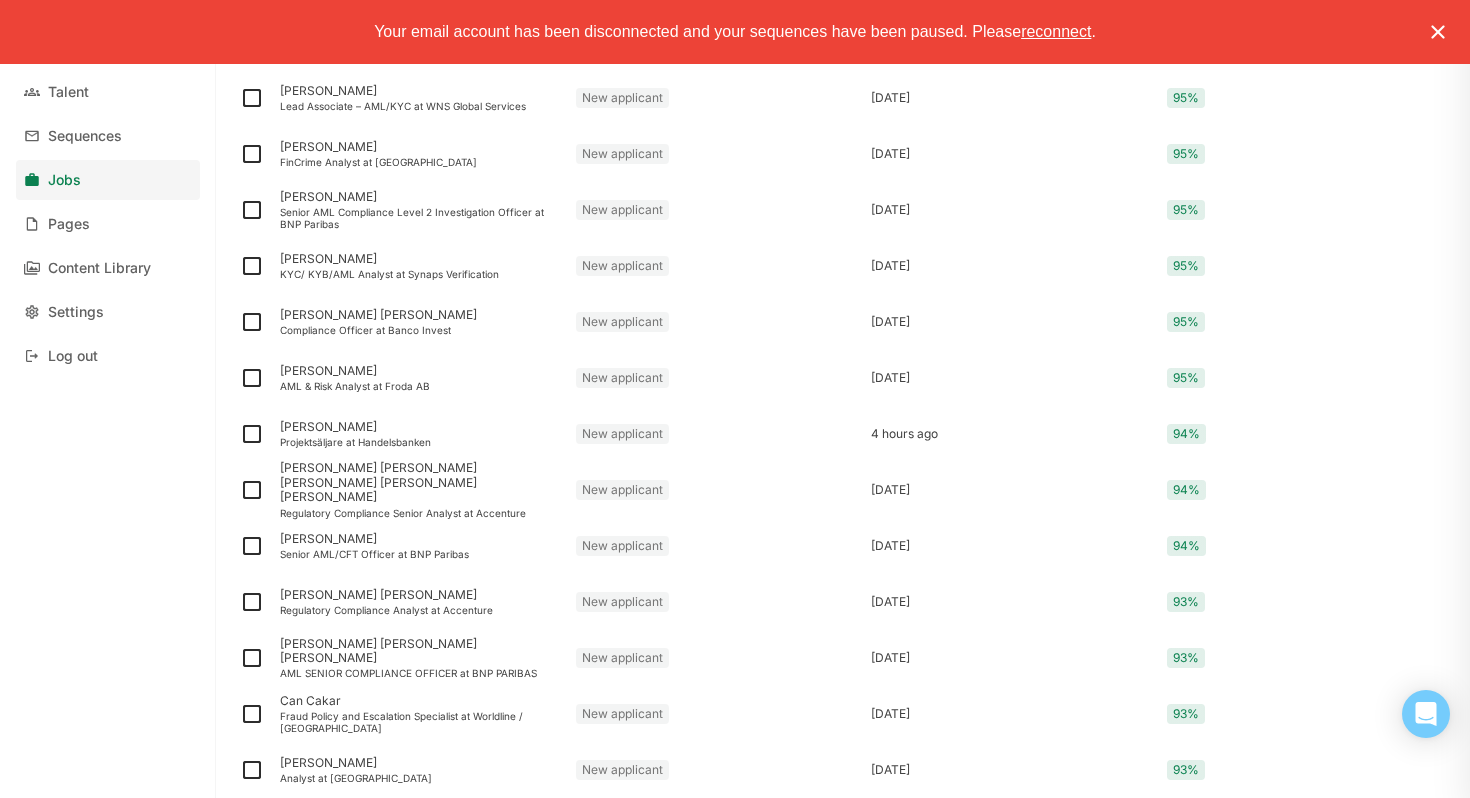scroll, scrollTop: 2502, scrollLeft: 0, axis: vertical 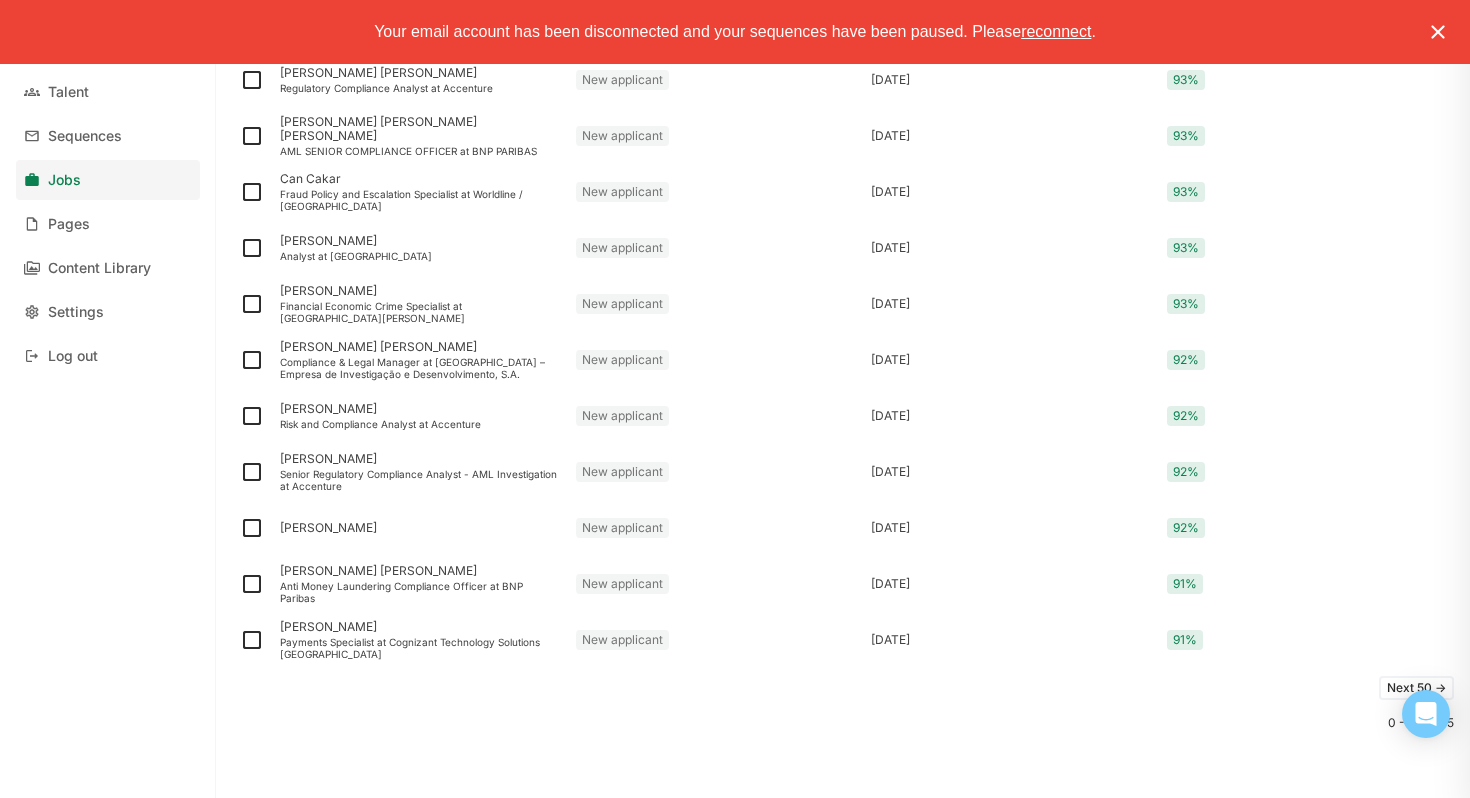 click on "Next 50 ->" at bounding box center [1416, 688] 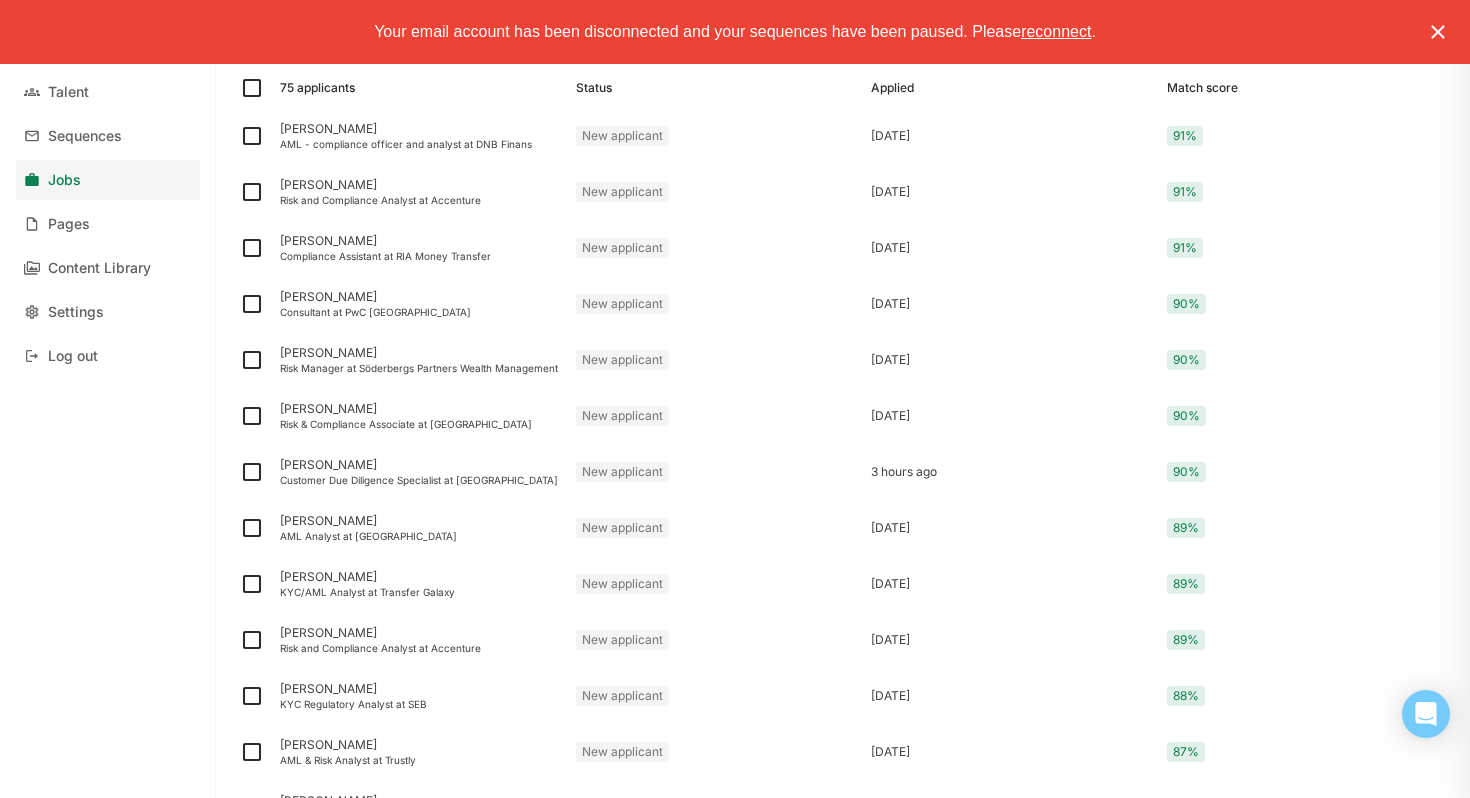 scroll, scrollTop: 1102, scrollLeft: 0, axis: vertical 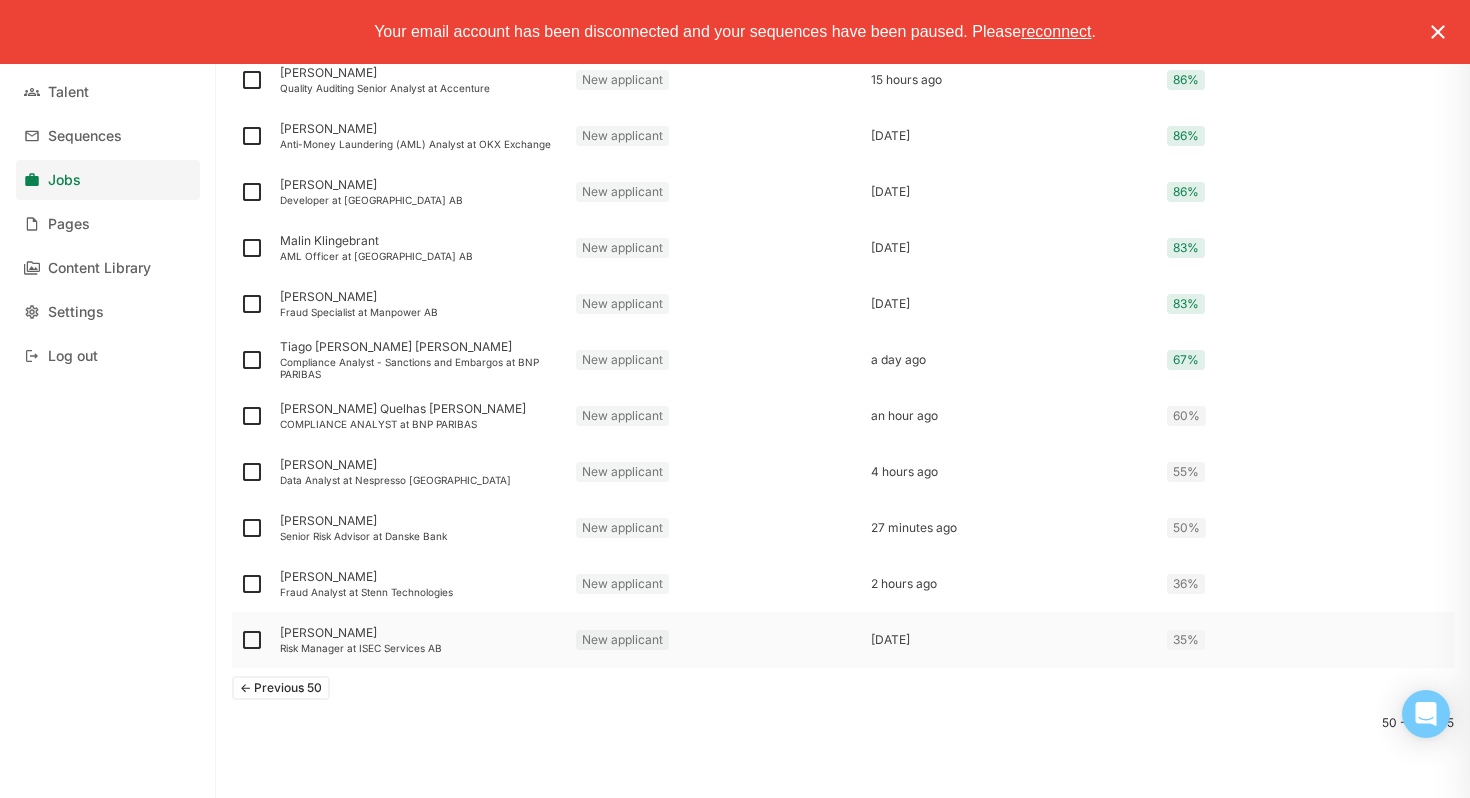 click on "Risk Manager at ISEC Services AB" at bounding box center (420, 648) 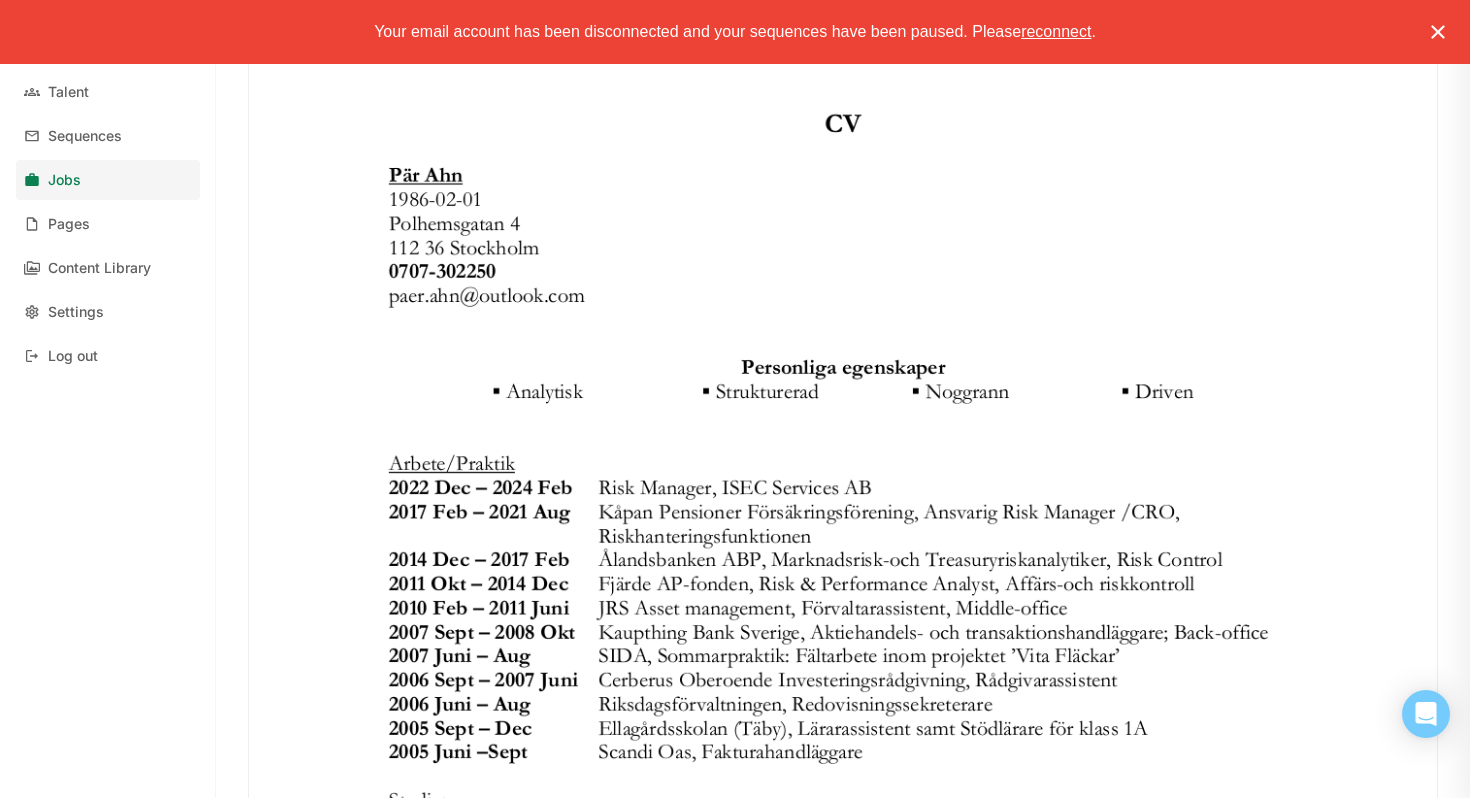 scroll, scrollTop: 0, scrollLeft: 0, axis: both 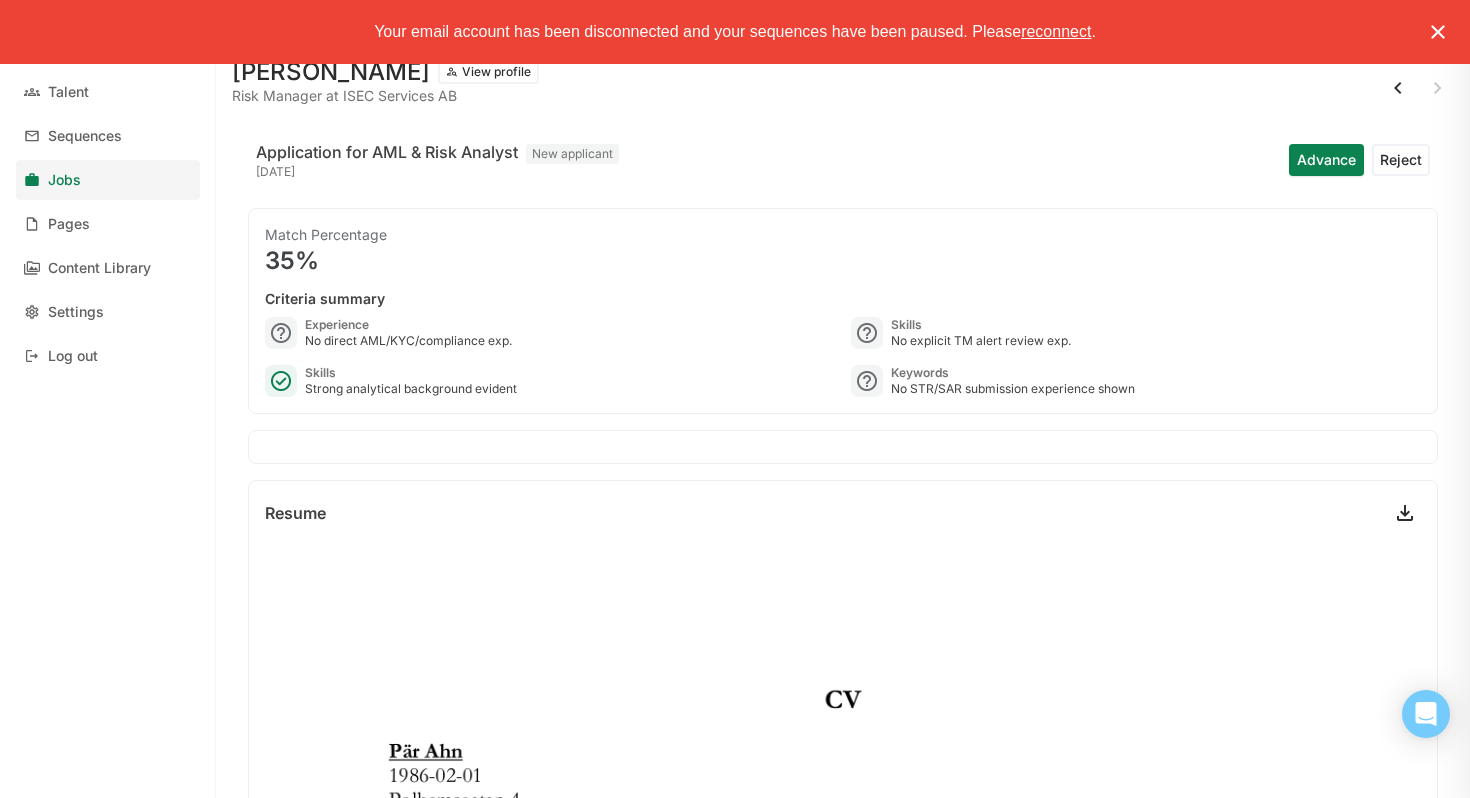 click on "Advance" at bounding box center [1326, 160] 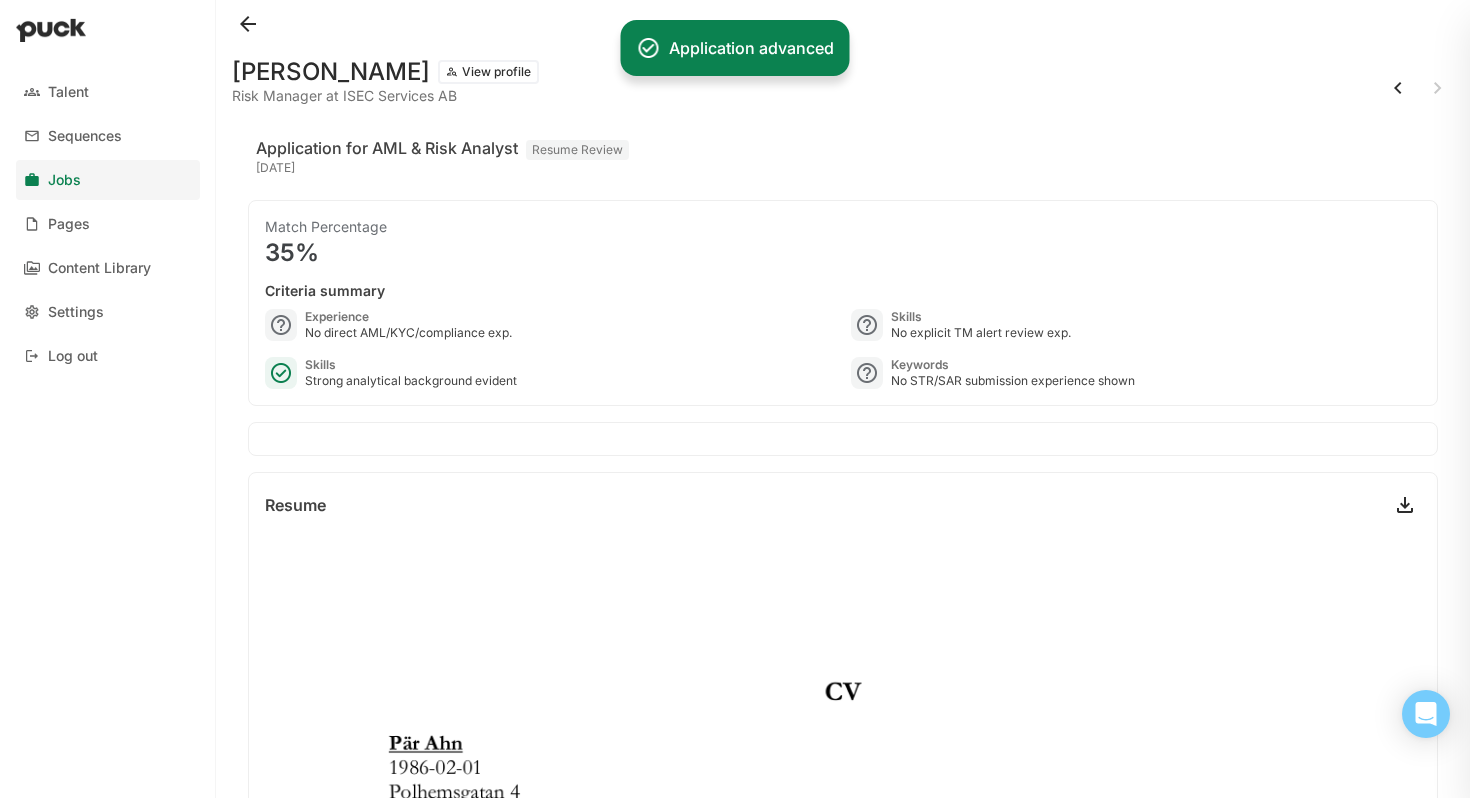 click at bounding box center [1398, 88] 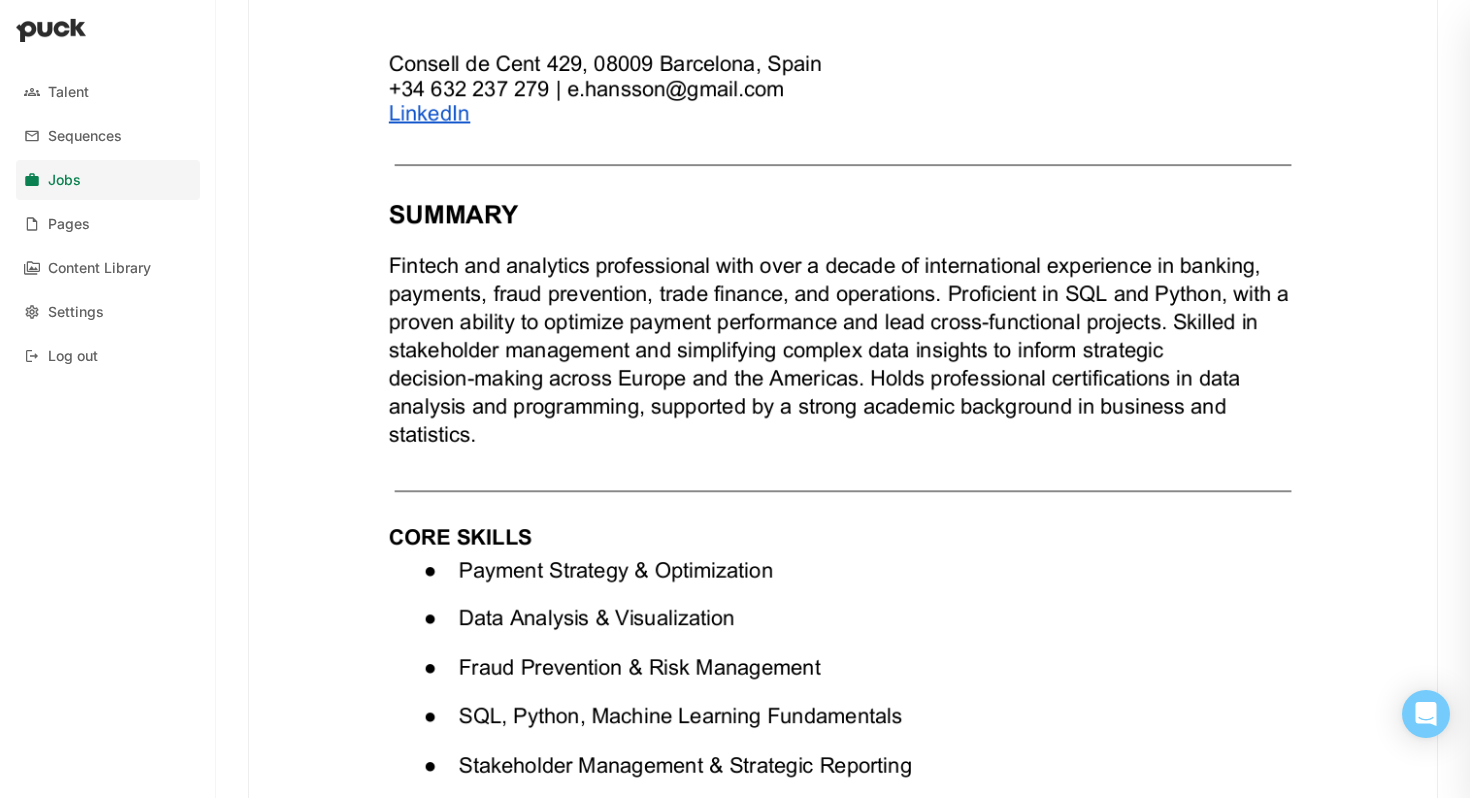 scroll, scrollTop: 0, scrollLeft: 0, axis: both 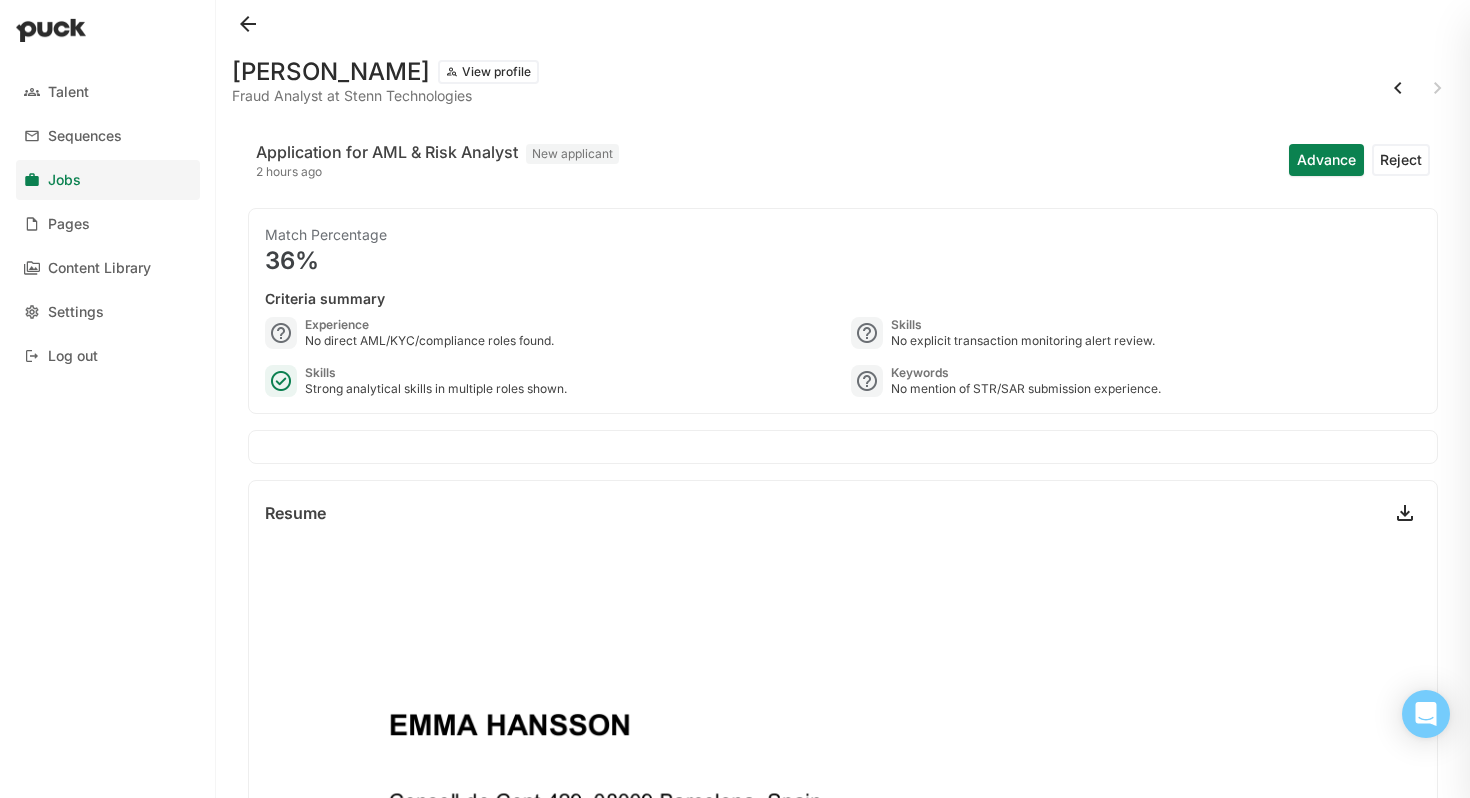 click on "Advance" at bounding box center [1326, 160] 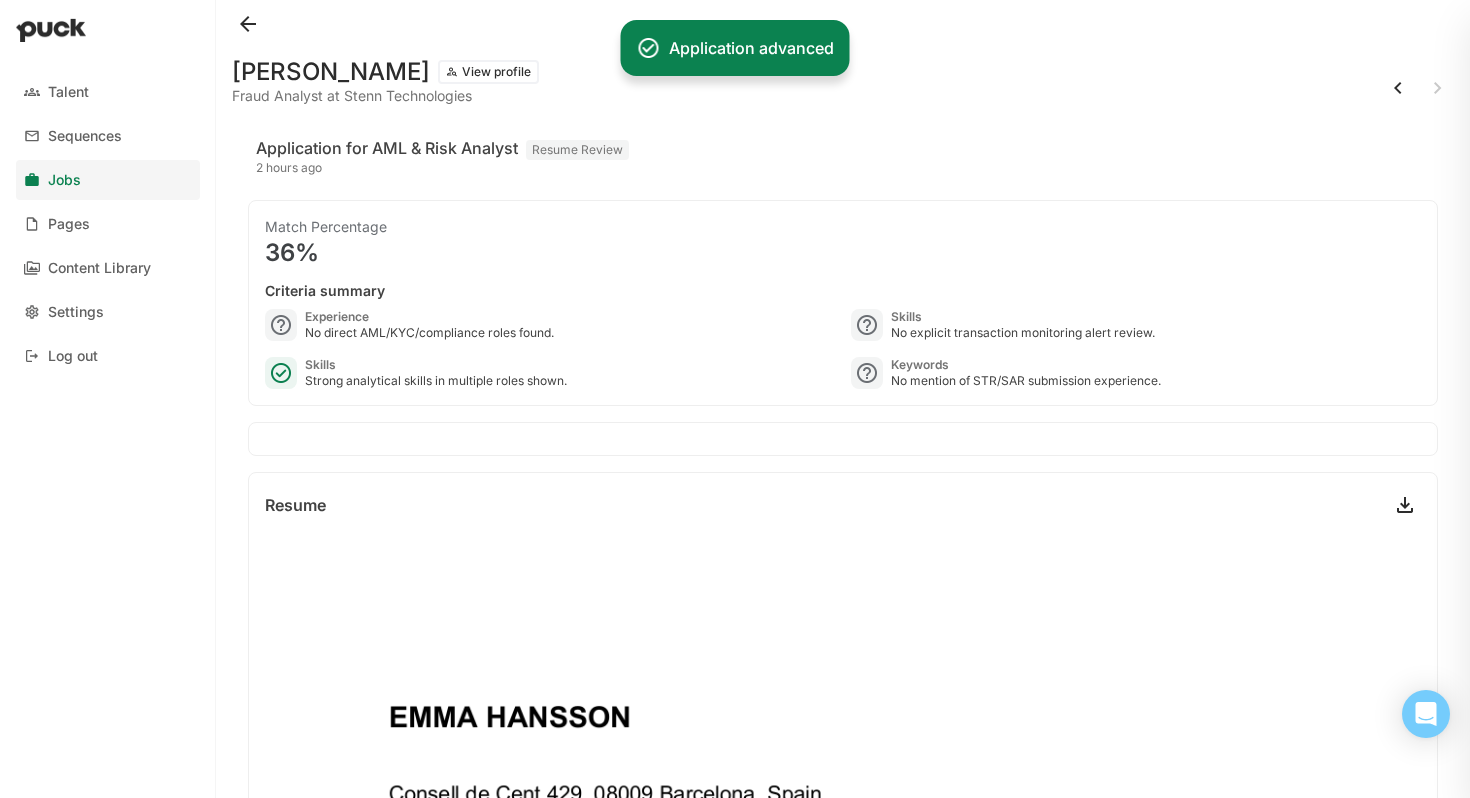 click at bounding box center (1398, 88) 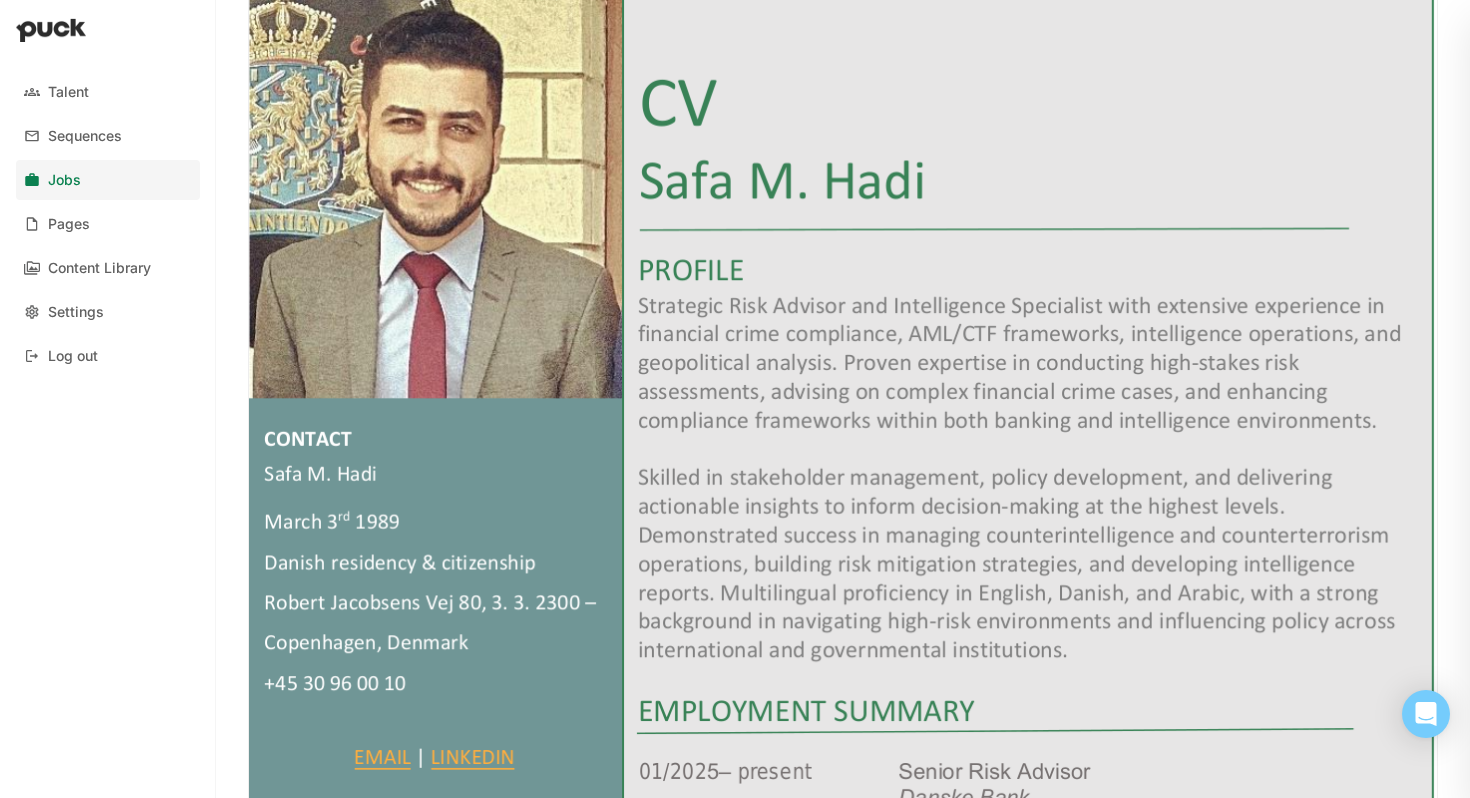 scroll, scrollTop: 0, scrollLeft: 0, axis: both 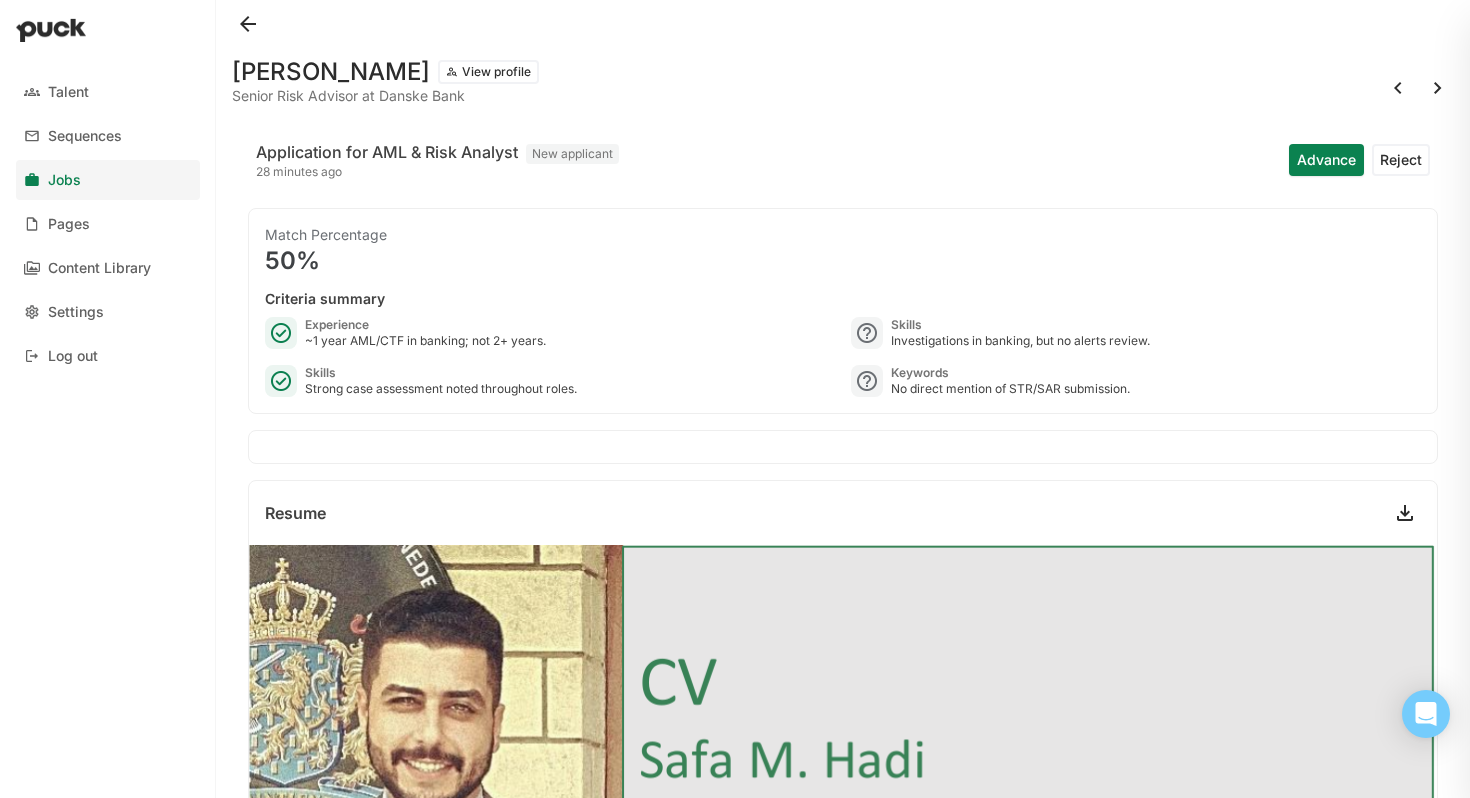 click on "Advance" at bounding box center (1326, 160) 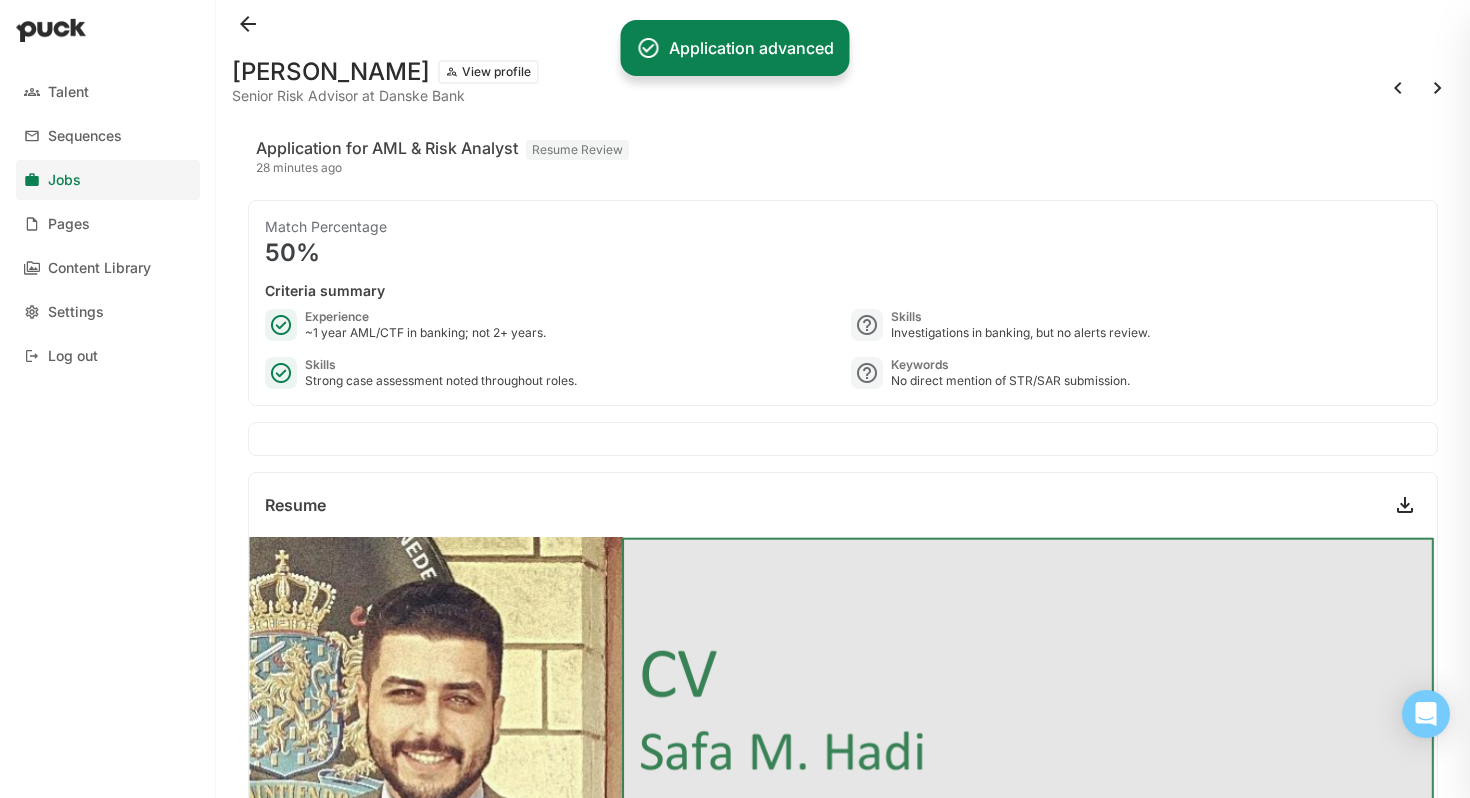 click at bounding box center (1398, 88) 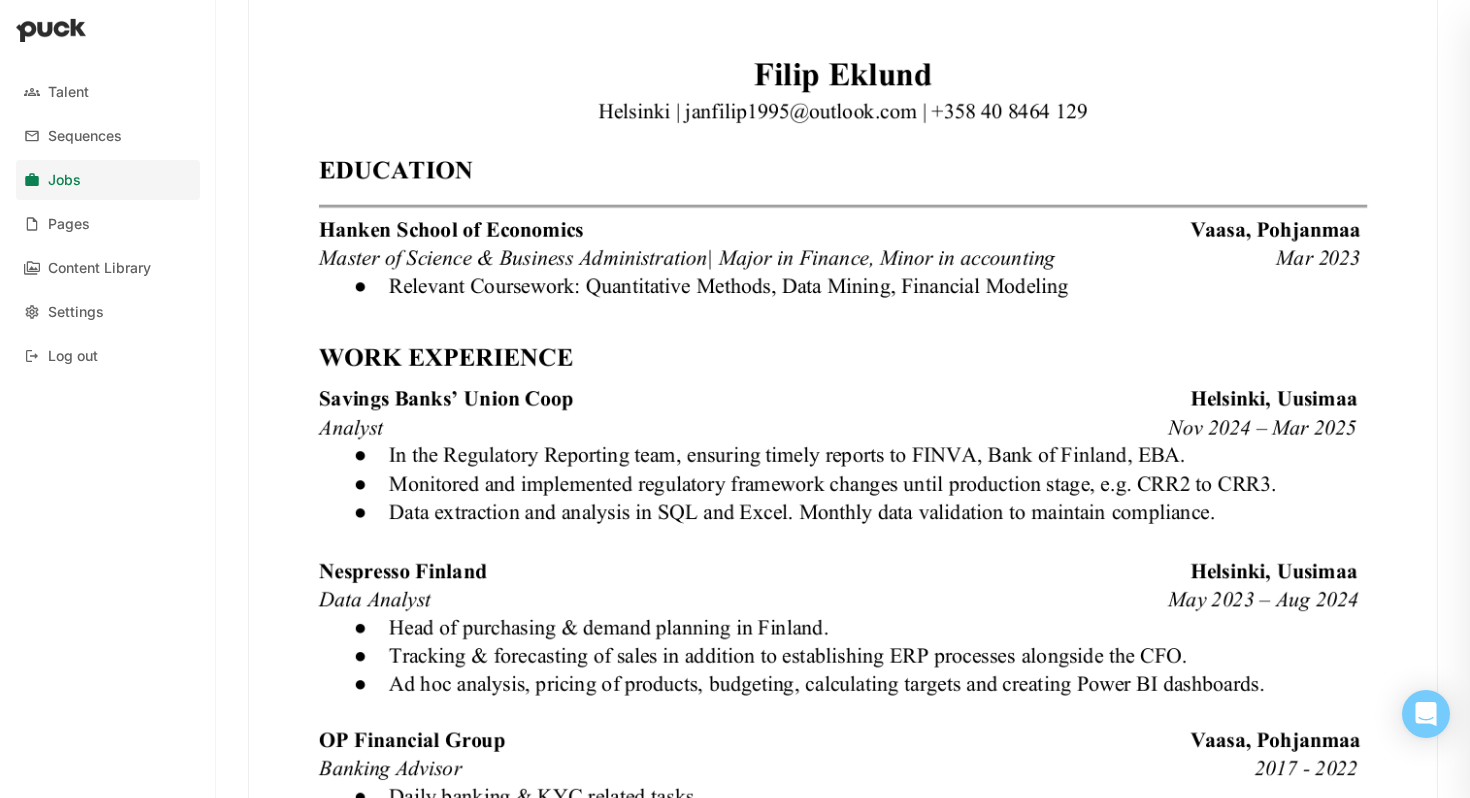 scroll, scrollTop: 0, scrollLeft: 0, axis: both 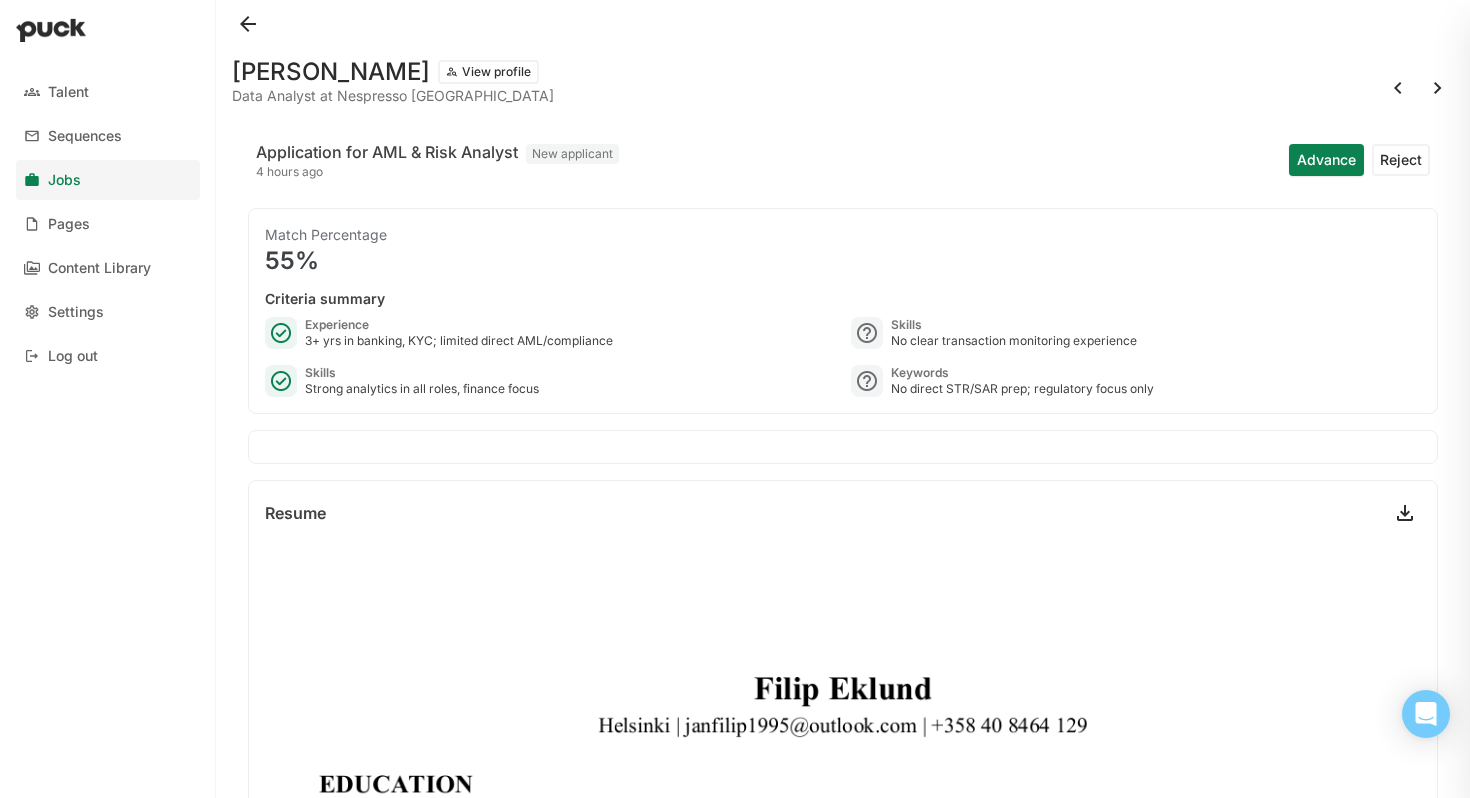 click on "Advance" at bounding box center [1326, 160] 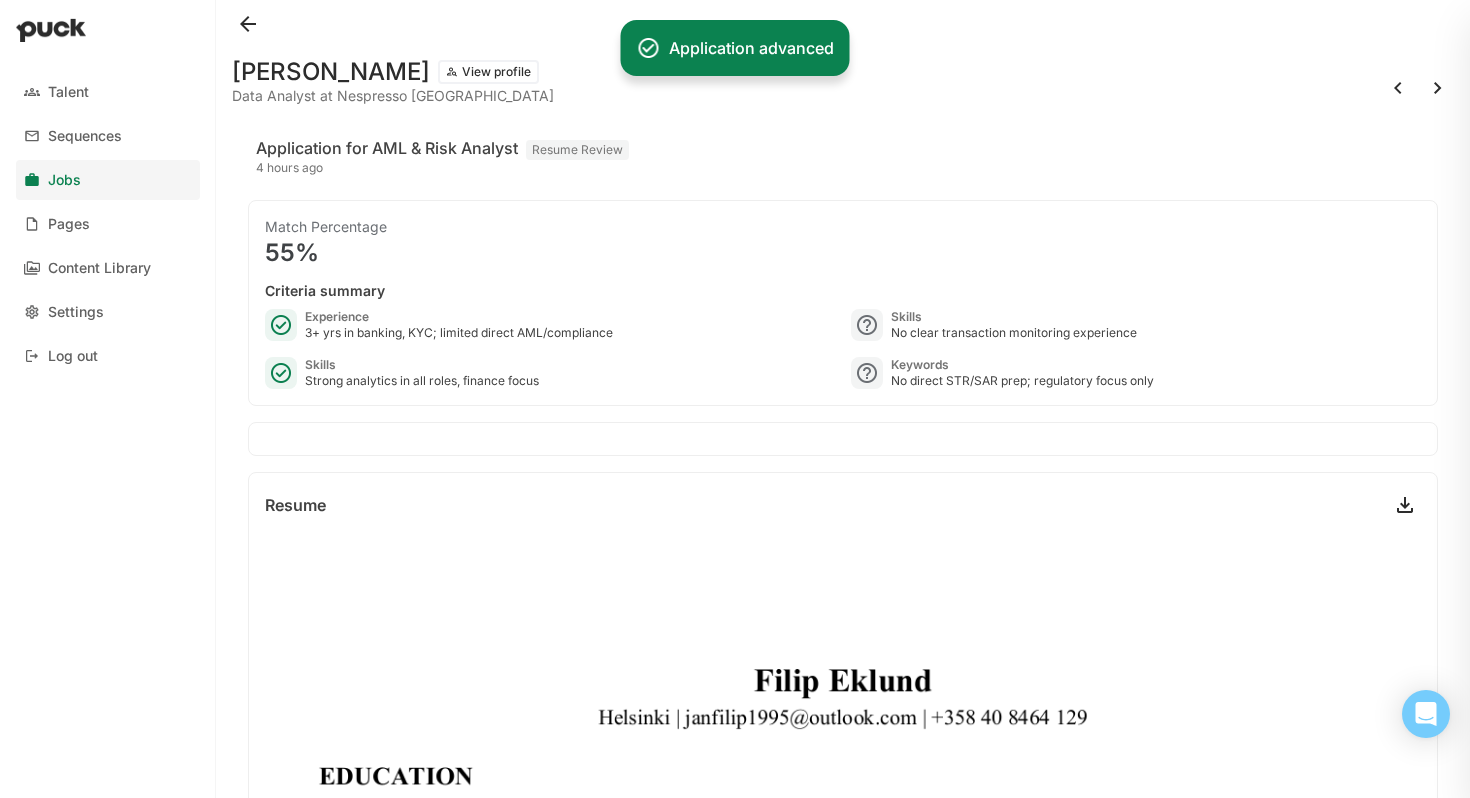 click on "Application for AML & Risk Analyst Resume Review 4 hours ago" at bounding box center (843, 156) 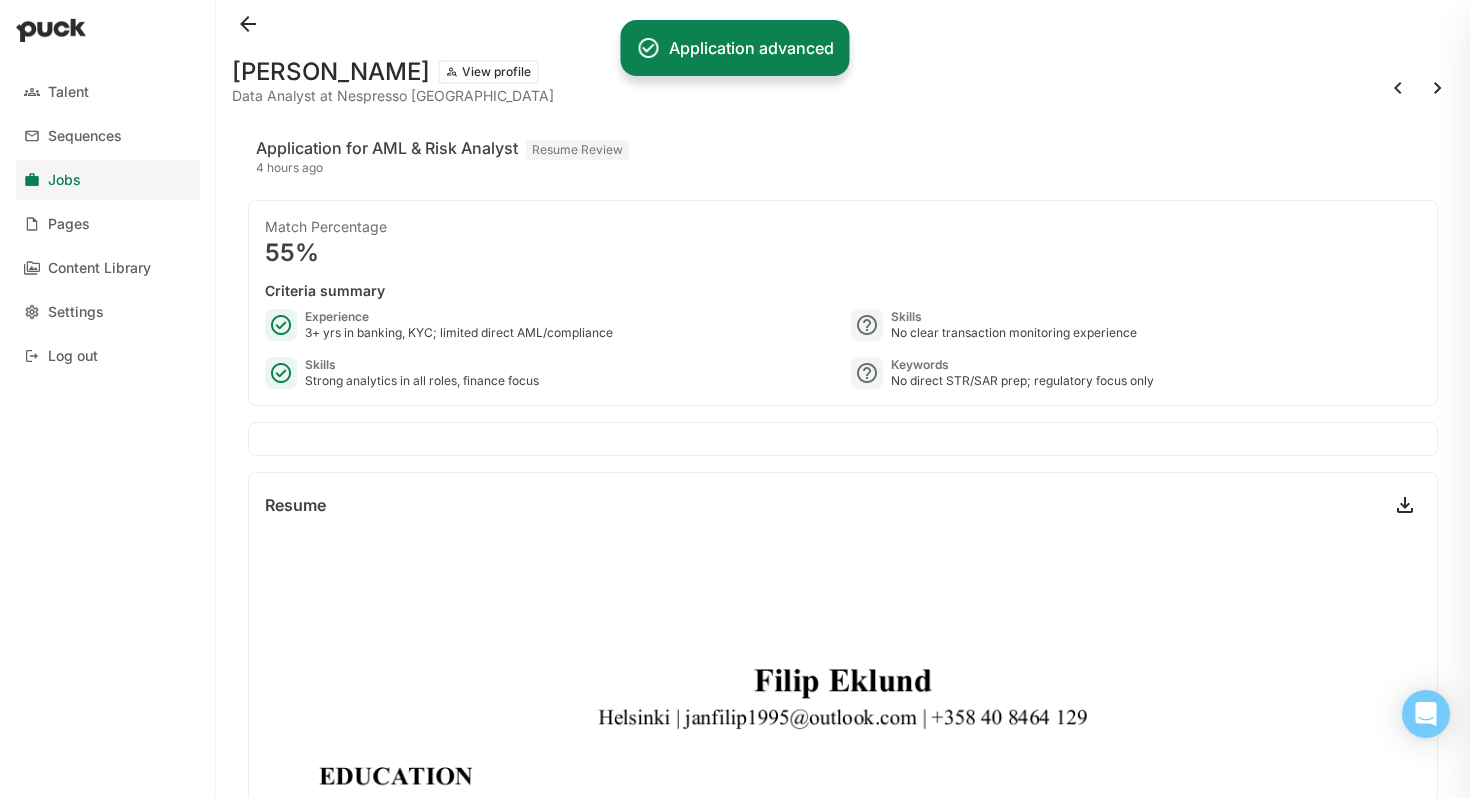 click at bounding box center [1398, 88] 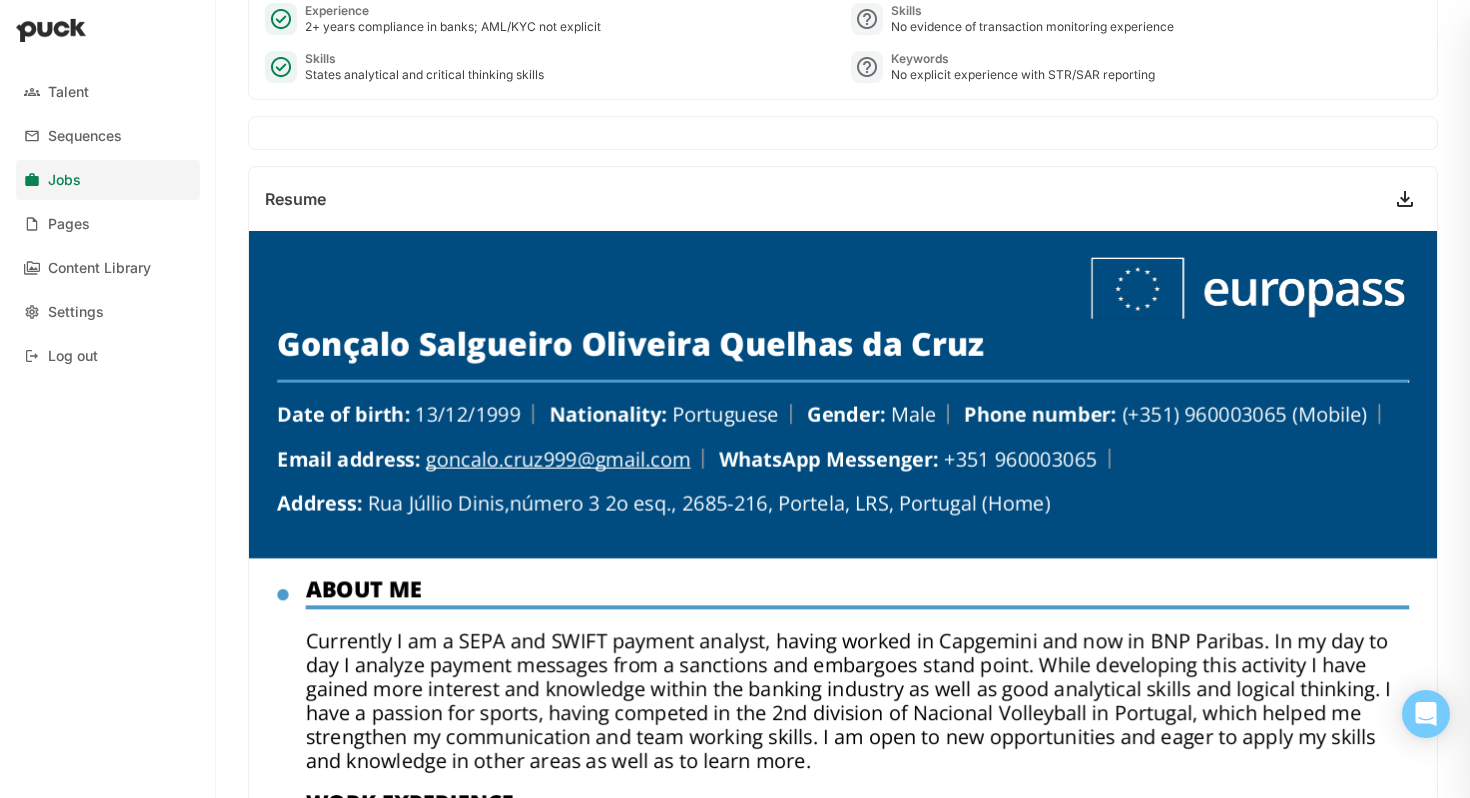 scroll, scrollTop: 0, scrollLeft: 0, axis: both 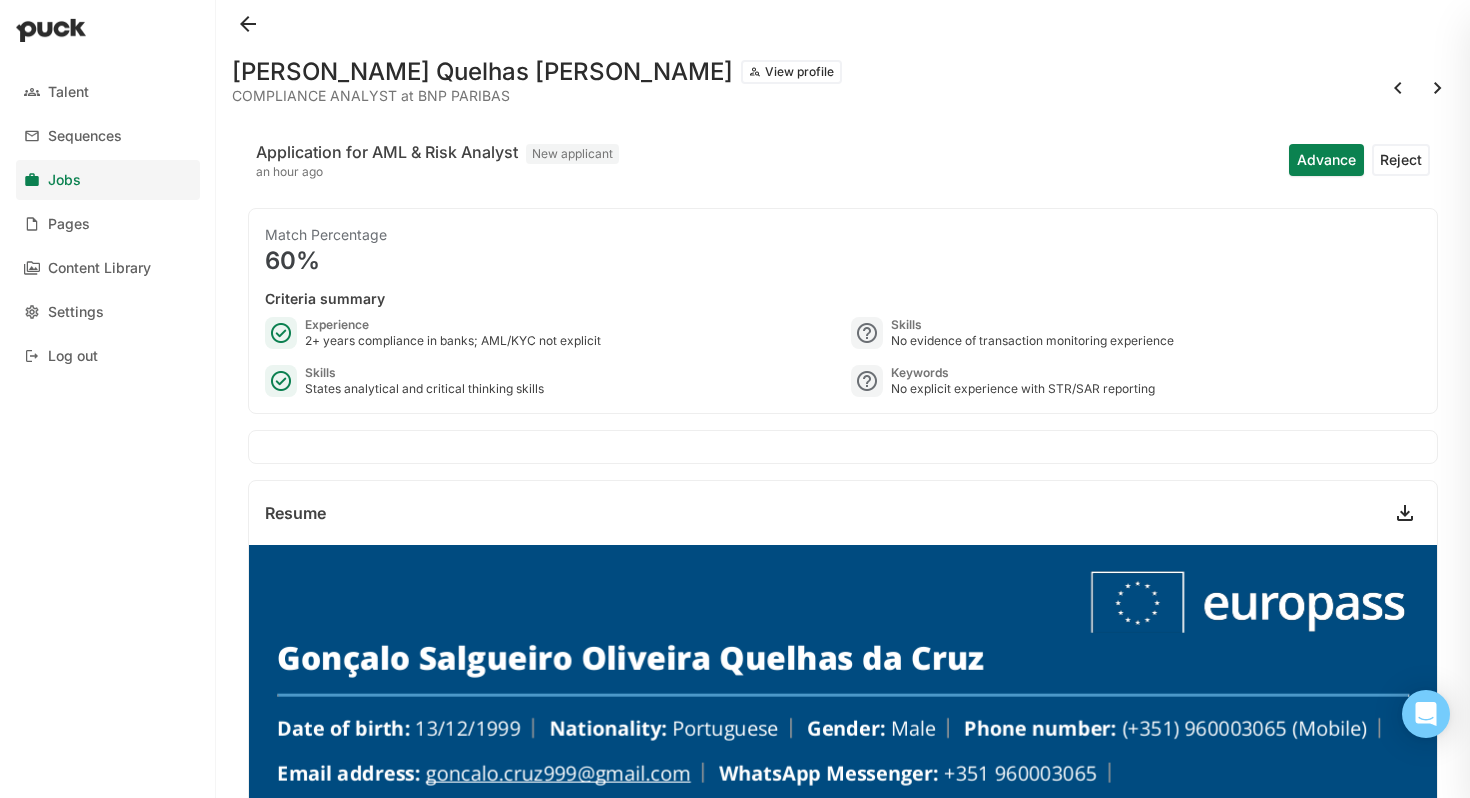 click on "Advance" at bounding box center [1326, 160] 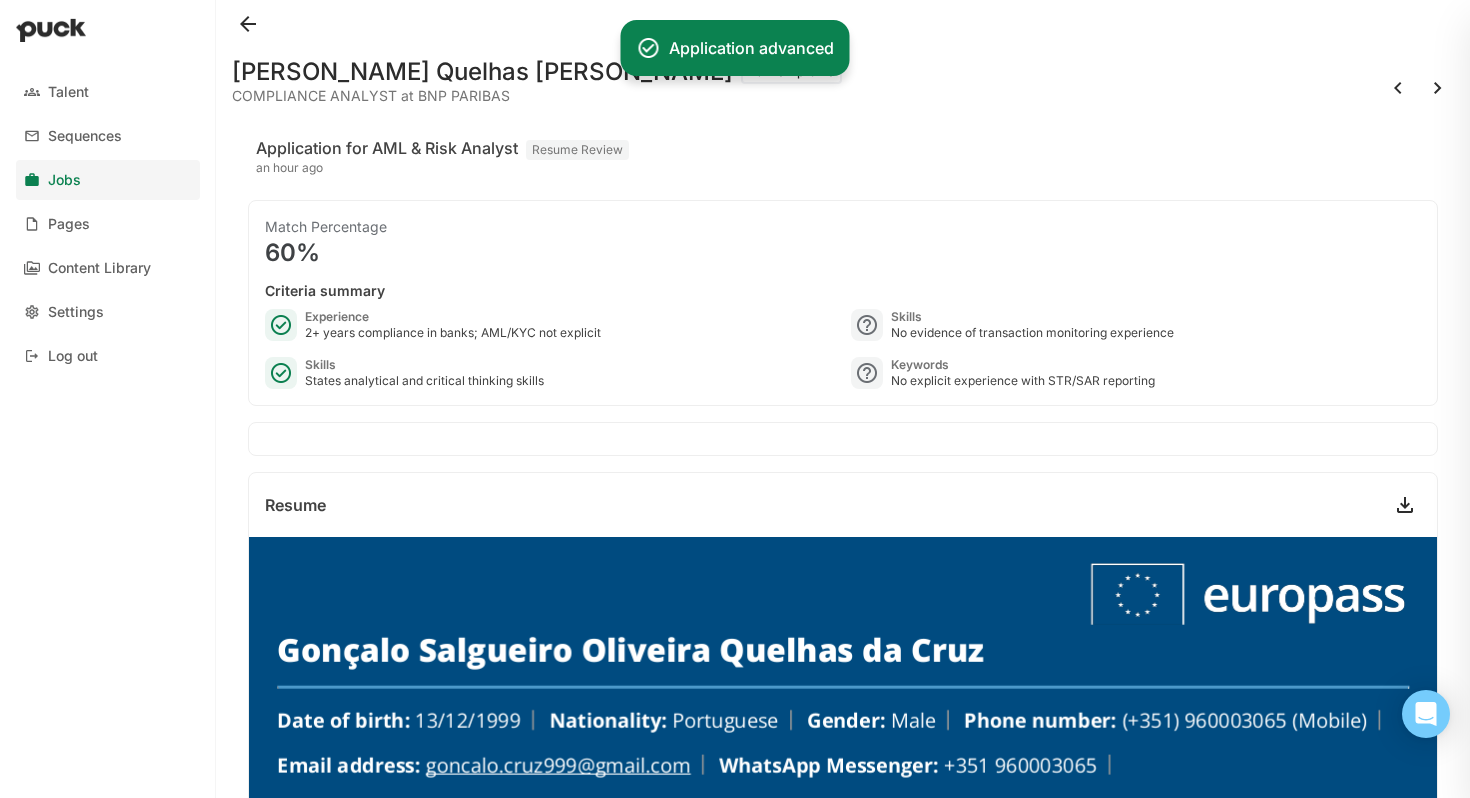 click at bounding box center (1398, 88) 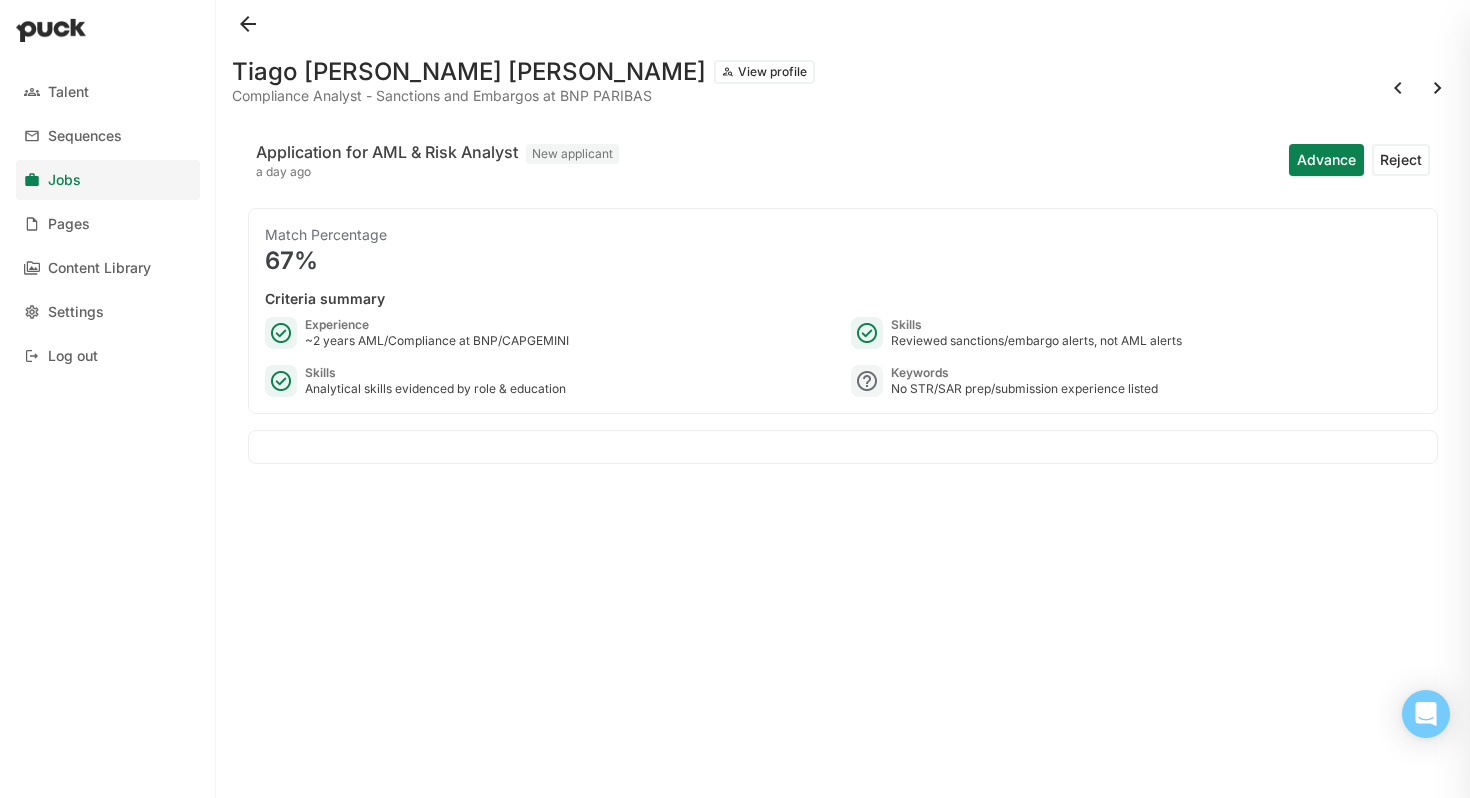 click on "Advance" at bounding box center (1326, 160) 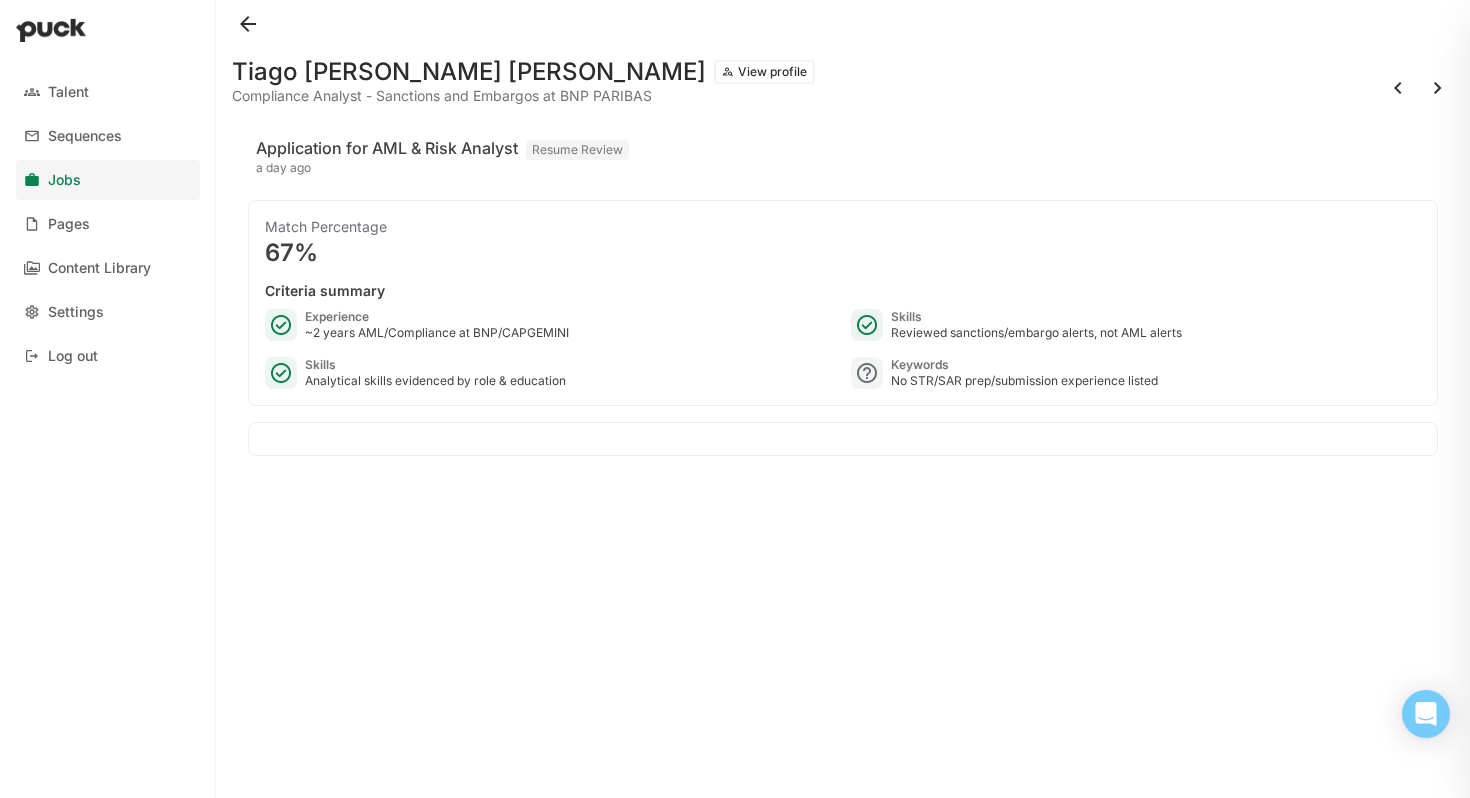 click at bounding box center (1398, 88) 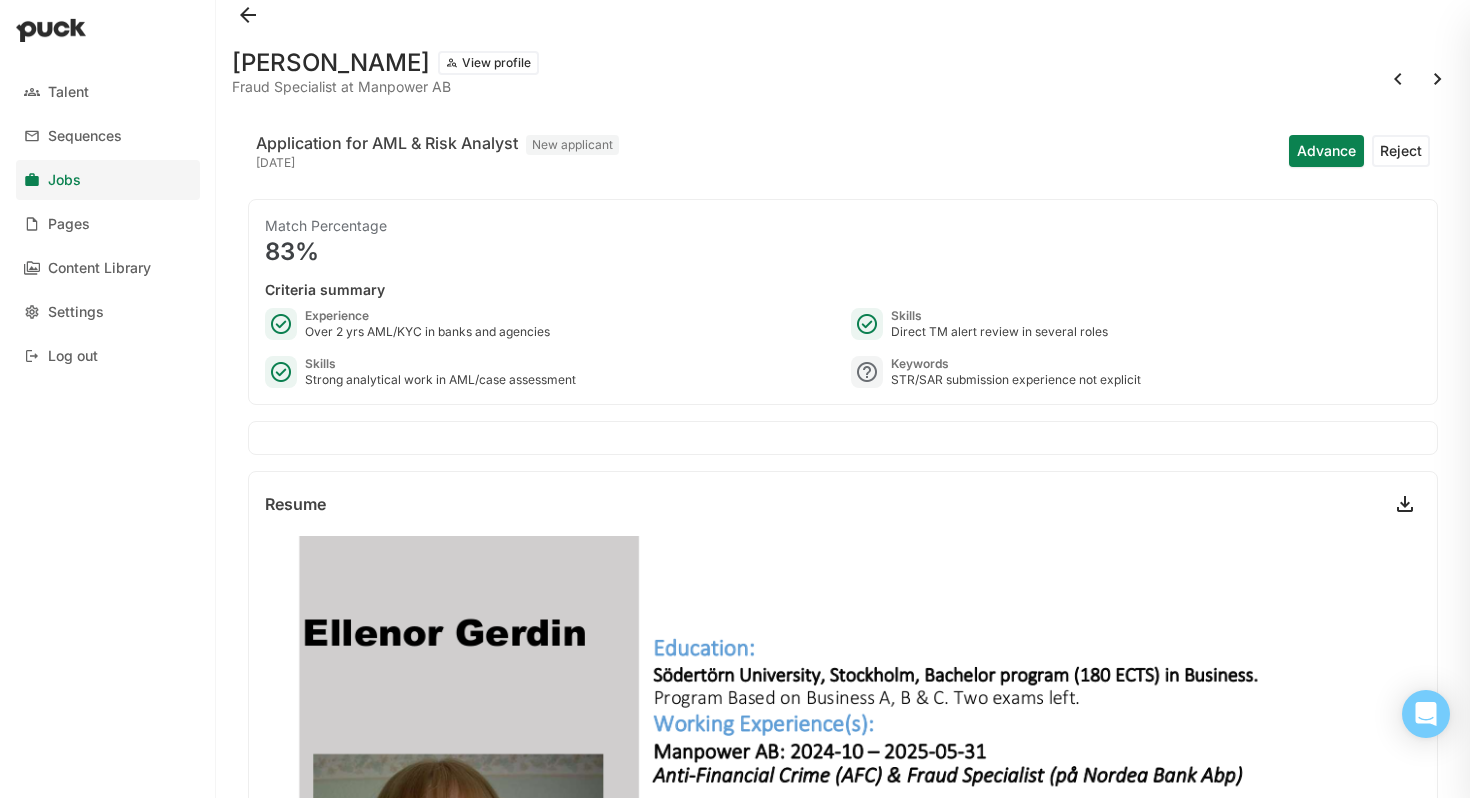 scroll, scrollTop: 0, scrollLeft: 0, axis: both 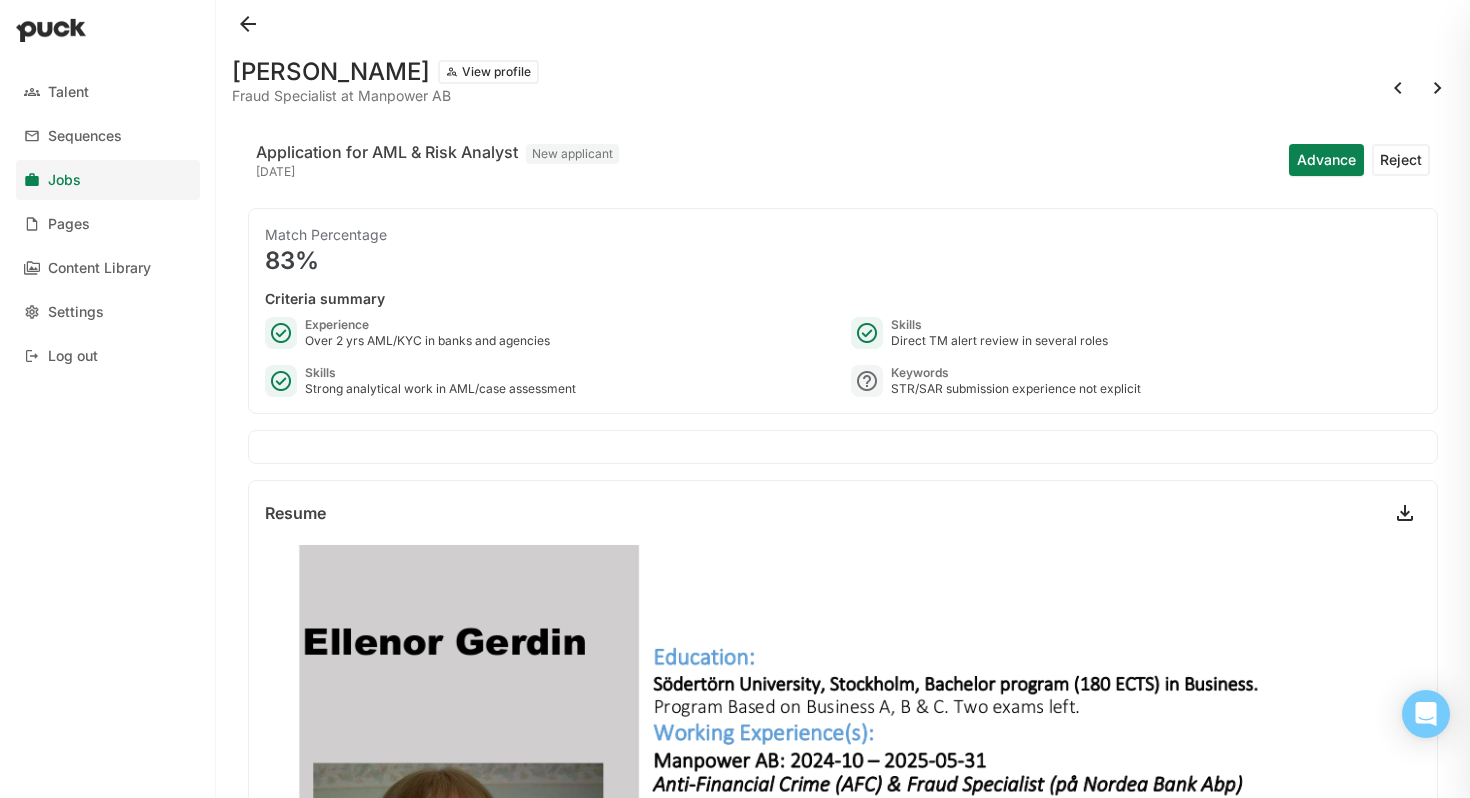 click at bounding box center (1398, 88) 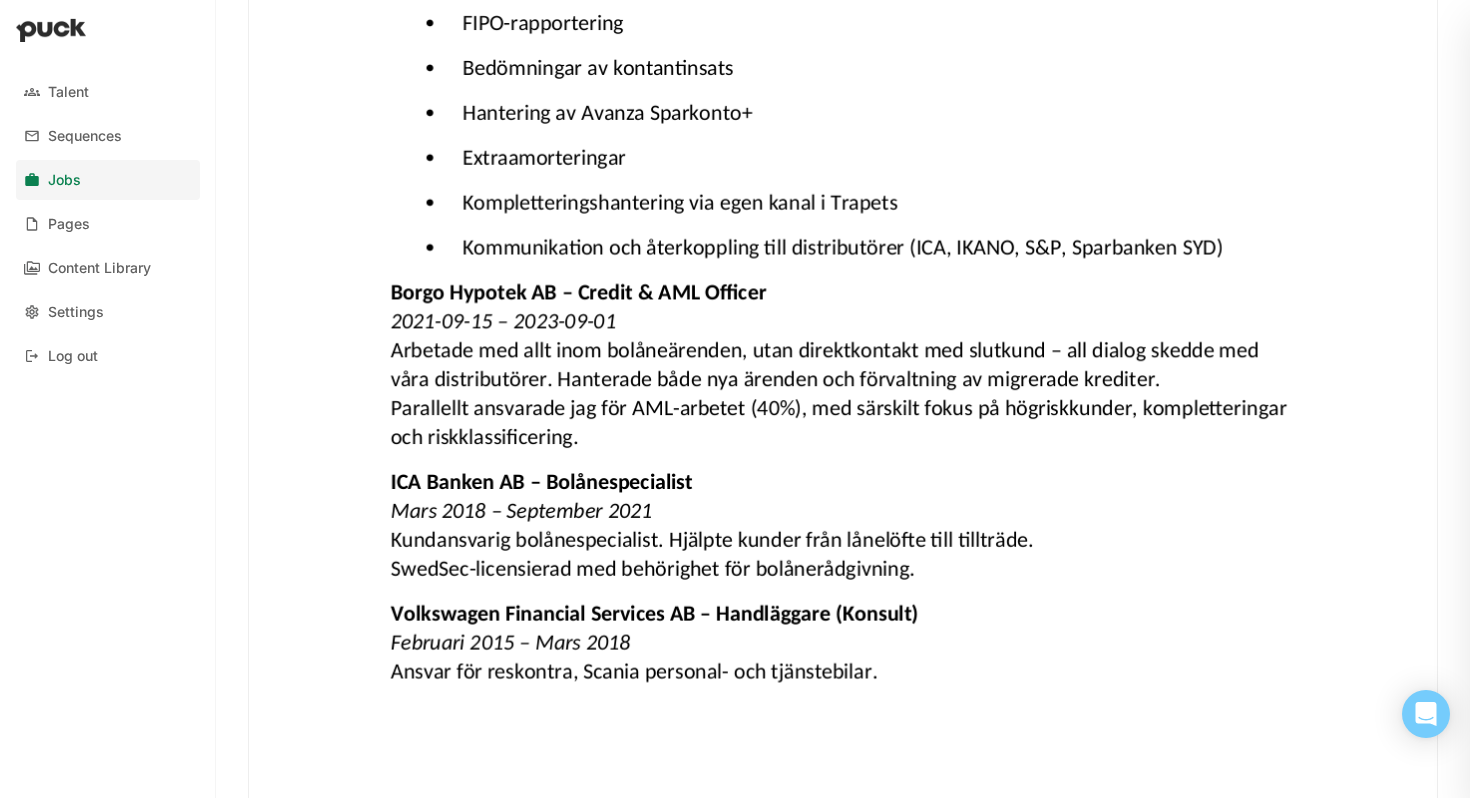 scroll, scrollTop: 1393, scrollLeft: 0, axis: vertical 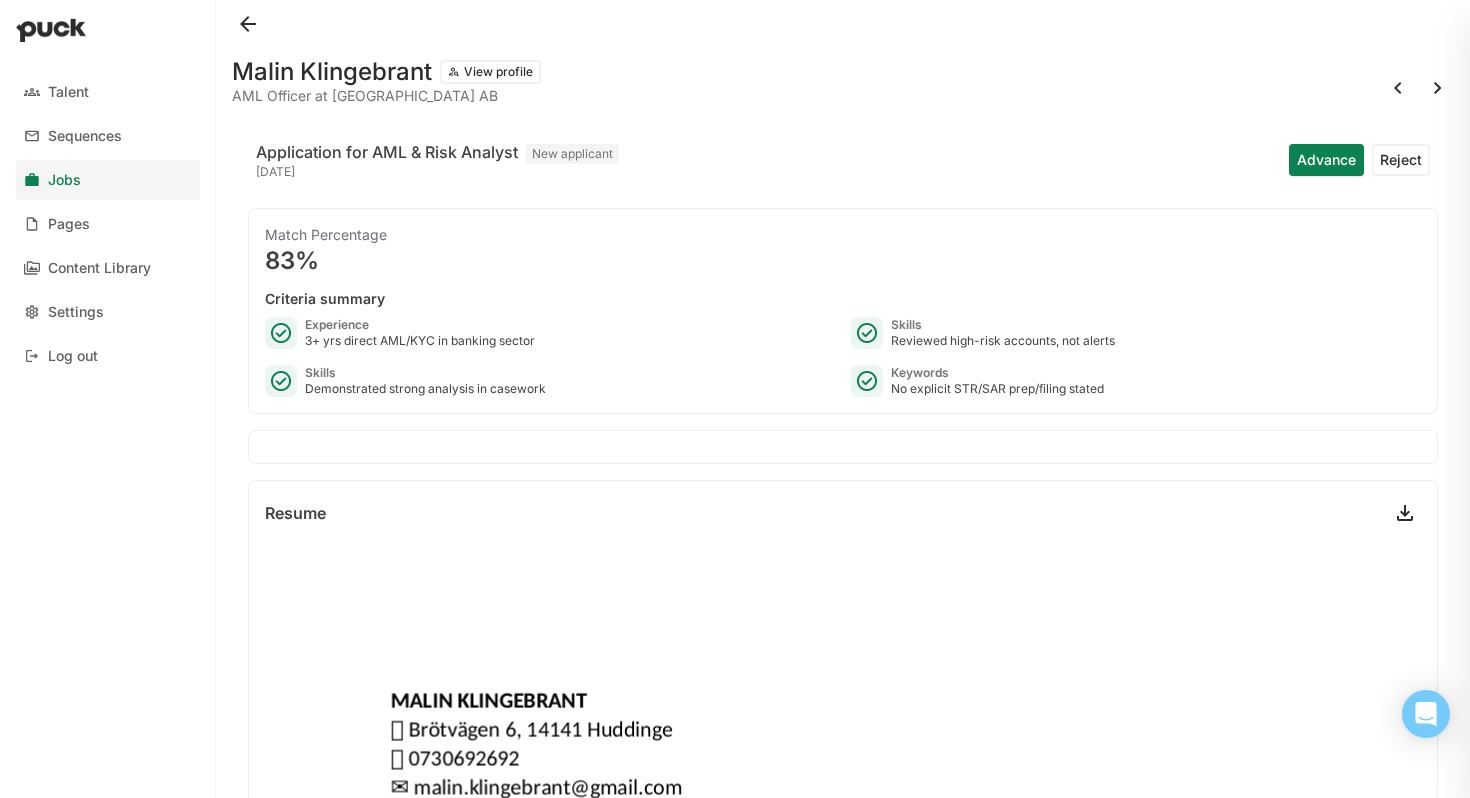 click on "Advance" at bounding box center (1326, 160) 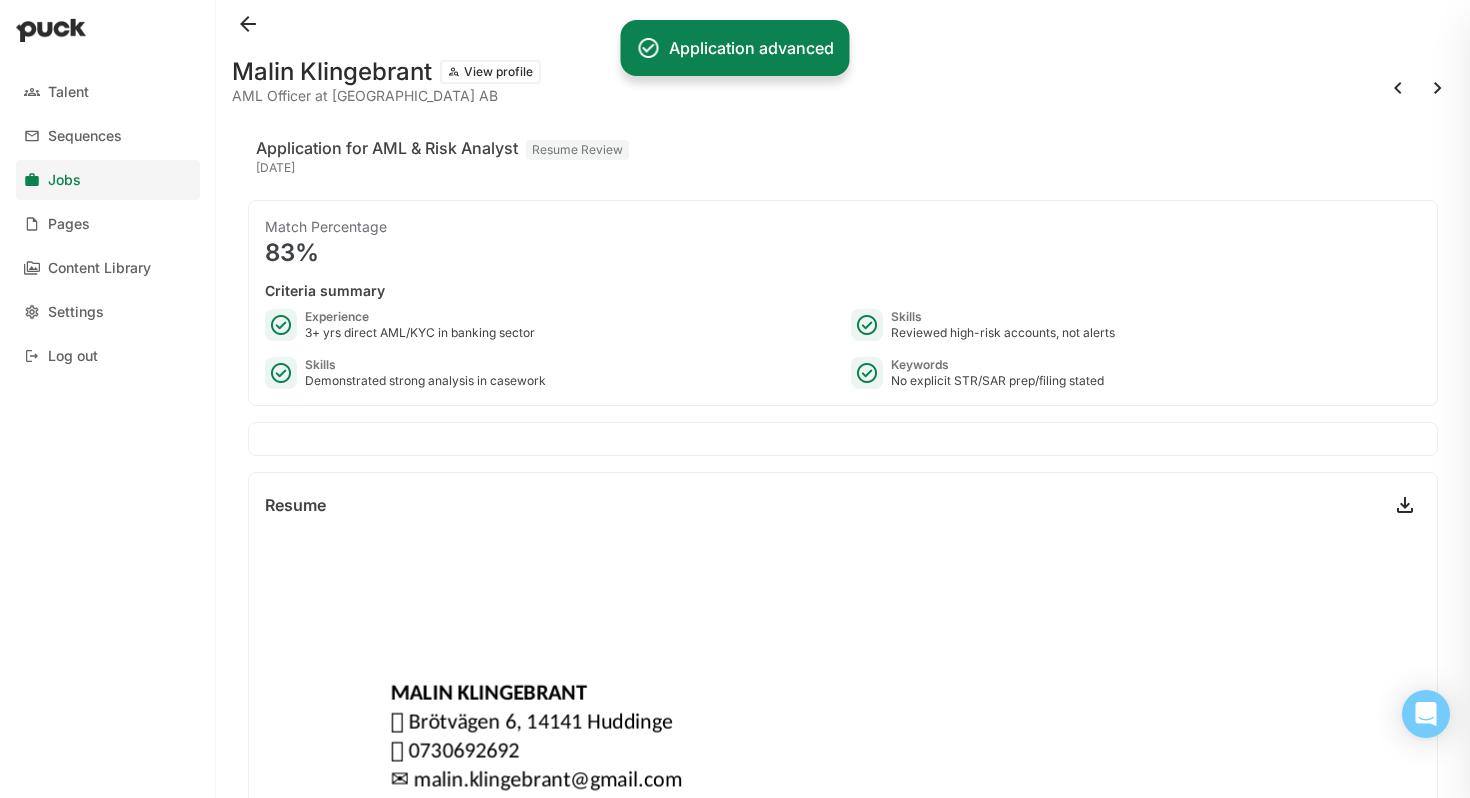click at bounding box center (1398, 88) 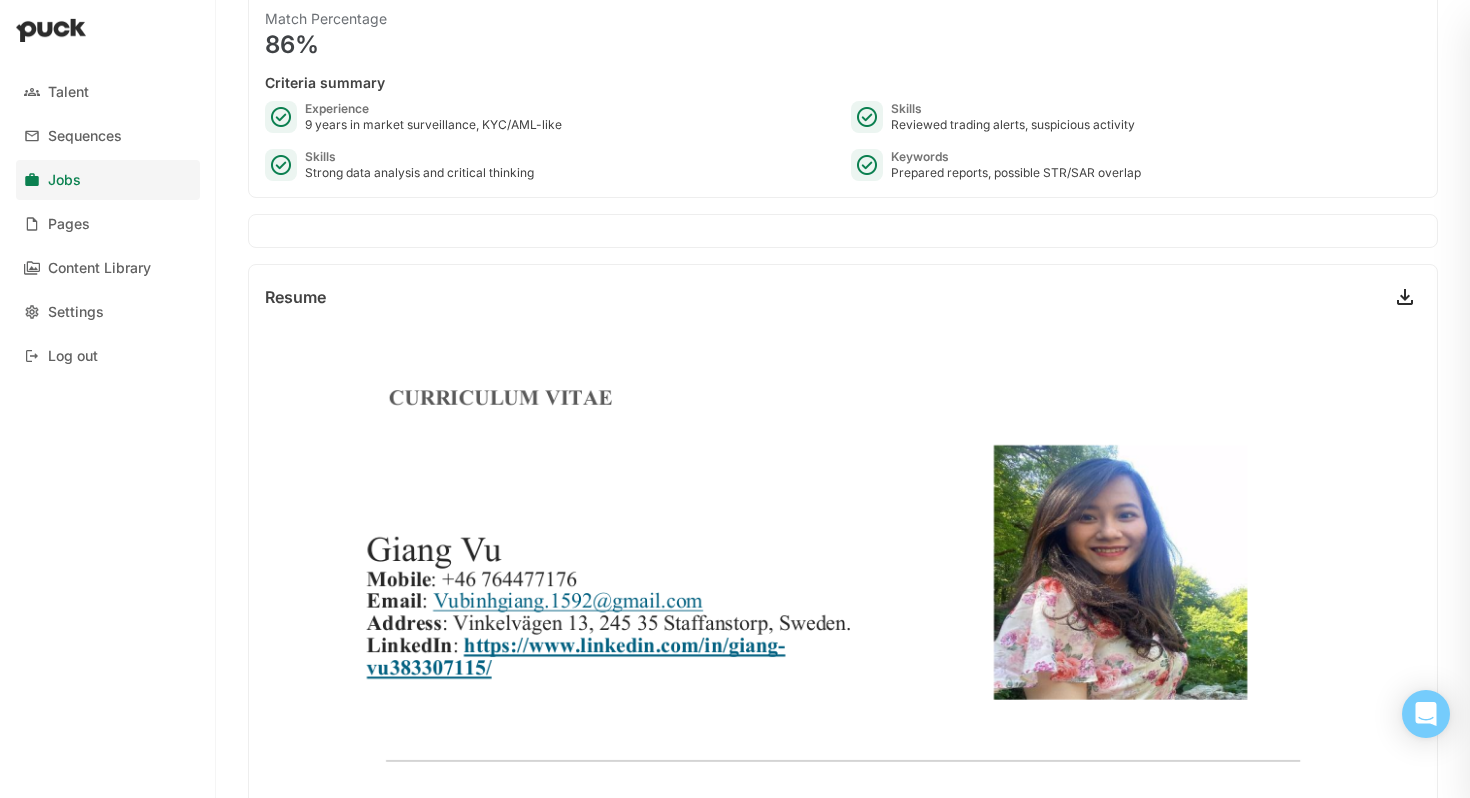 scroll, scrollTop: 0, scrollLeft: 0, axis: both 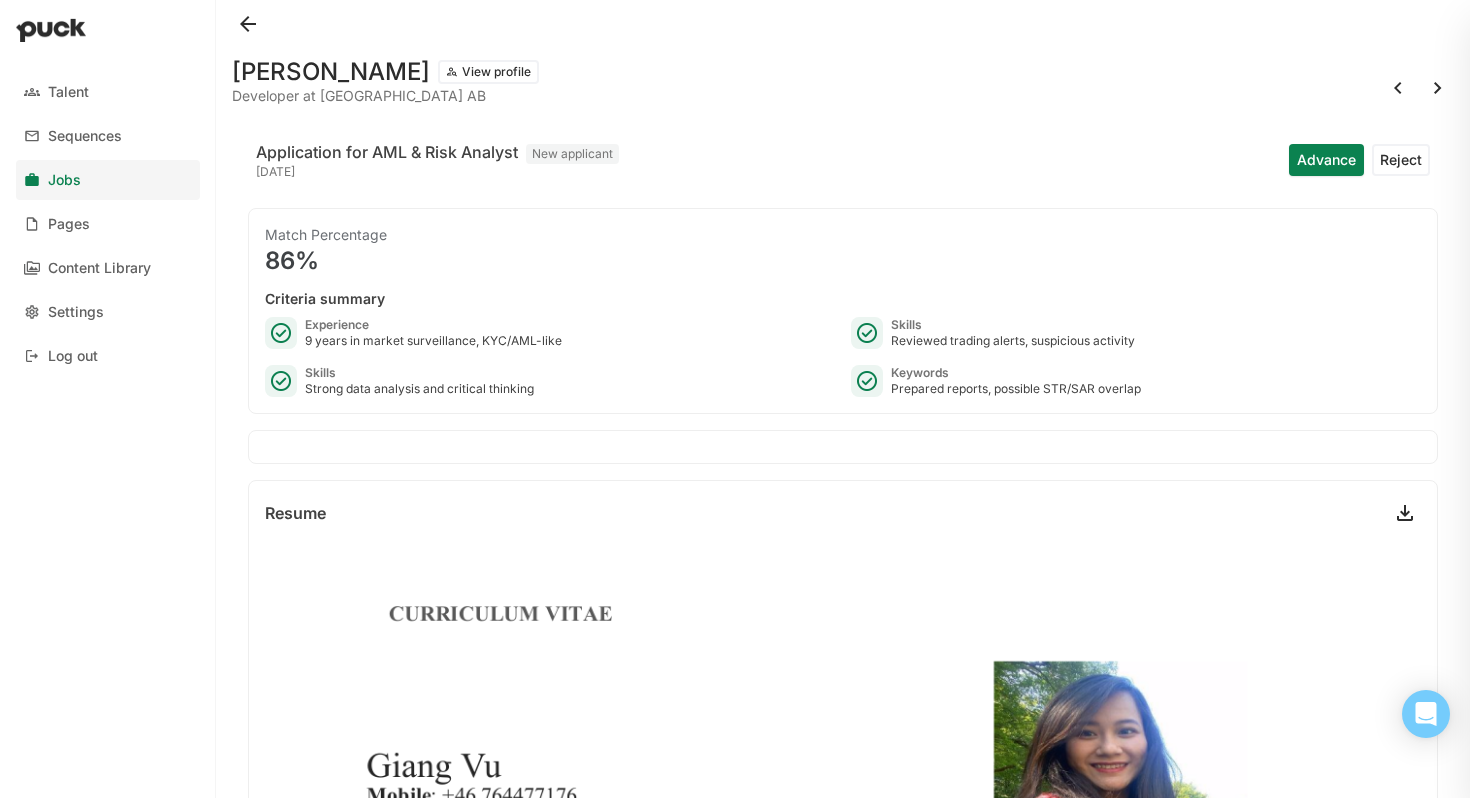 click on "Advance" at bounding box center [1326, 160] 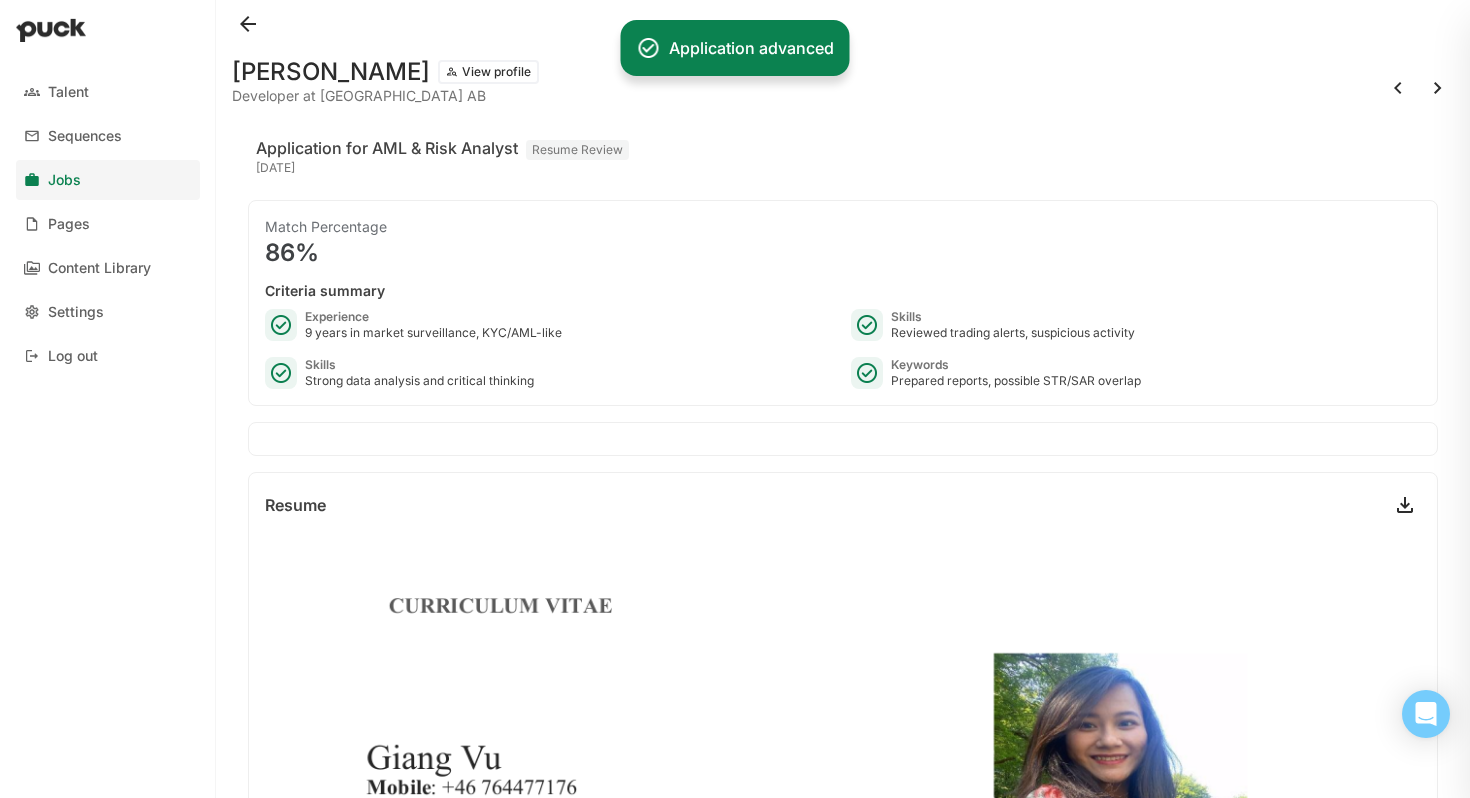 click at bounding box center (1398, 88) 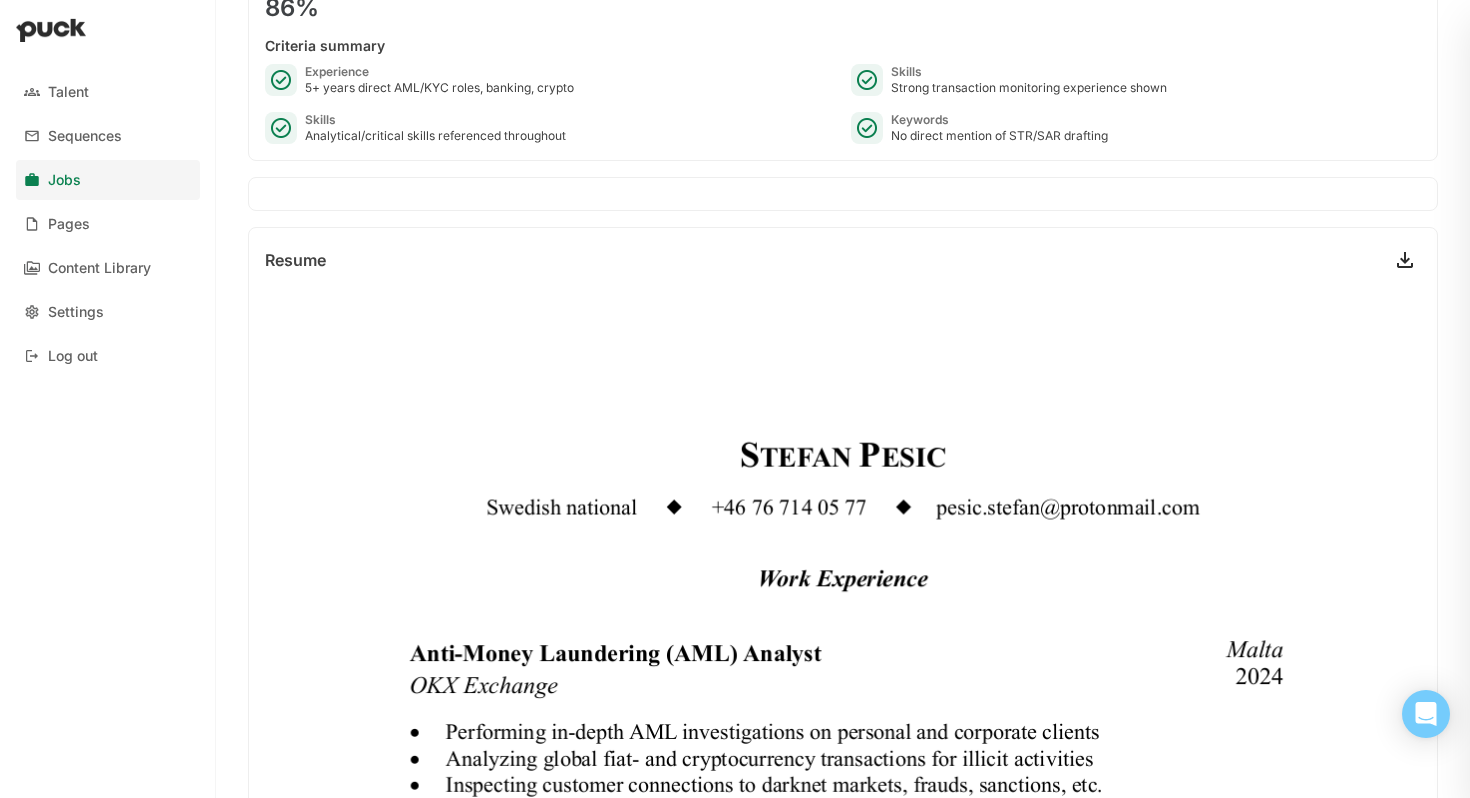 scroll, scrollTop: 0, scrollLeft: 0, axis: both 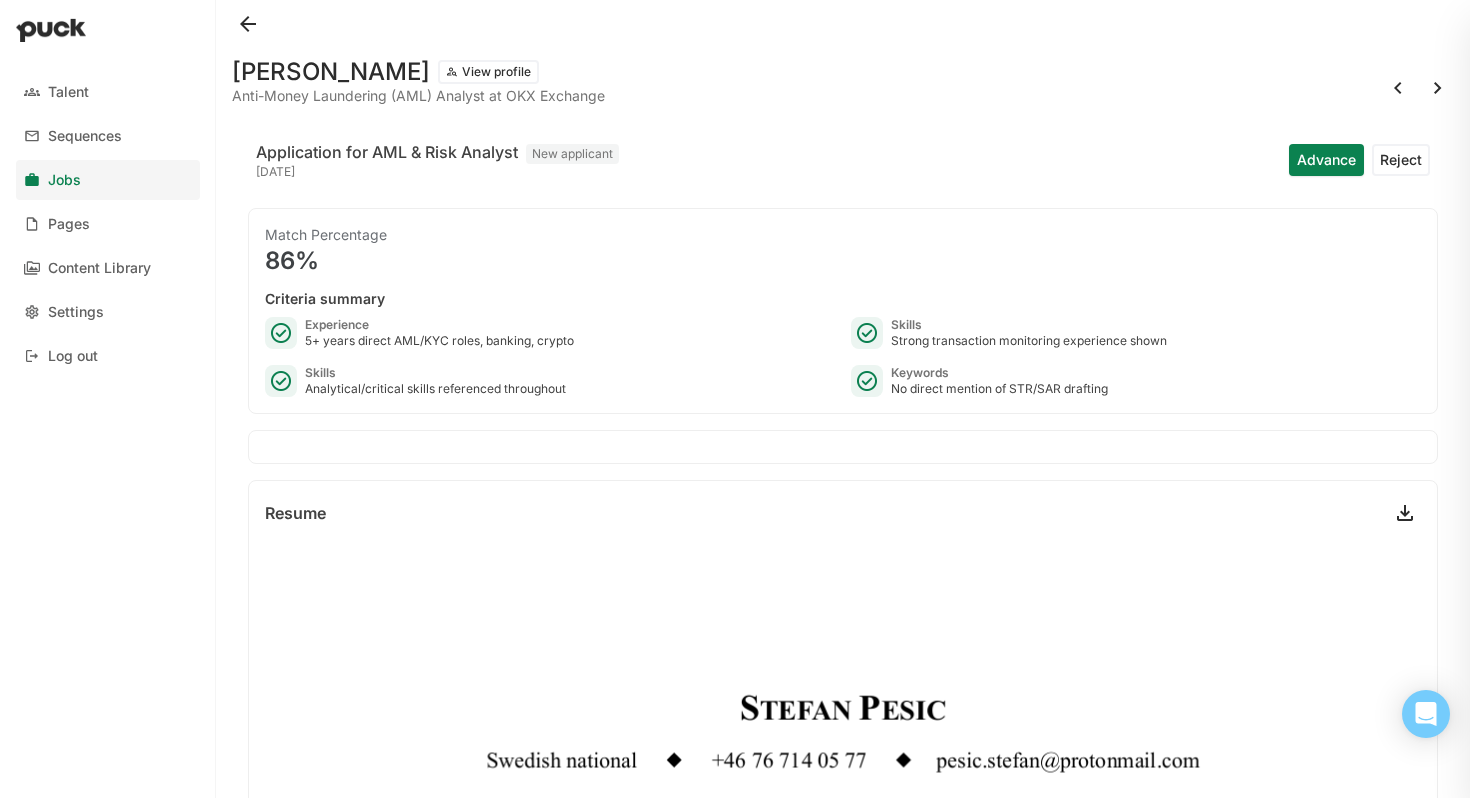 click on "Advance Reject" at bounding box center (1359, 160) 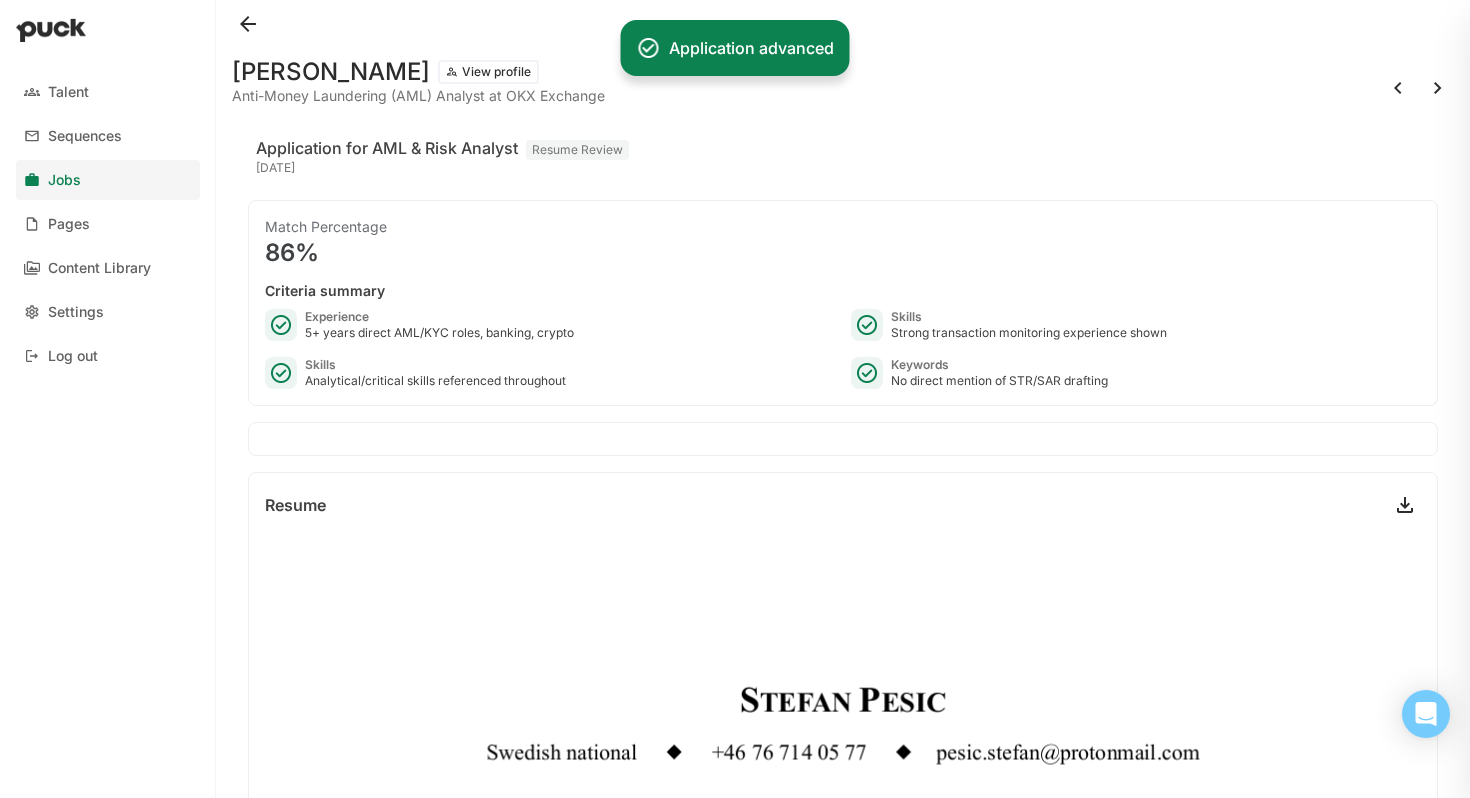 click at bounding box center [1398, 88] 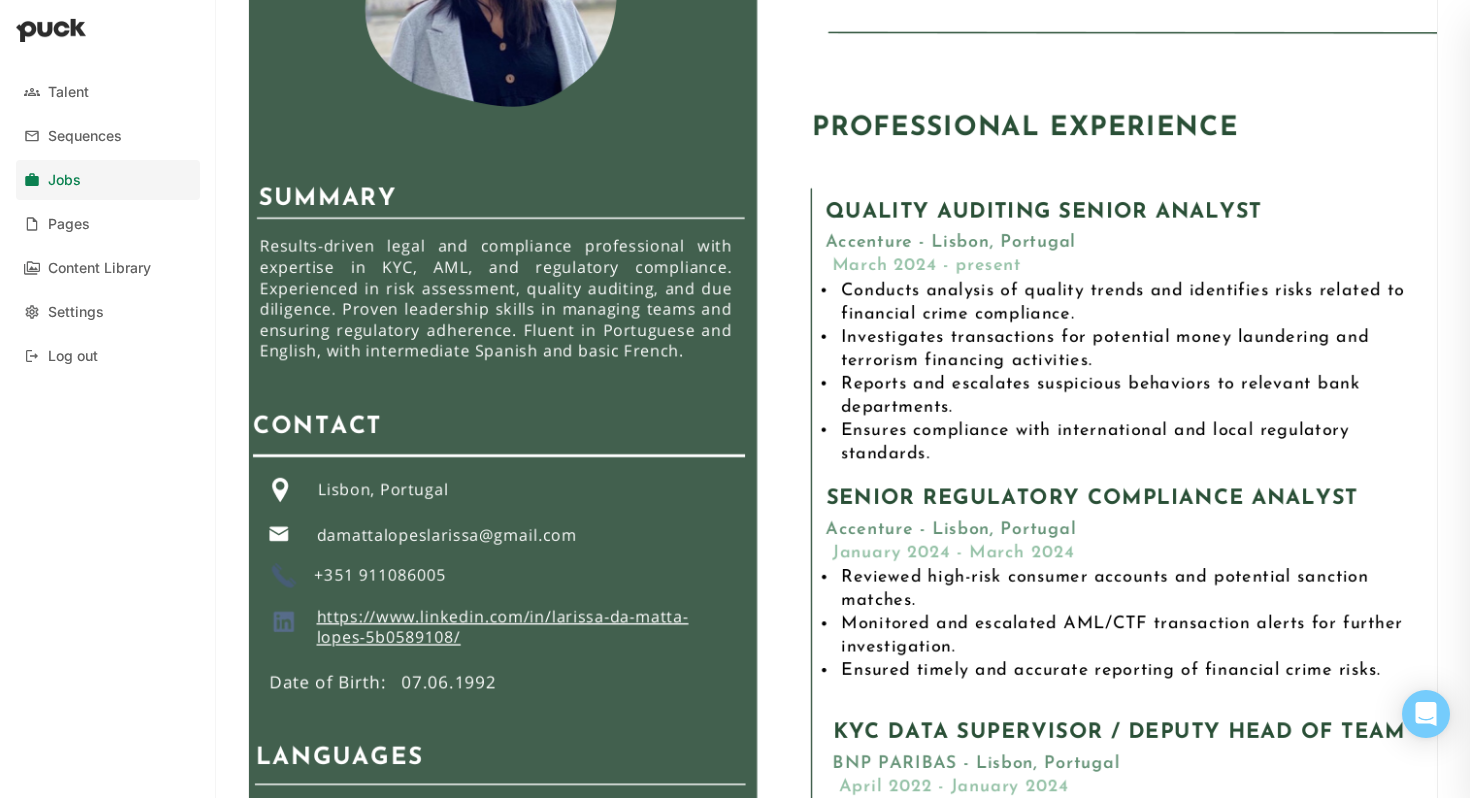 scroll, scrollTop: 0, scrollLeft: 0, axis: both 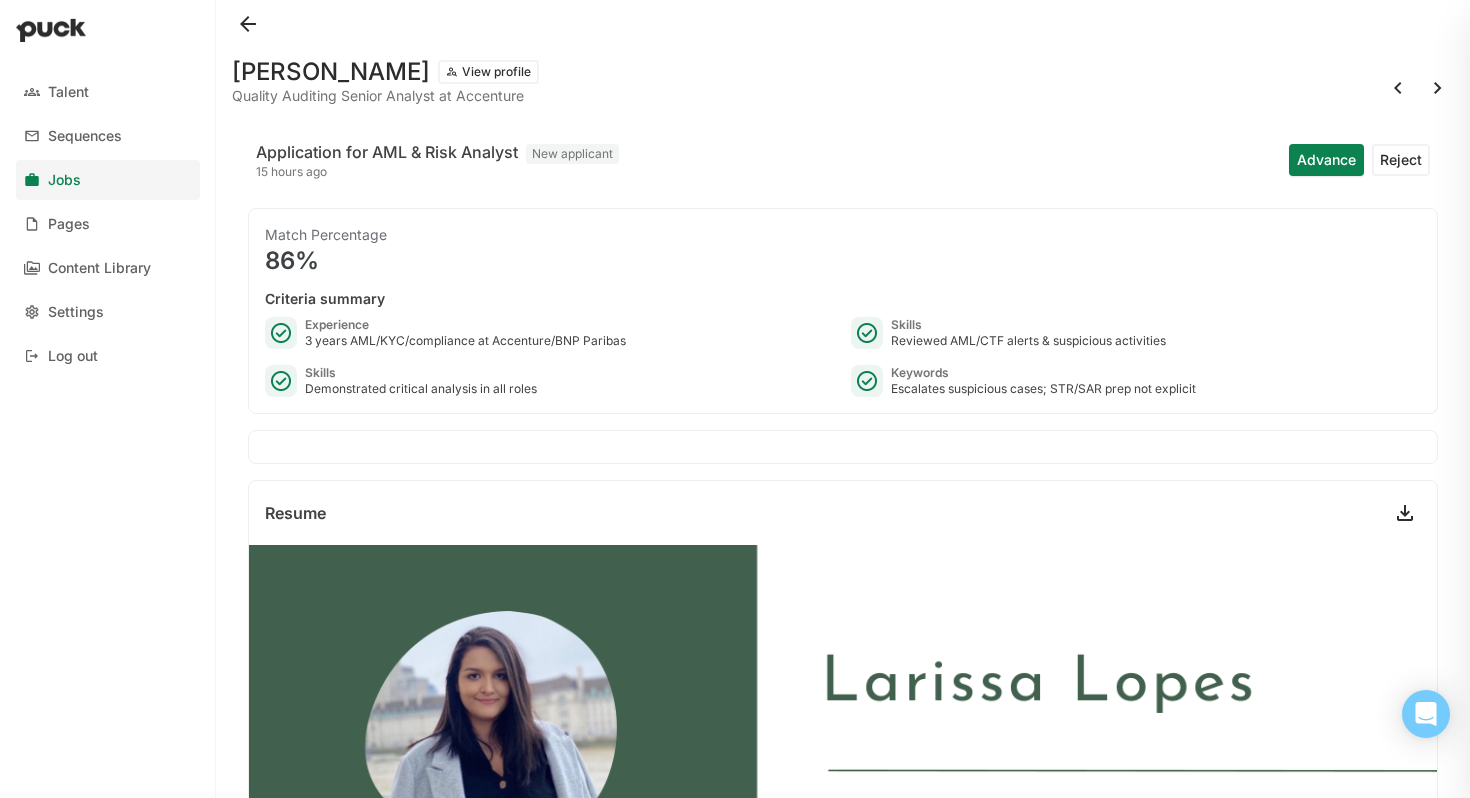 click at bounding box center [1398, 88] 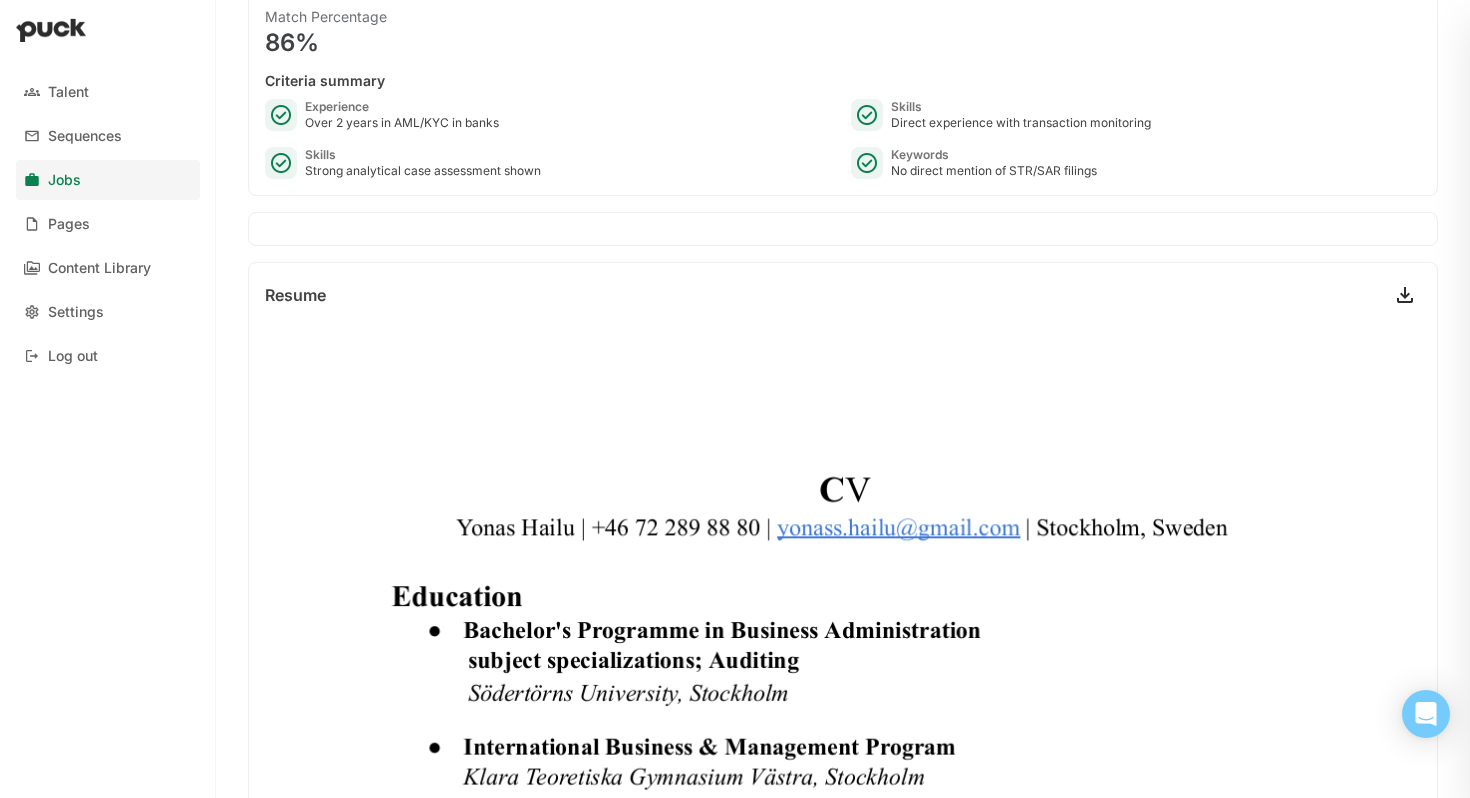 scroll, scrollTop: 0, scrollLeft: 0, axis: both 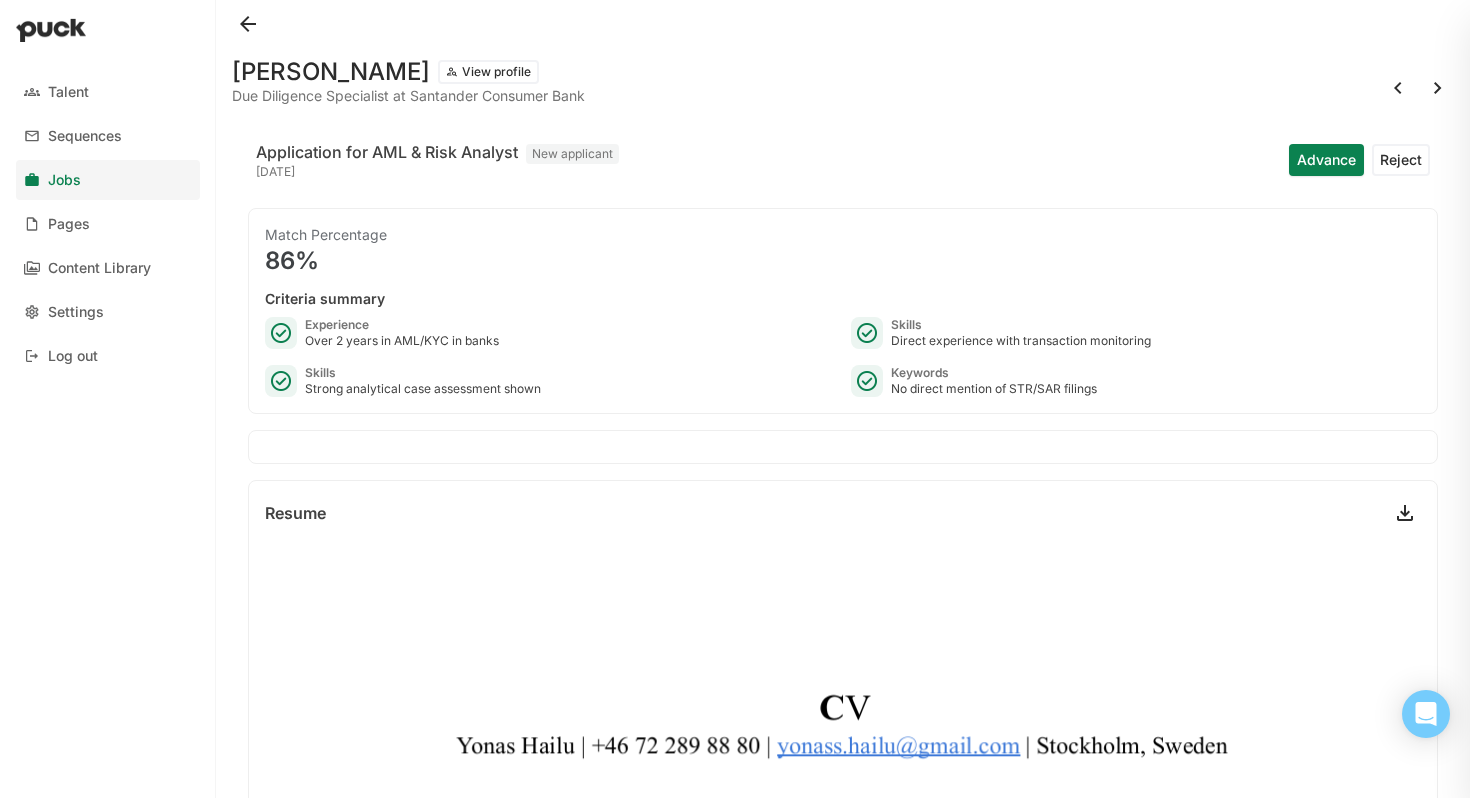 click at bounding box center [1398, 88] 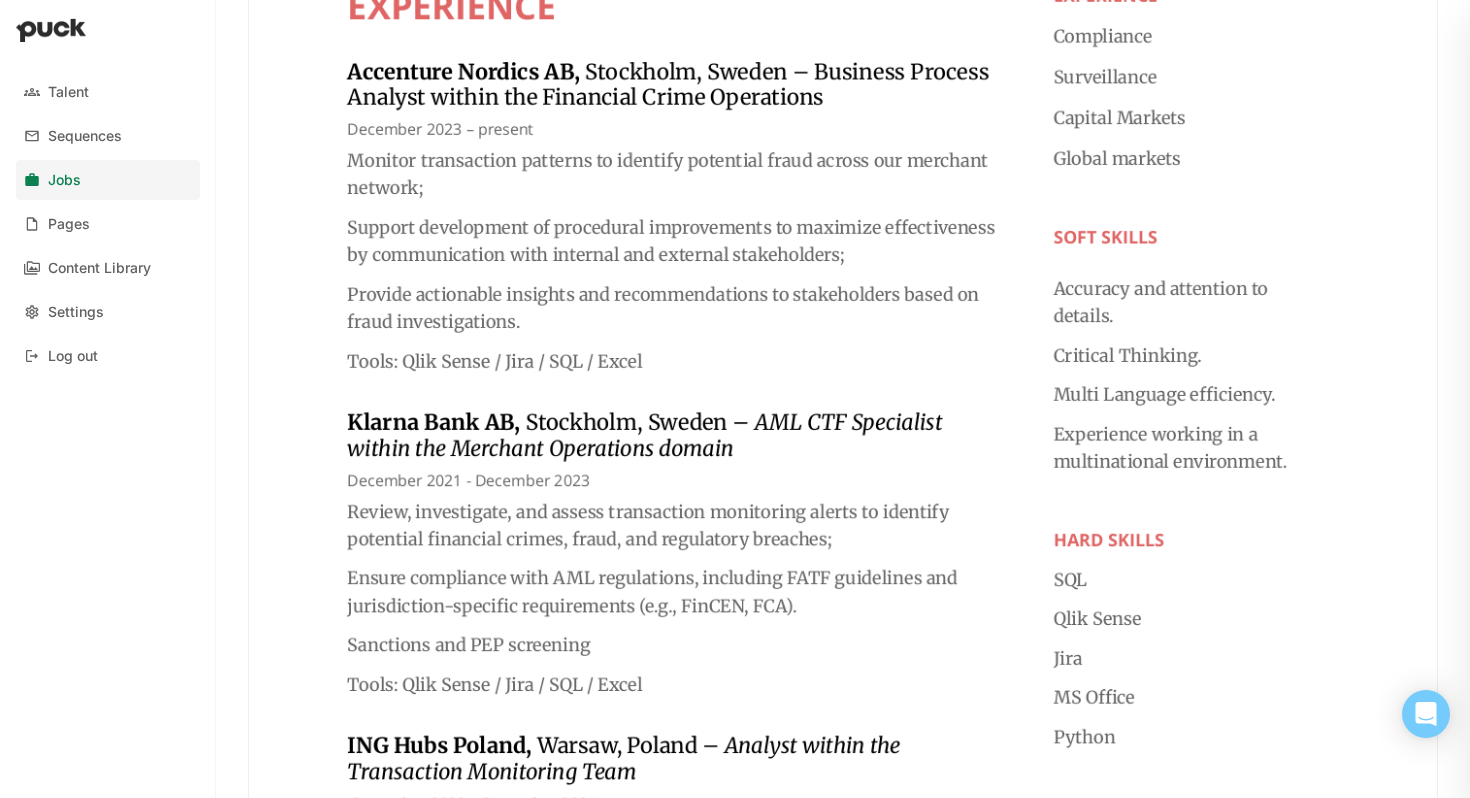 scroll, scrollTop: 0, scrollLeft: 0, axis: both 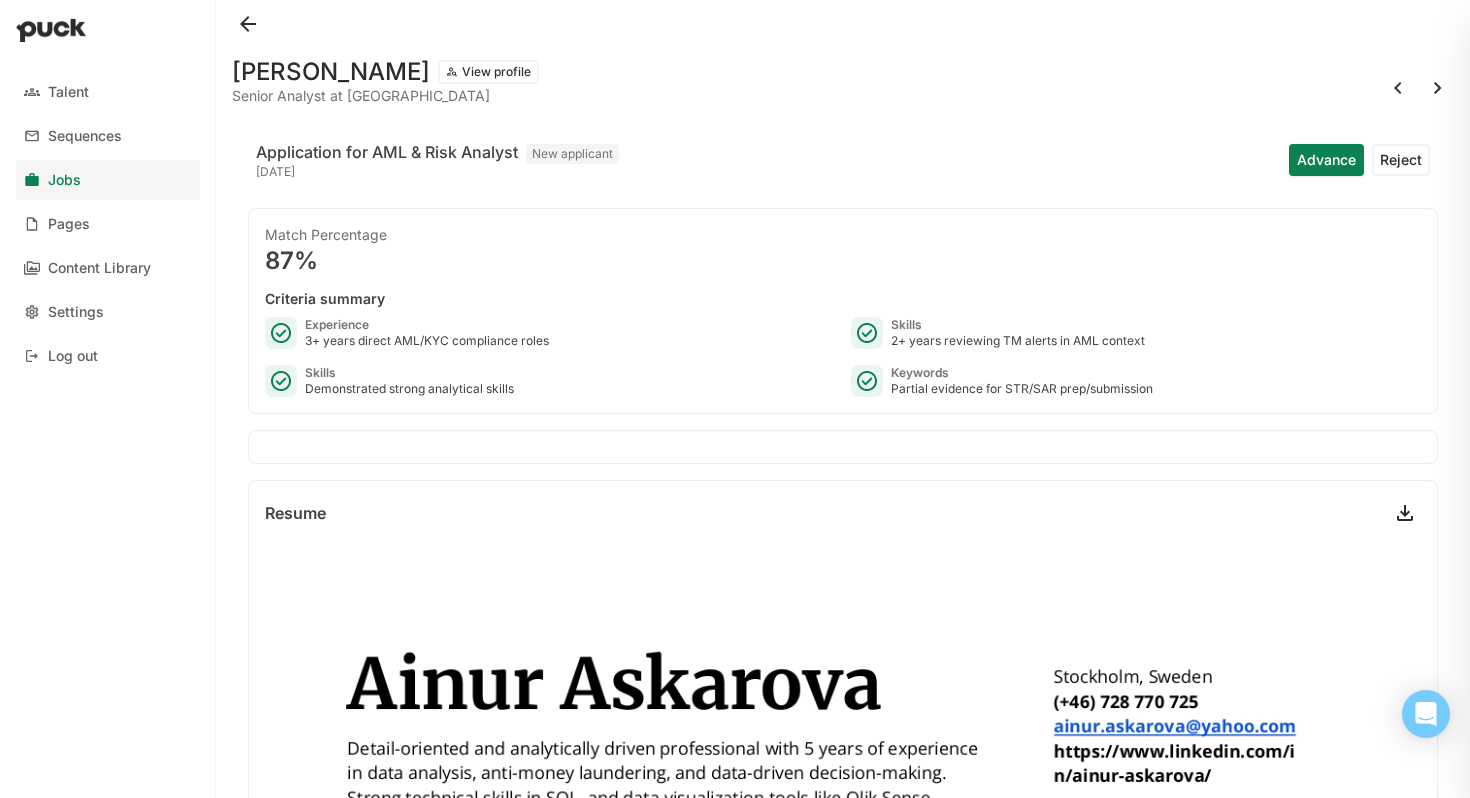click at bounding box center [1398, 88] 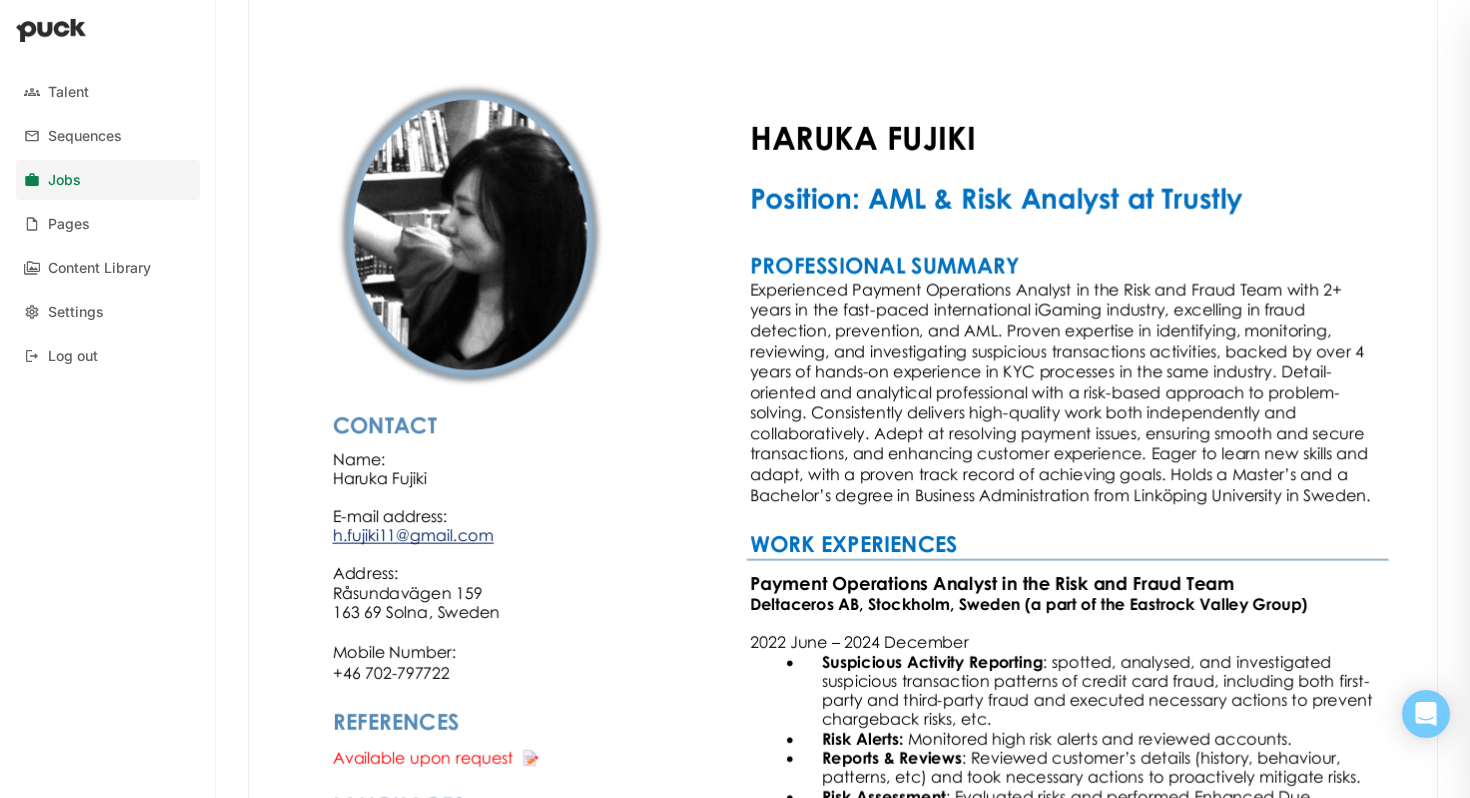 scroll, scrollTop: 533, scrollLeft: 0, axis: vertical 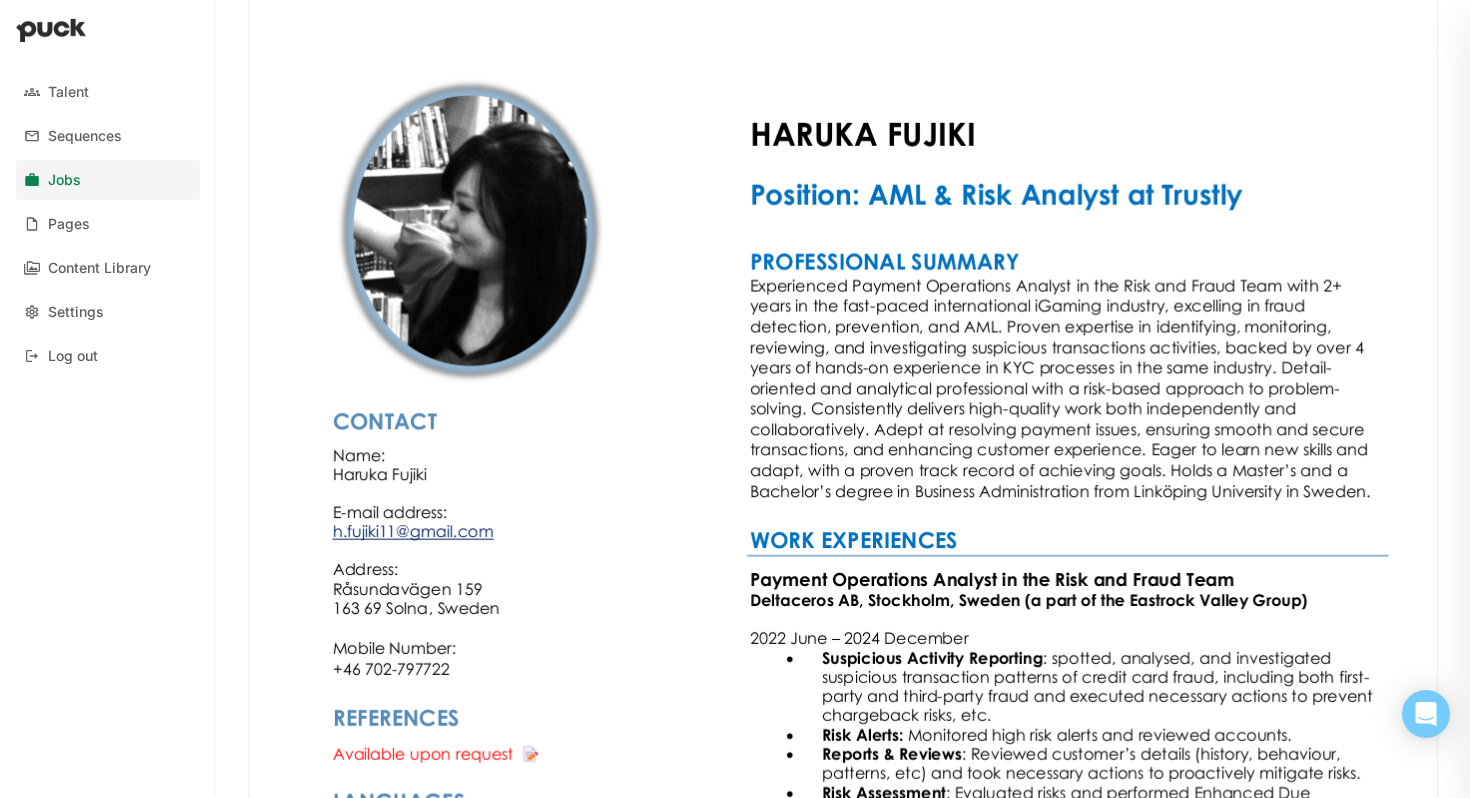 drag, startPoint x: 982, startPoint y: 137, endPoint x: 760, endPoint y: 3, distance: 259.30676 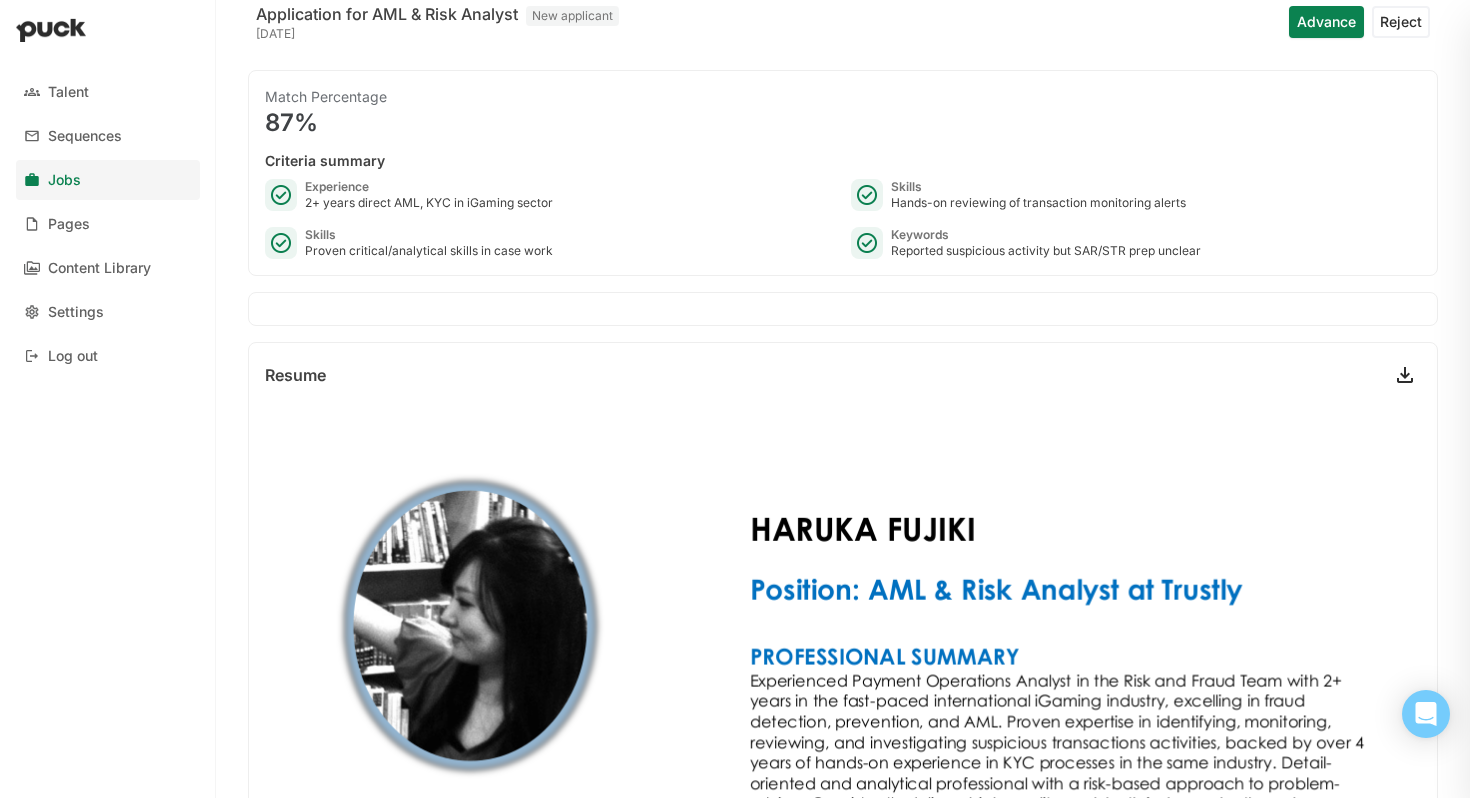 scroll, scrollTop: 0, scrollLeft: 0, axis: both 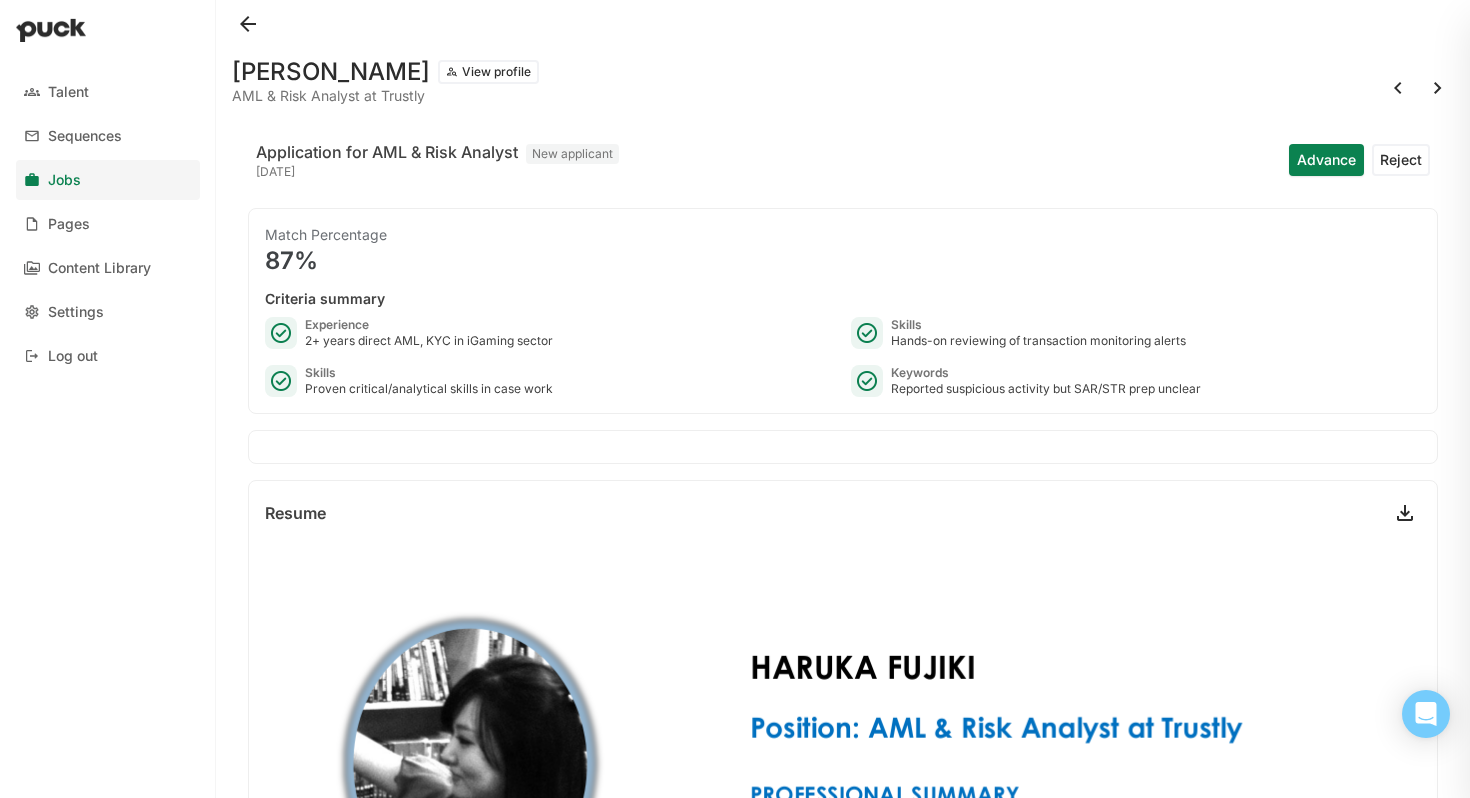 click at bounding box center (1398, 88) 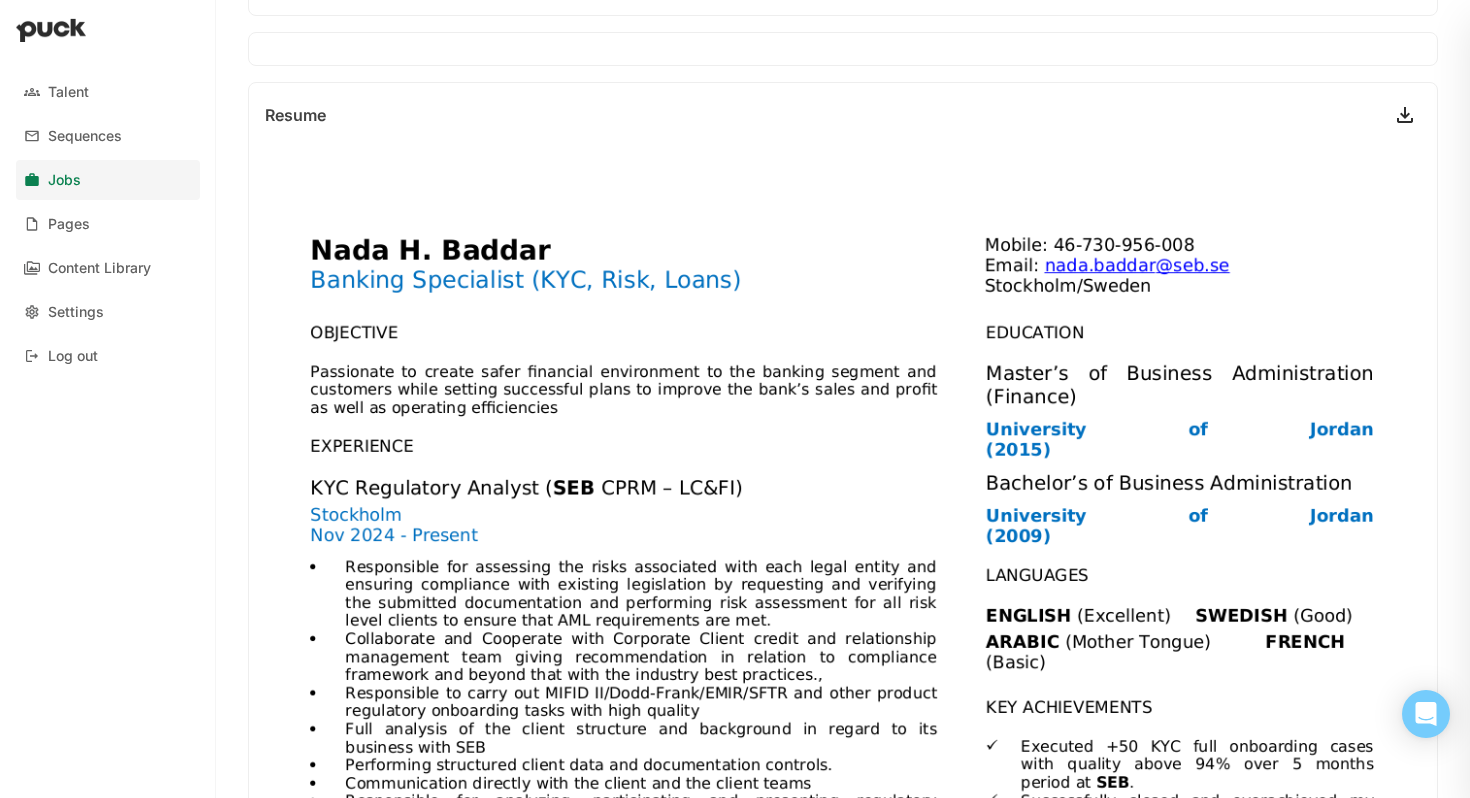 scroll, scrollTop: 0, scrollLeft: 0, axis: both 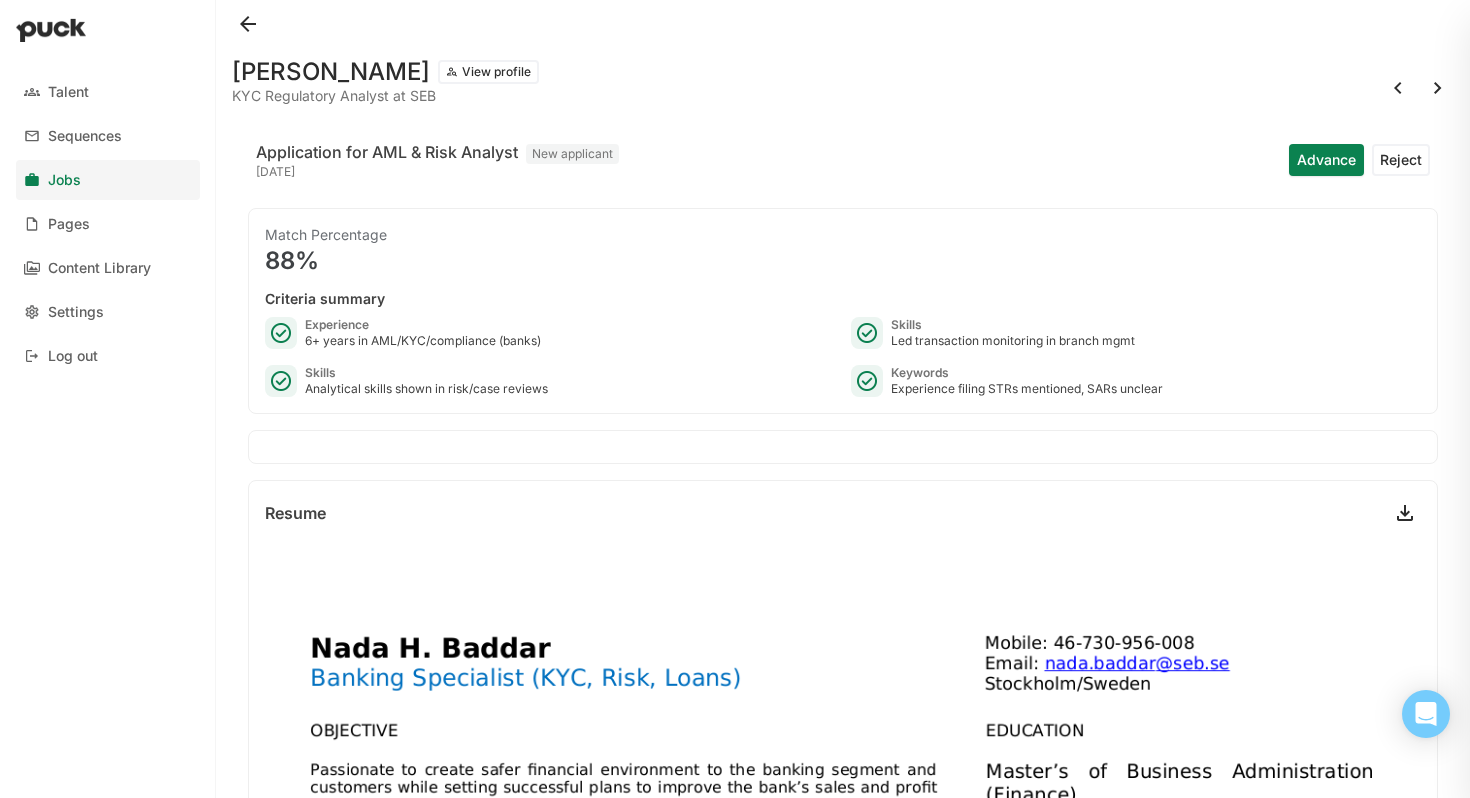 click at bounding box center (1398, 88) 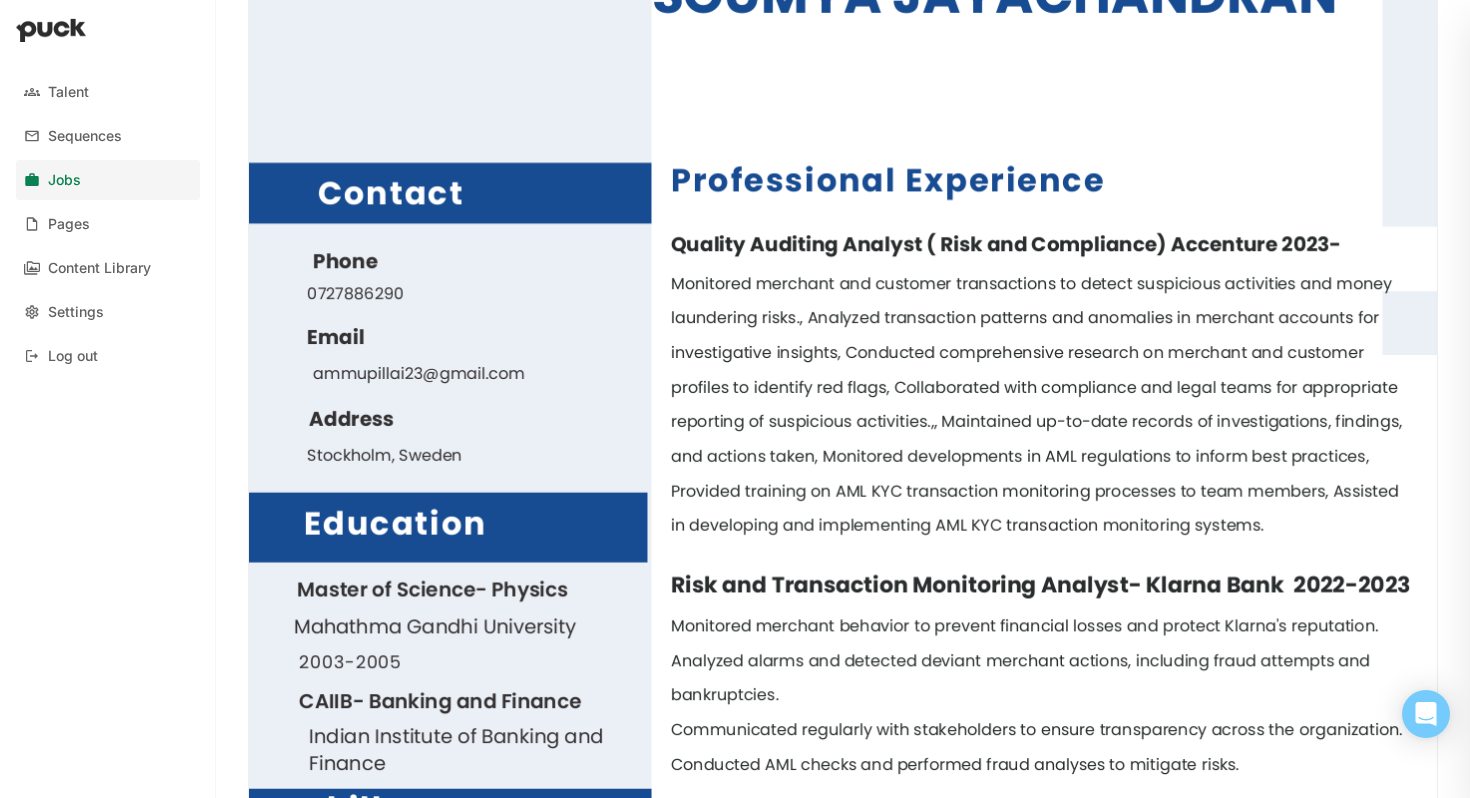 scroll, scrollTop: 0, scrollLeft: 0, axis: both 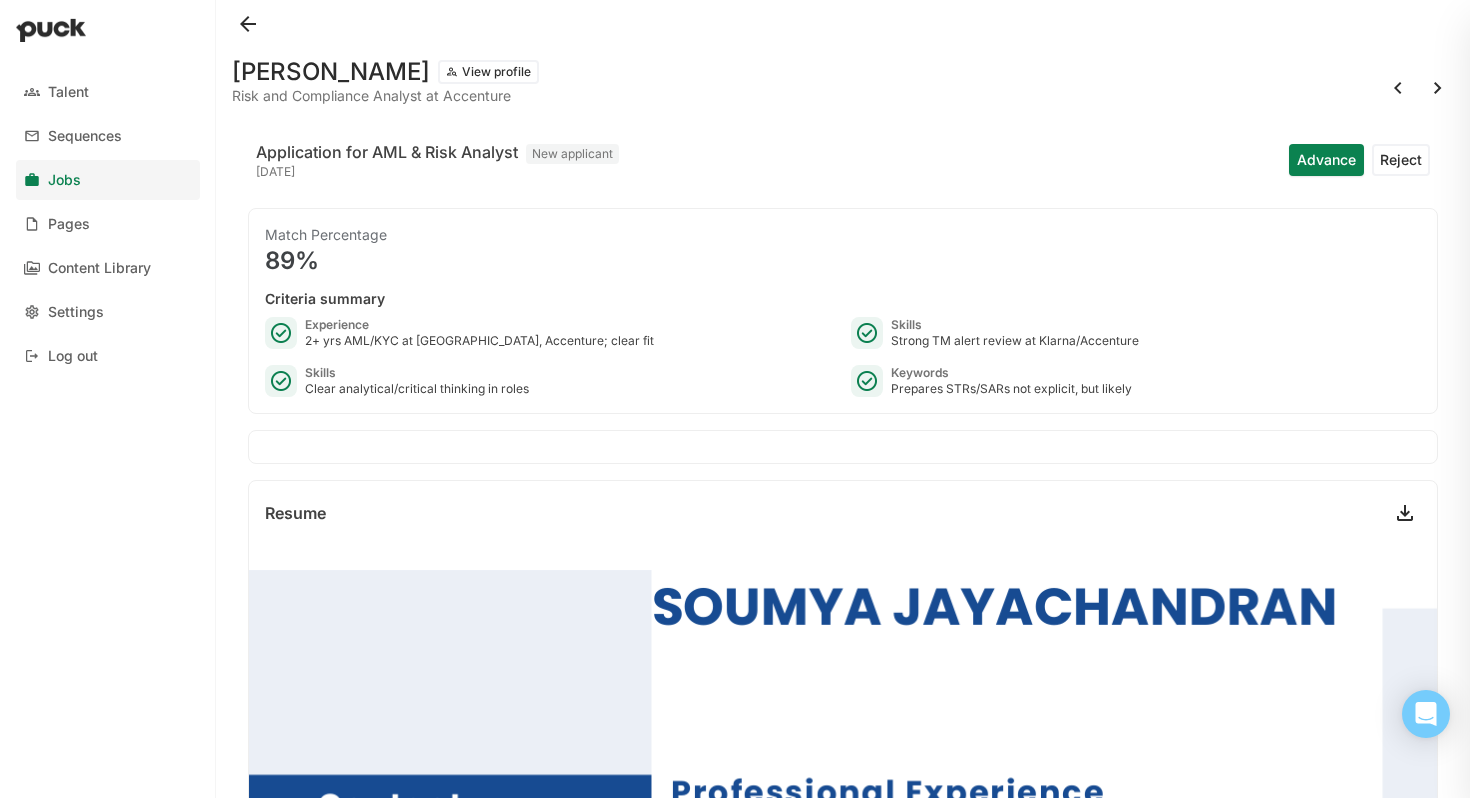 click at bounding box center [1398, 88] 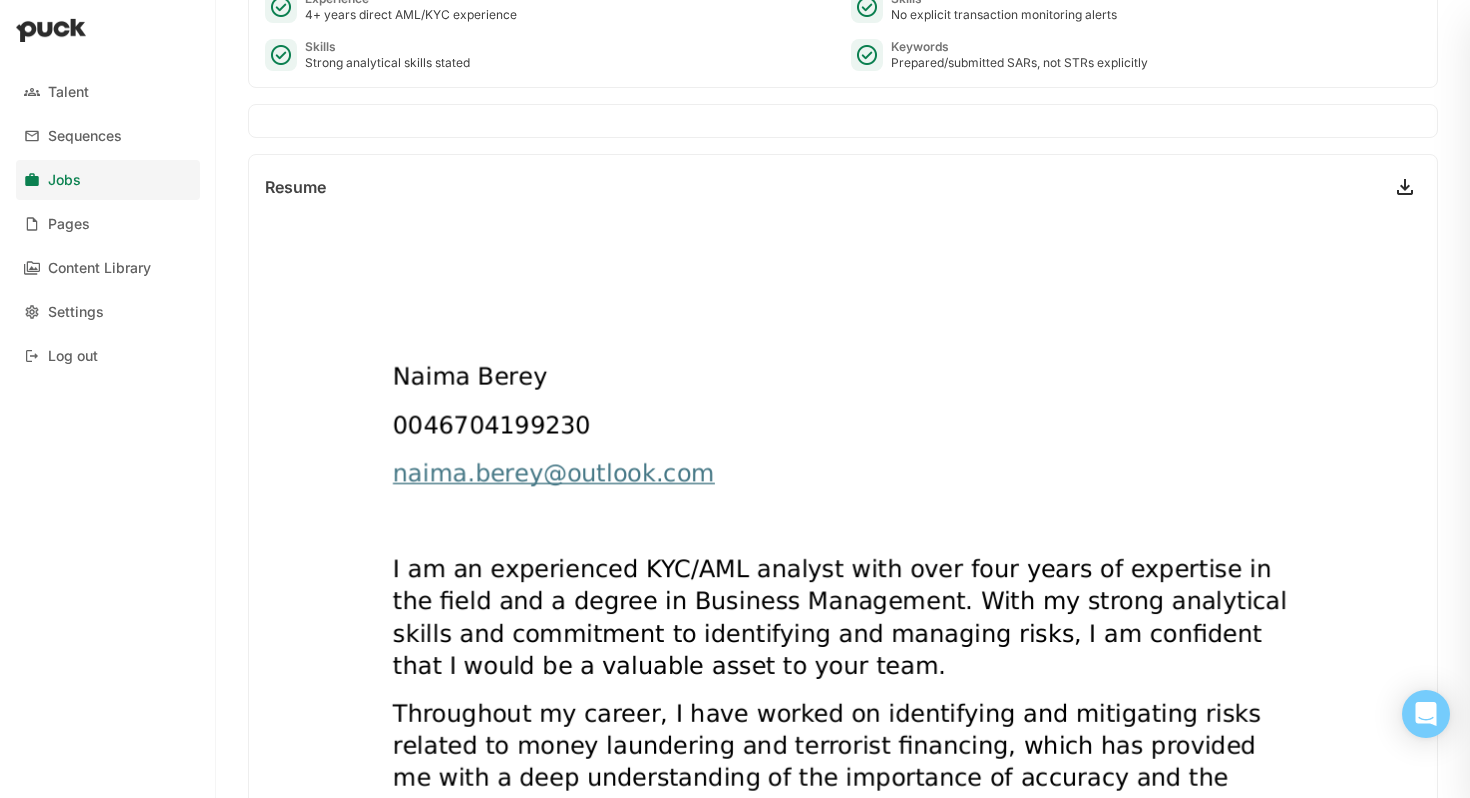 scroll, scrollTop: 0, scrollLeft: 0, axis: both 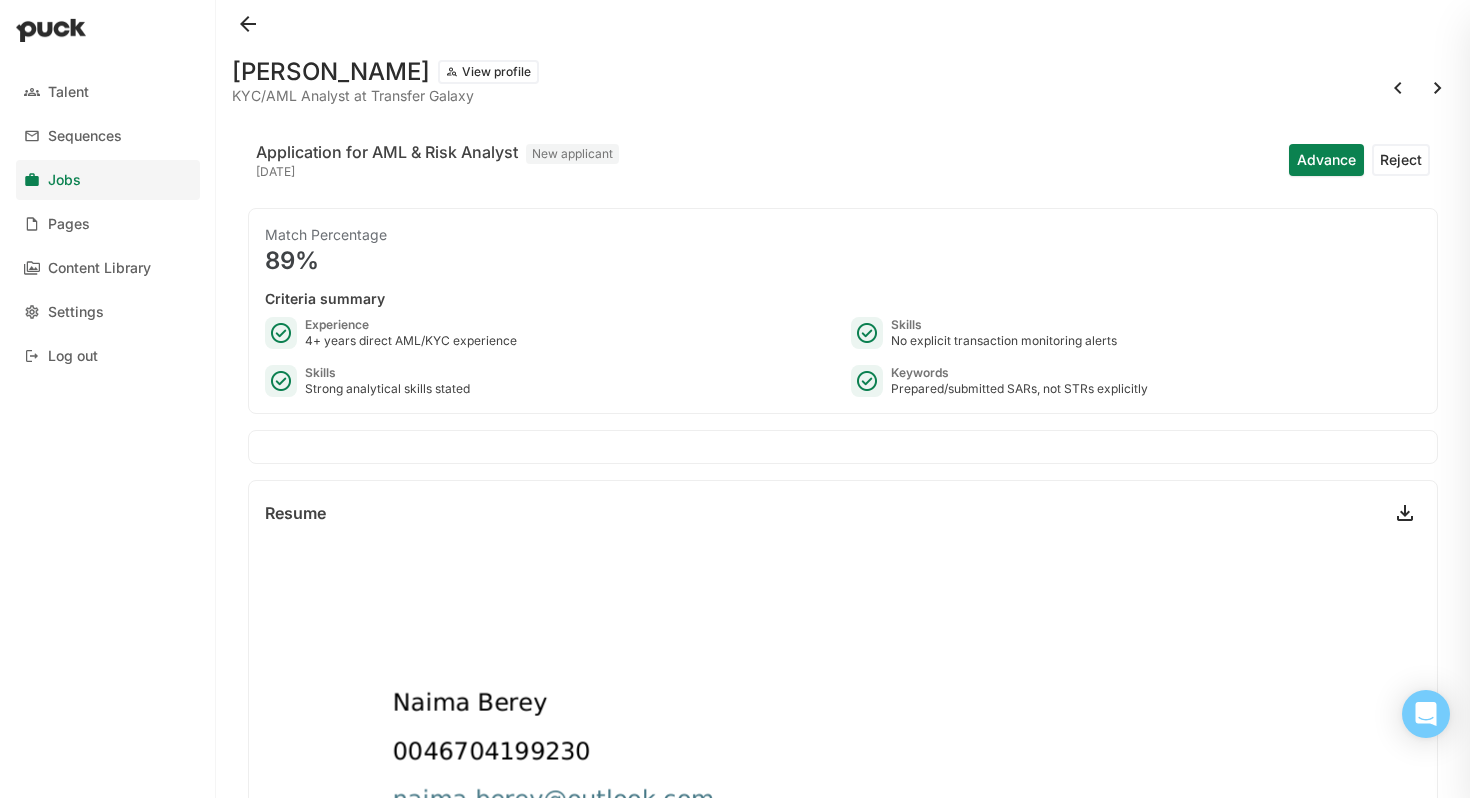 click at bounding box center [1398, 88] 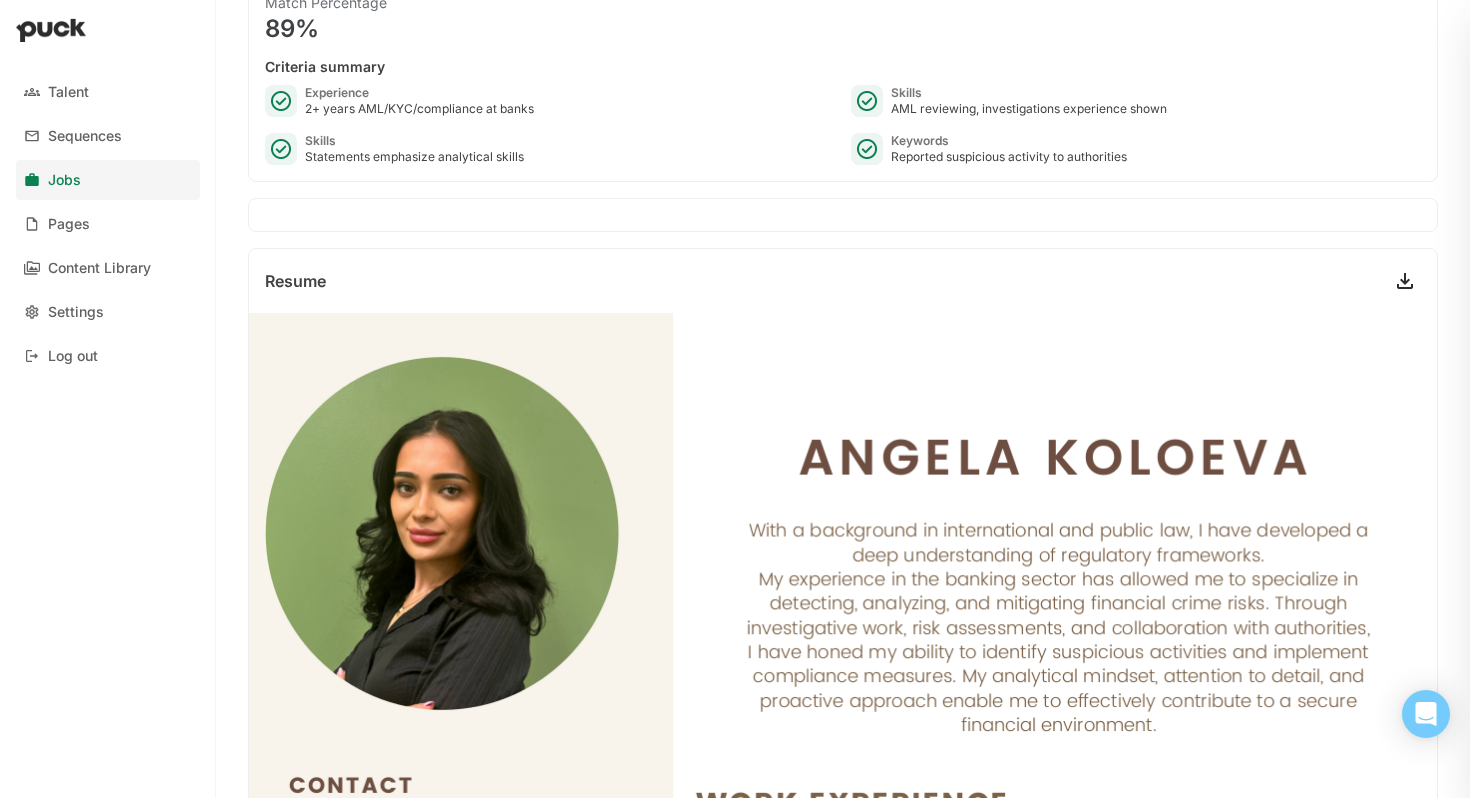 scroll, scrollTop: 0, scrollLeft: 0, axis: both 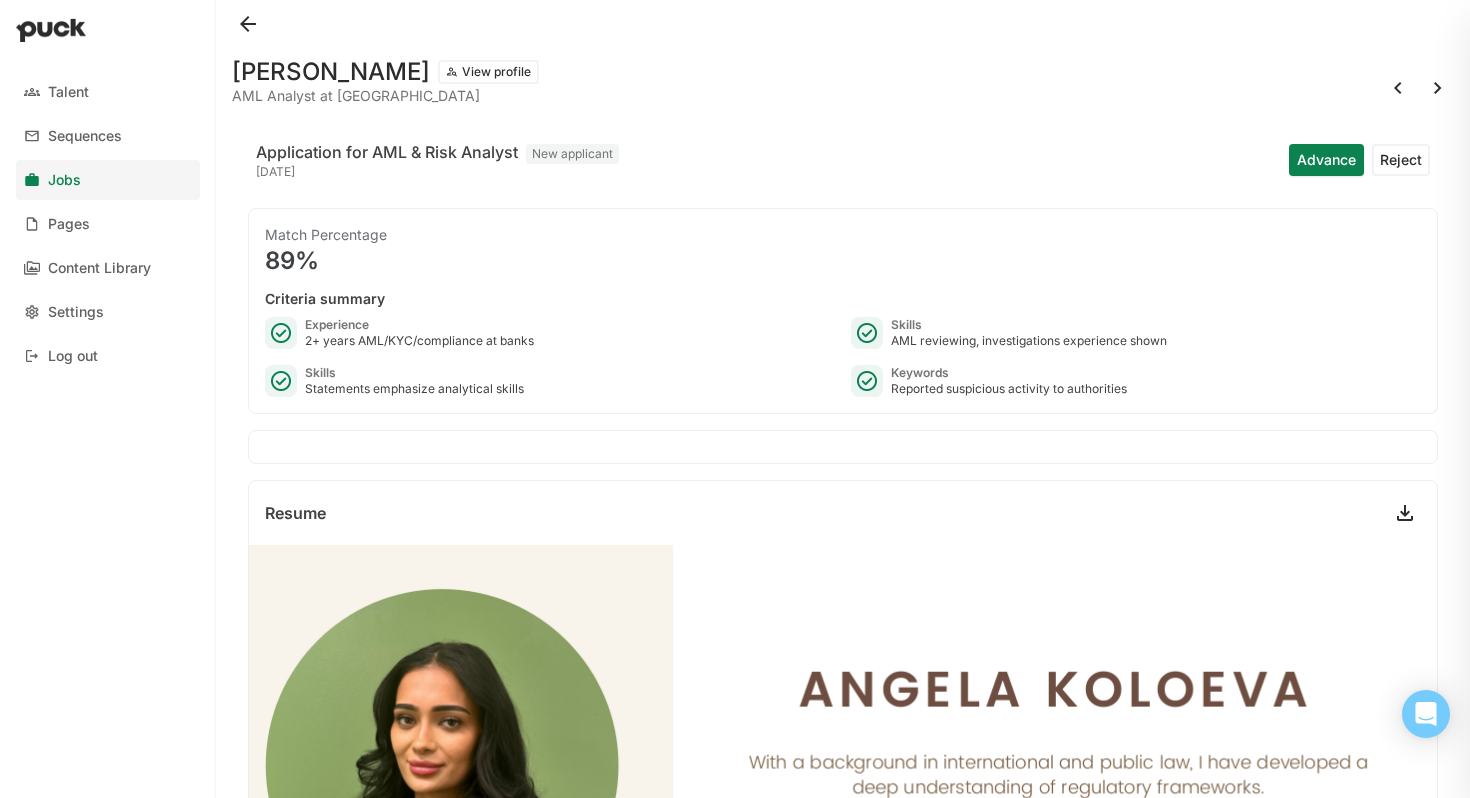 click at bounding box center [1398, 88] 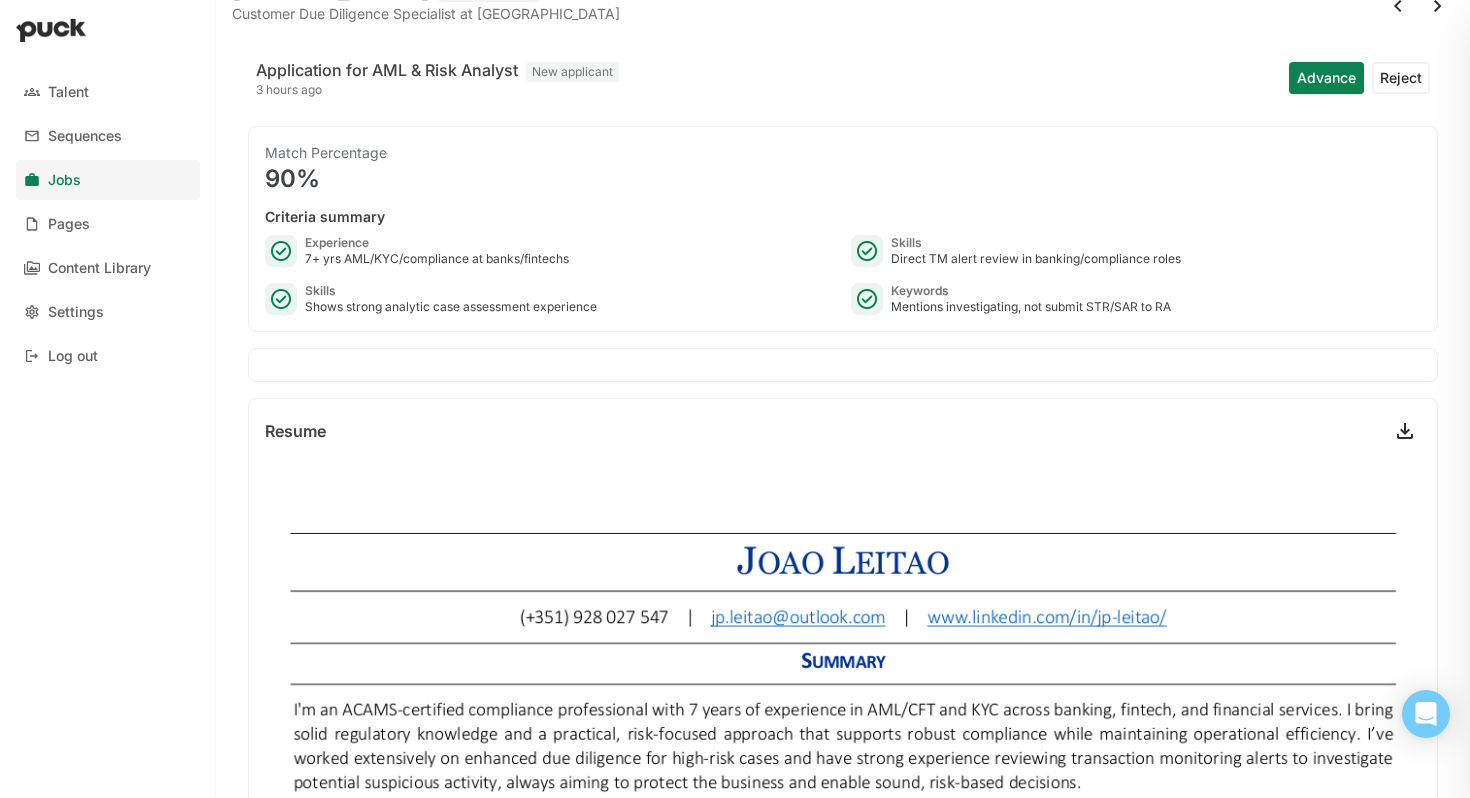 scroll, scrollTop: 0, scrollLeft: 0, axis: both 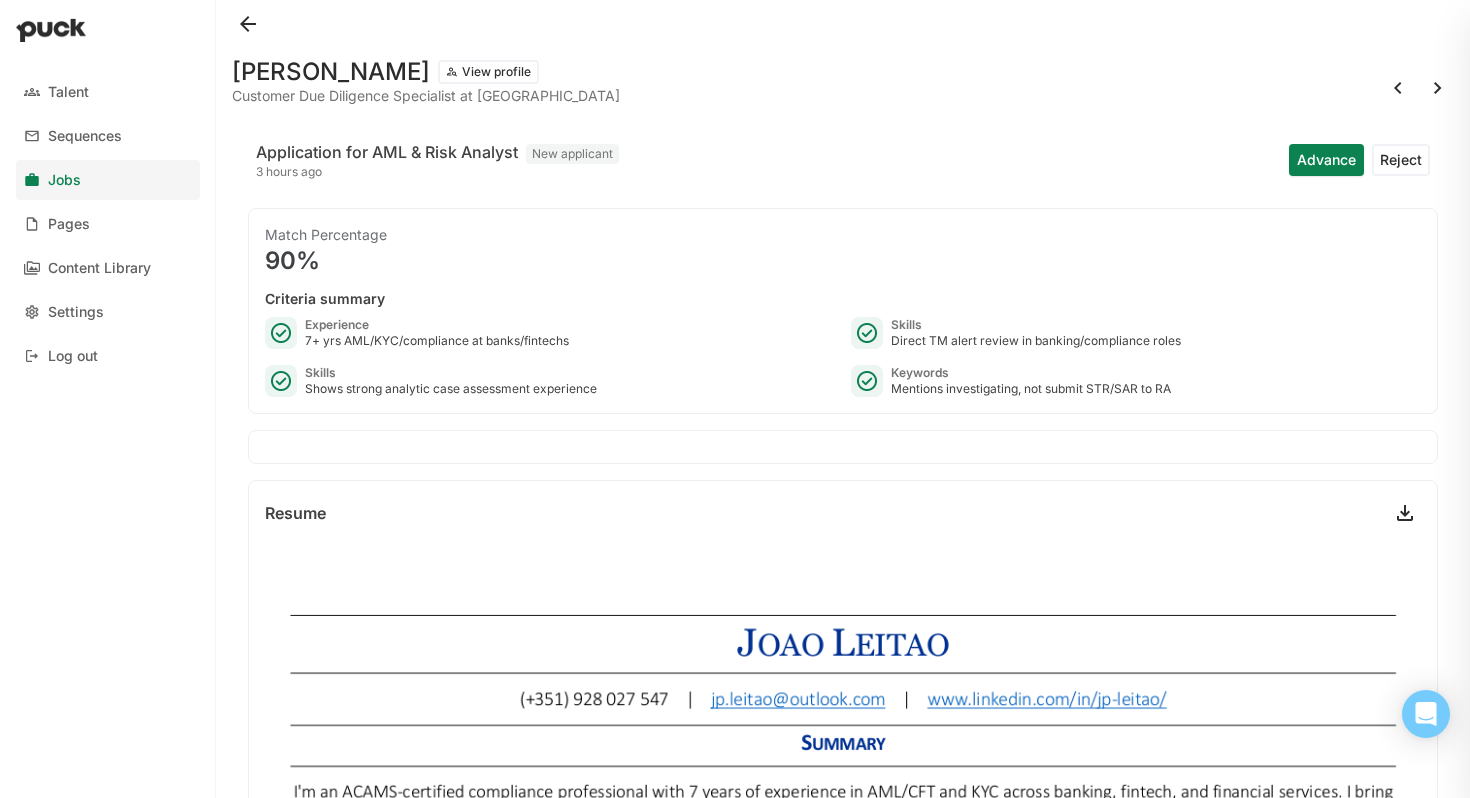 click at bounding box center [1398, 88] 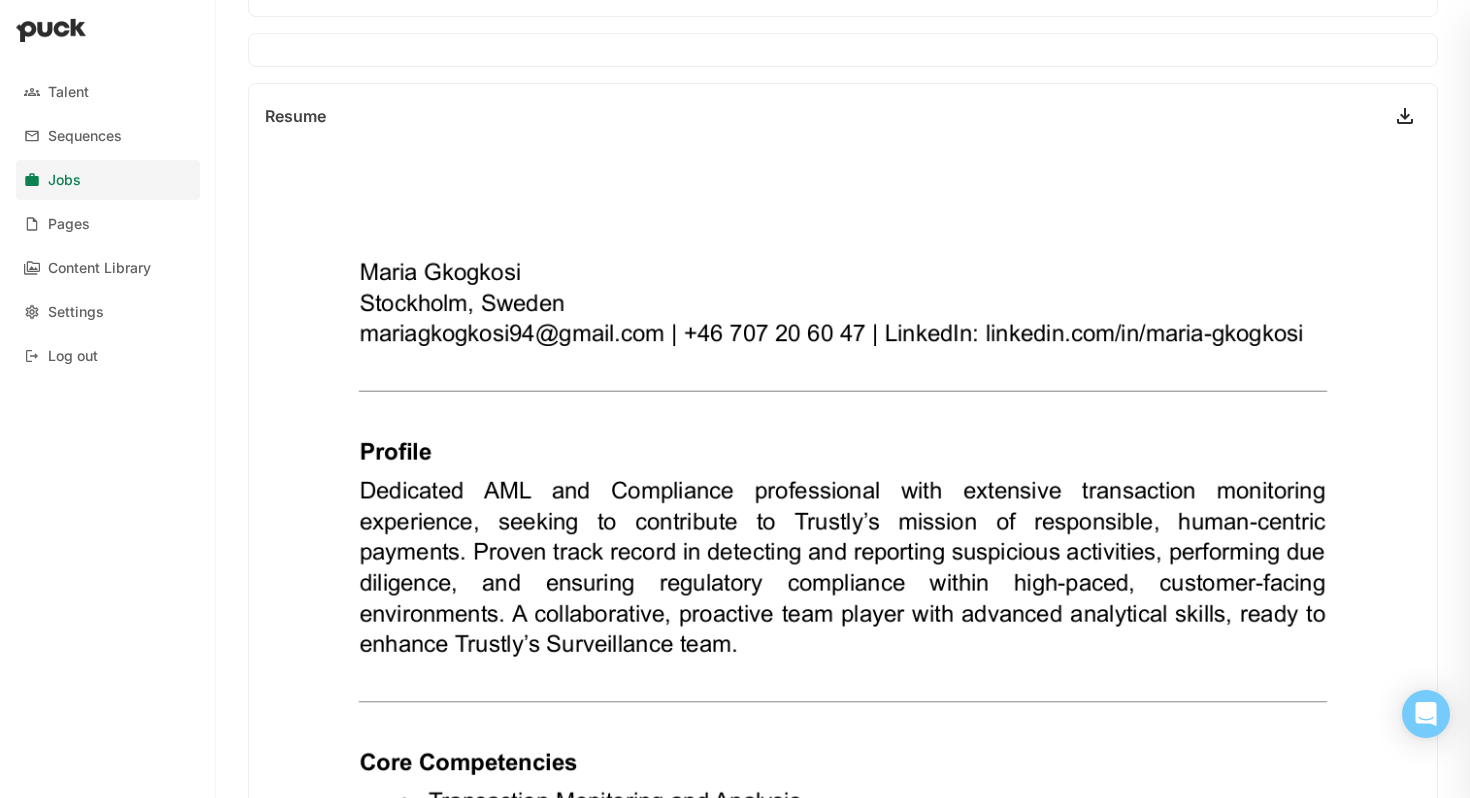 scroll, scrollTop: 0, scrollLeft: 0, axis: both 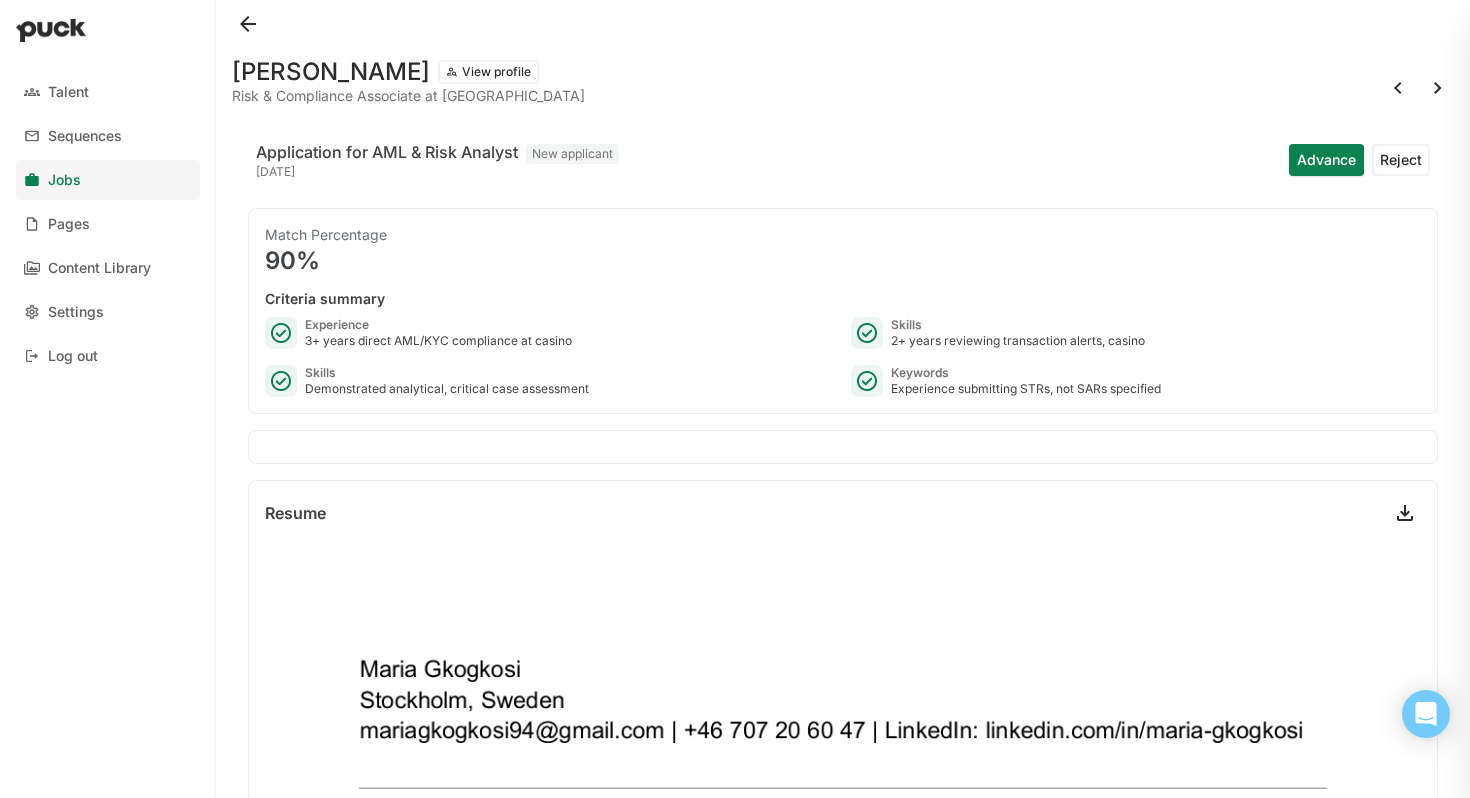 click at bounding box center [1398, 88] 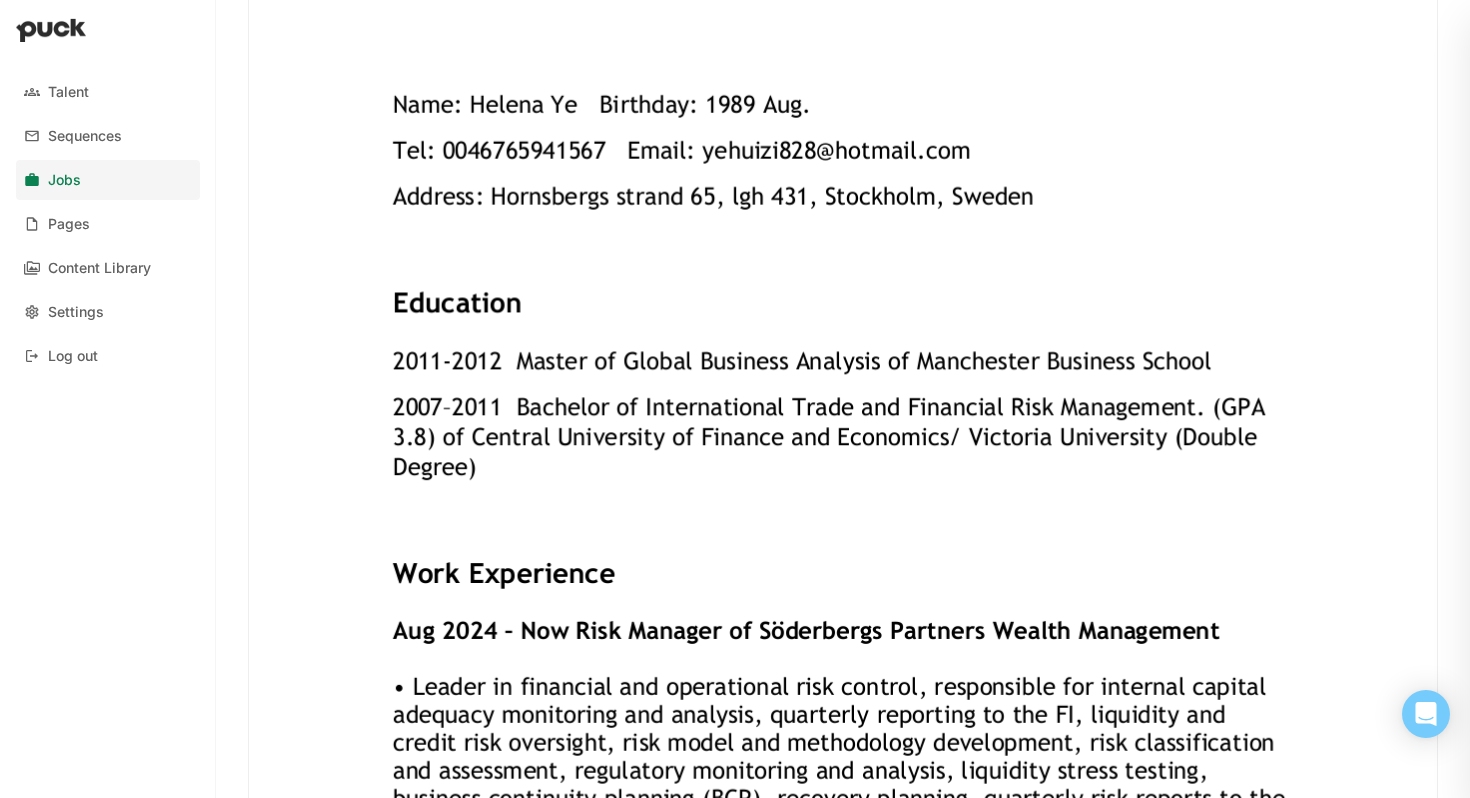scroll, scrollTop: 0, scrollLeft: 0, axis: both 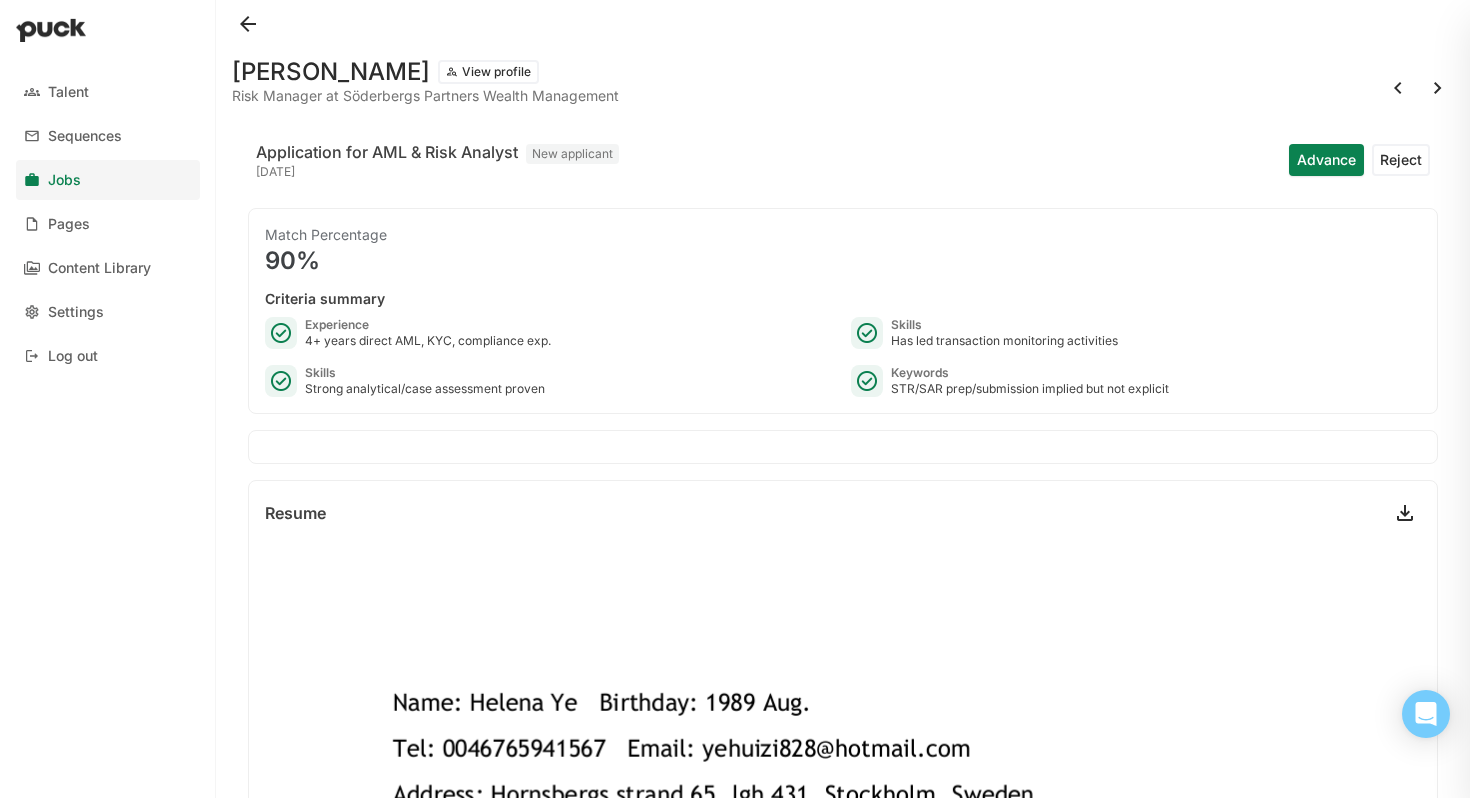 click at bounding box center (1398, 88) 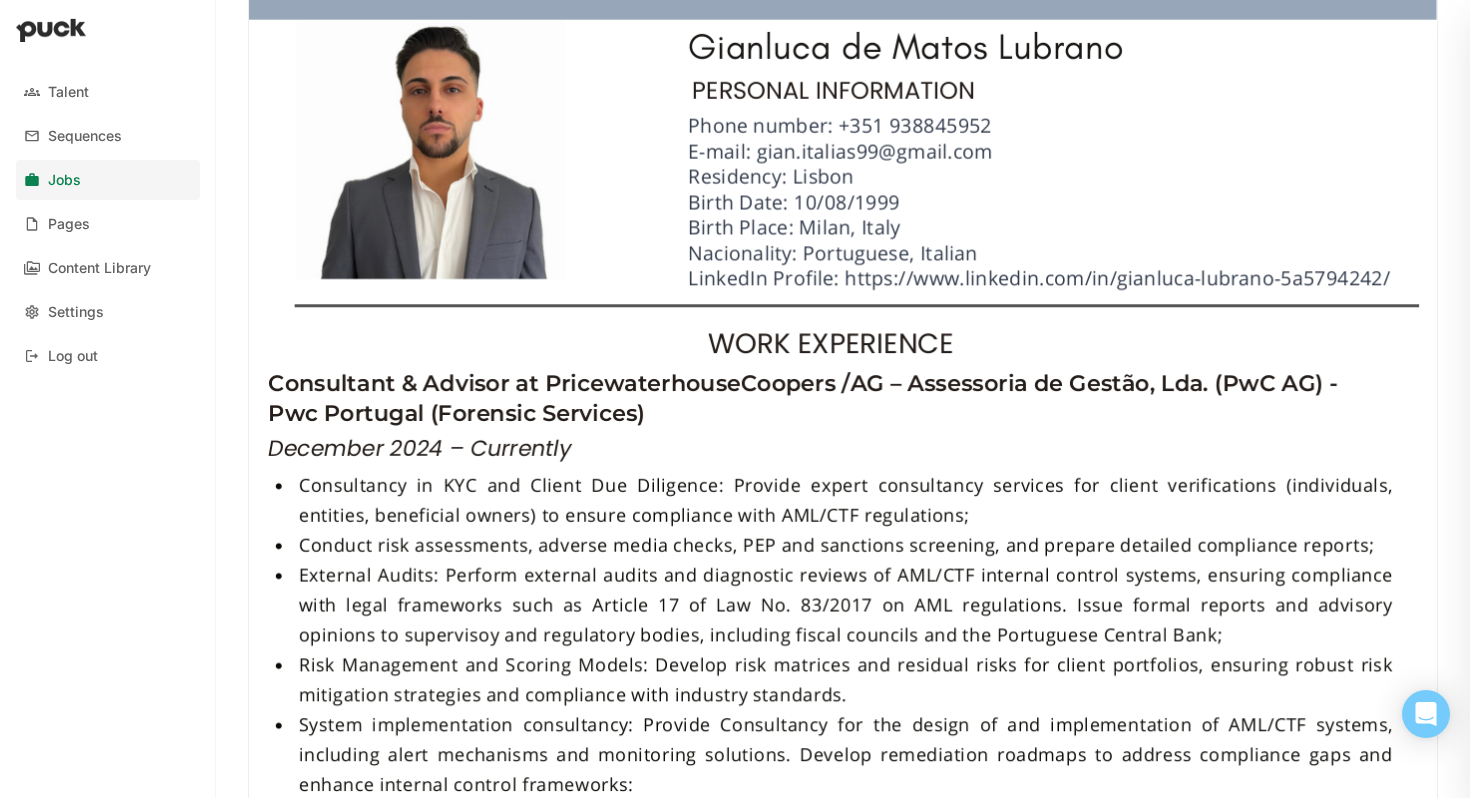 scroll, scrollTop: 0, scrollLeft: 0, axis: both 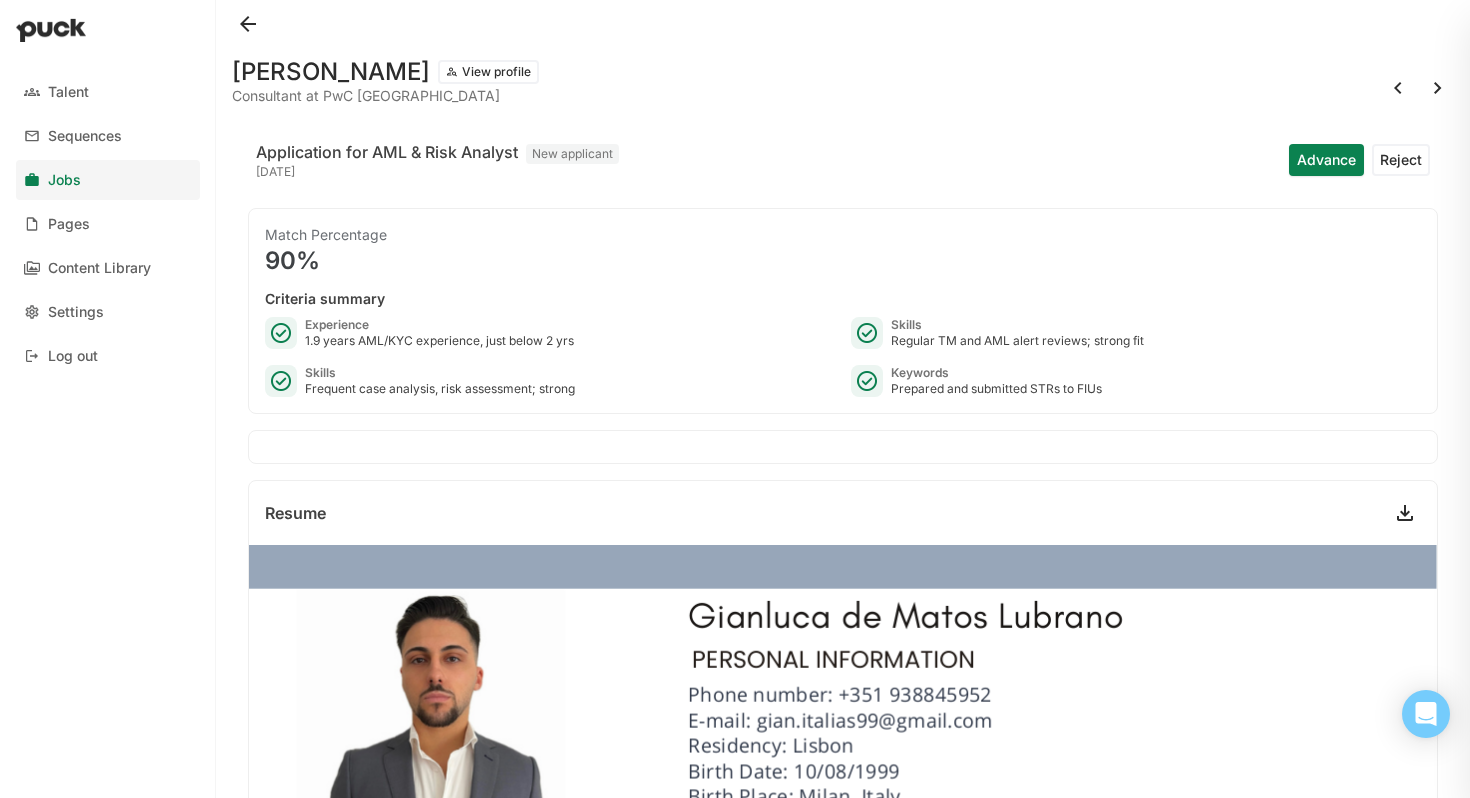 click at bounding box center (1398, 88) 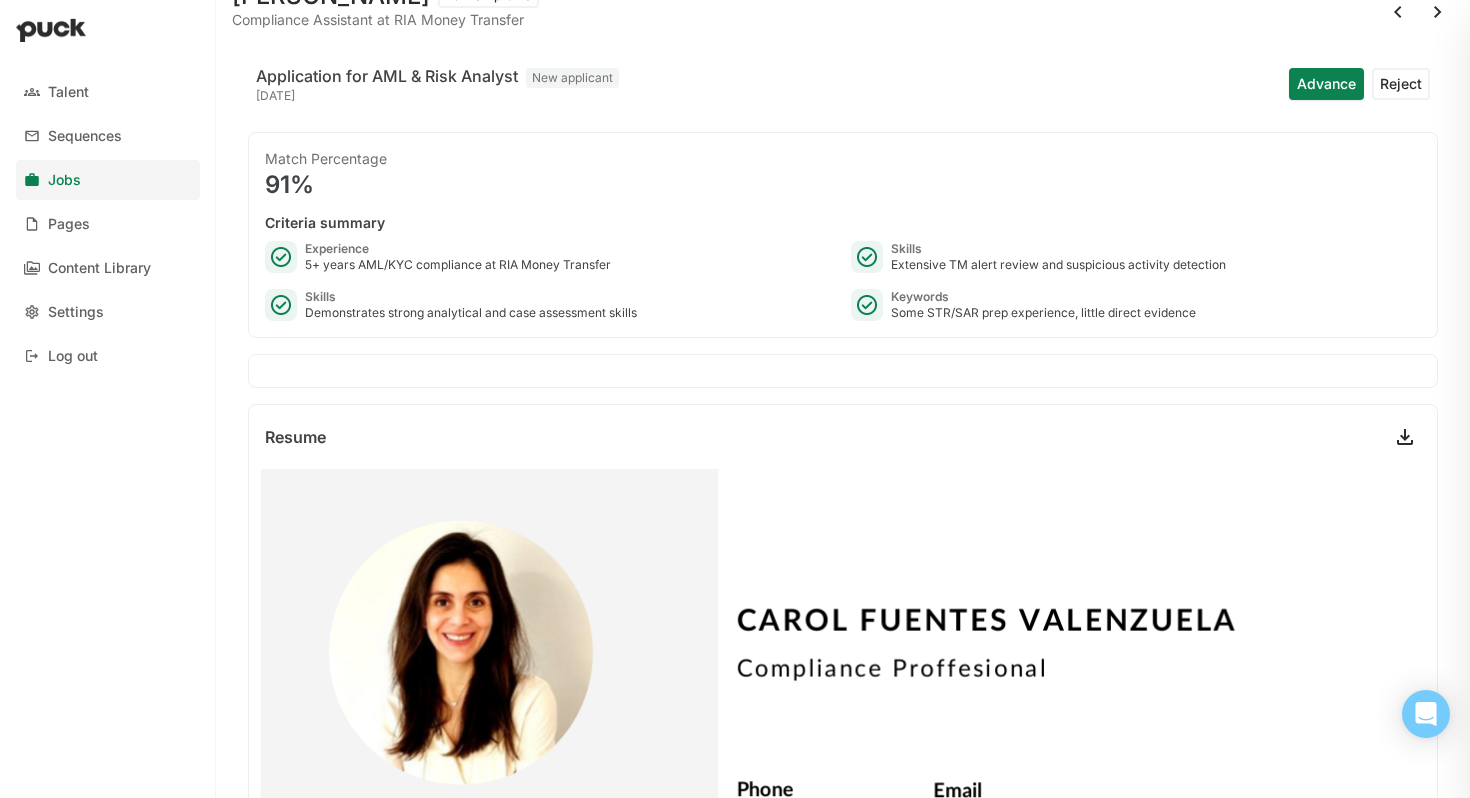 scroll, scrollTop: 72, scrollLeft: 0, axis: vertical 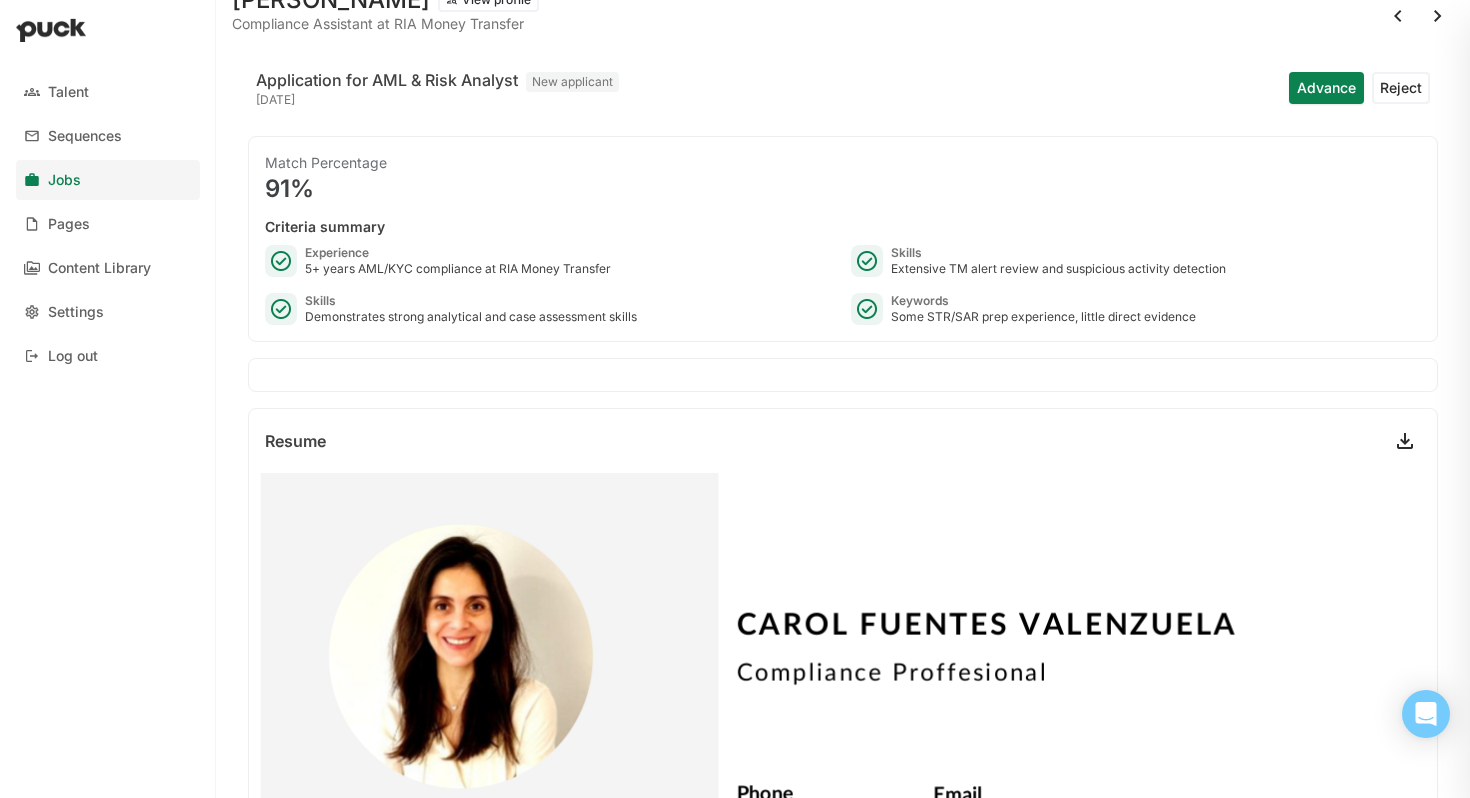 click at bounding box center [1398, 16] 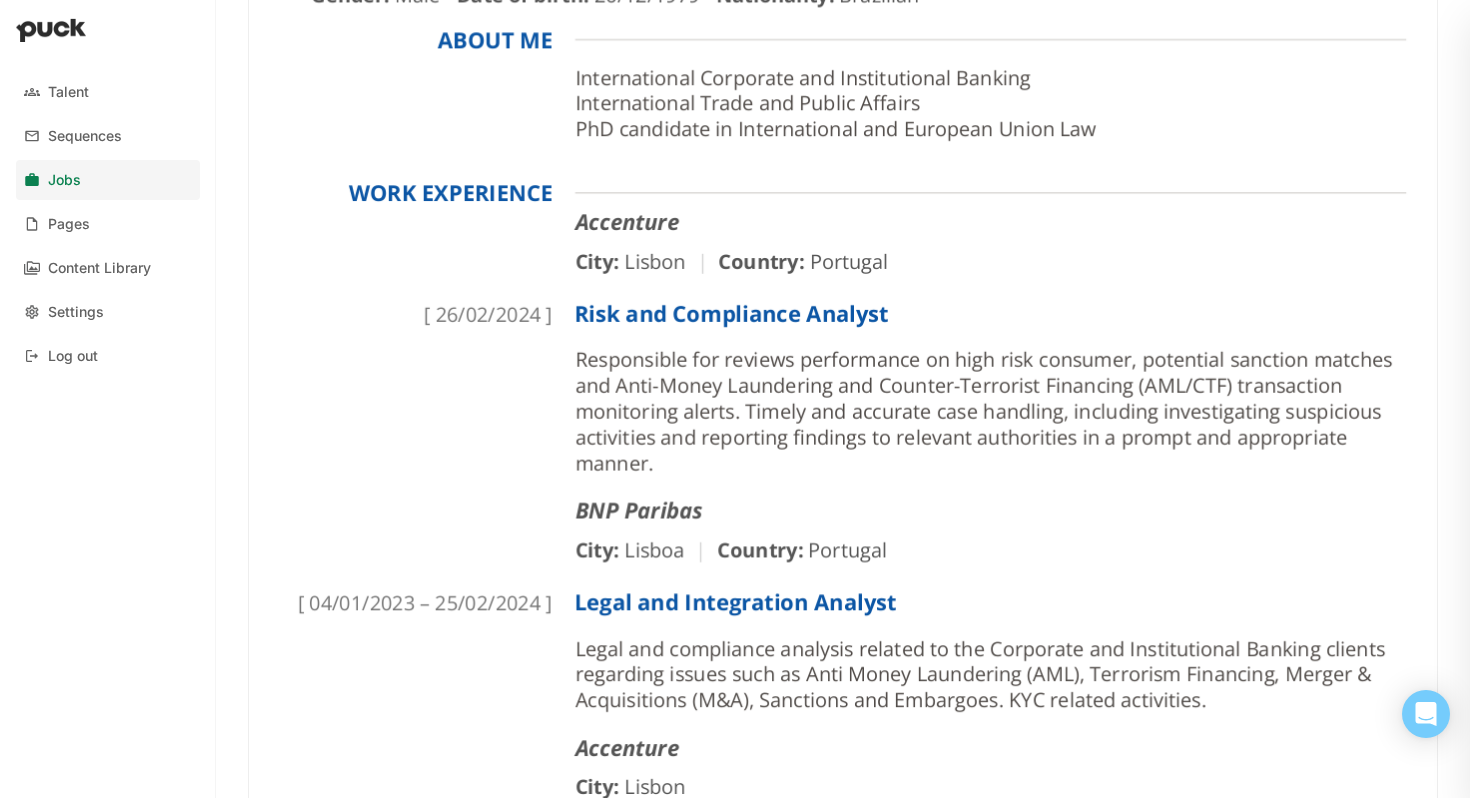 scroll, scrollTop: 396, scrollLeft: 0, axis: vertical 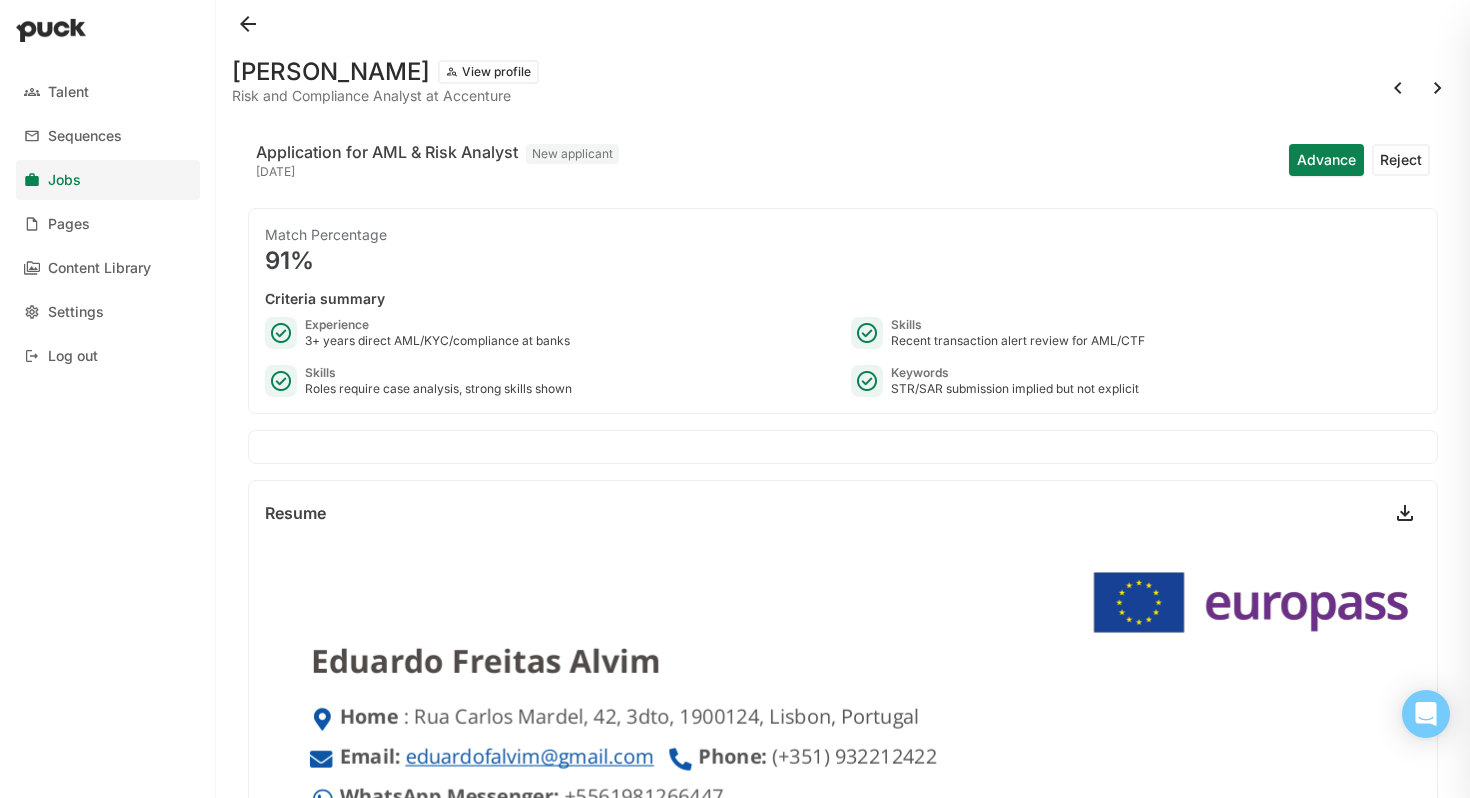 click at bounding box center [1398, 88] 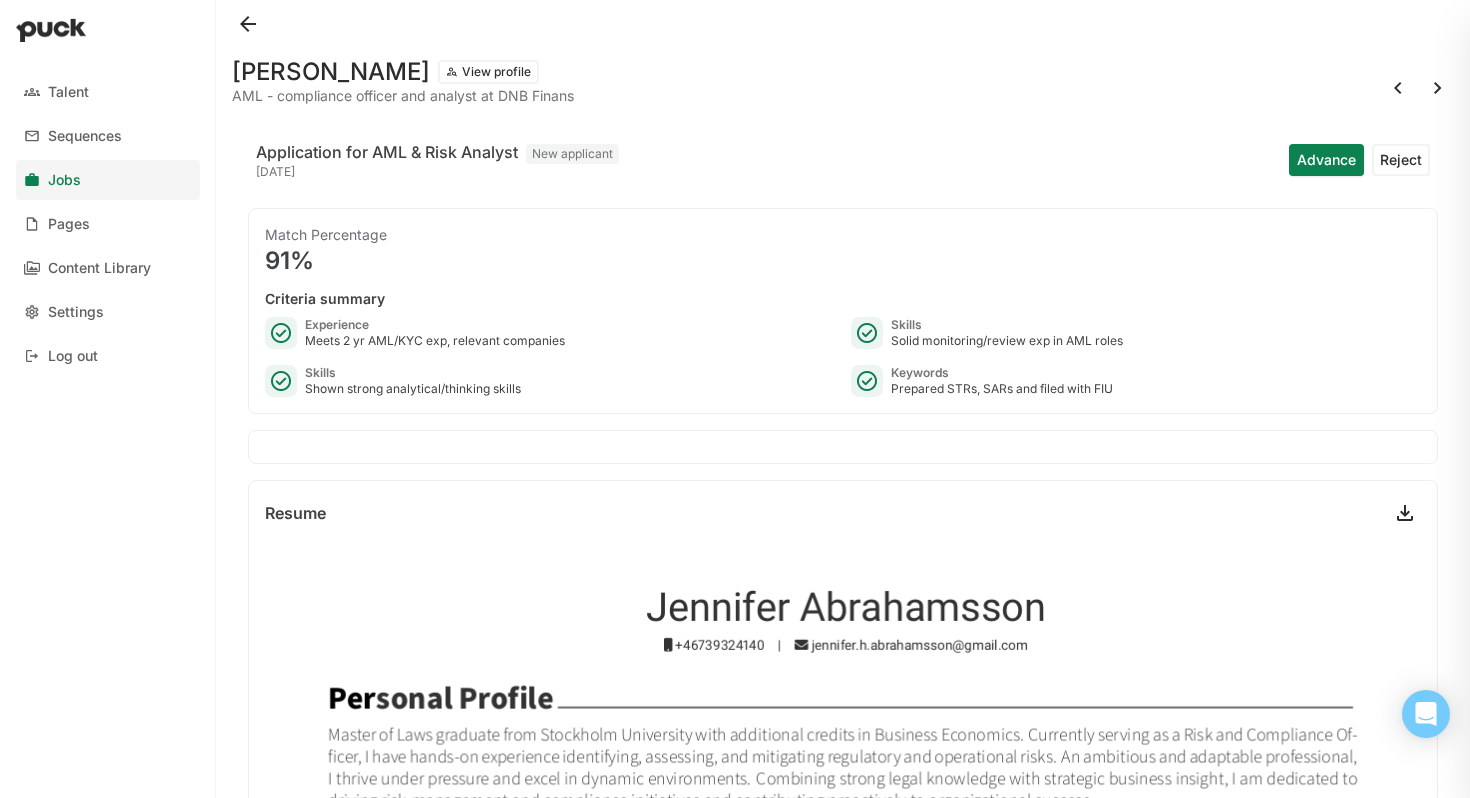 click at bounding box center [1398, 88] 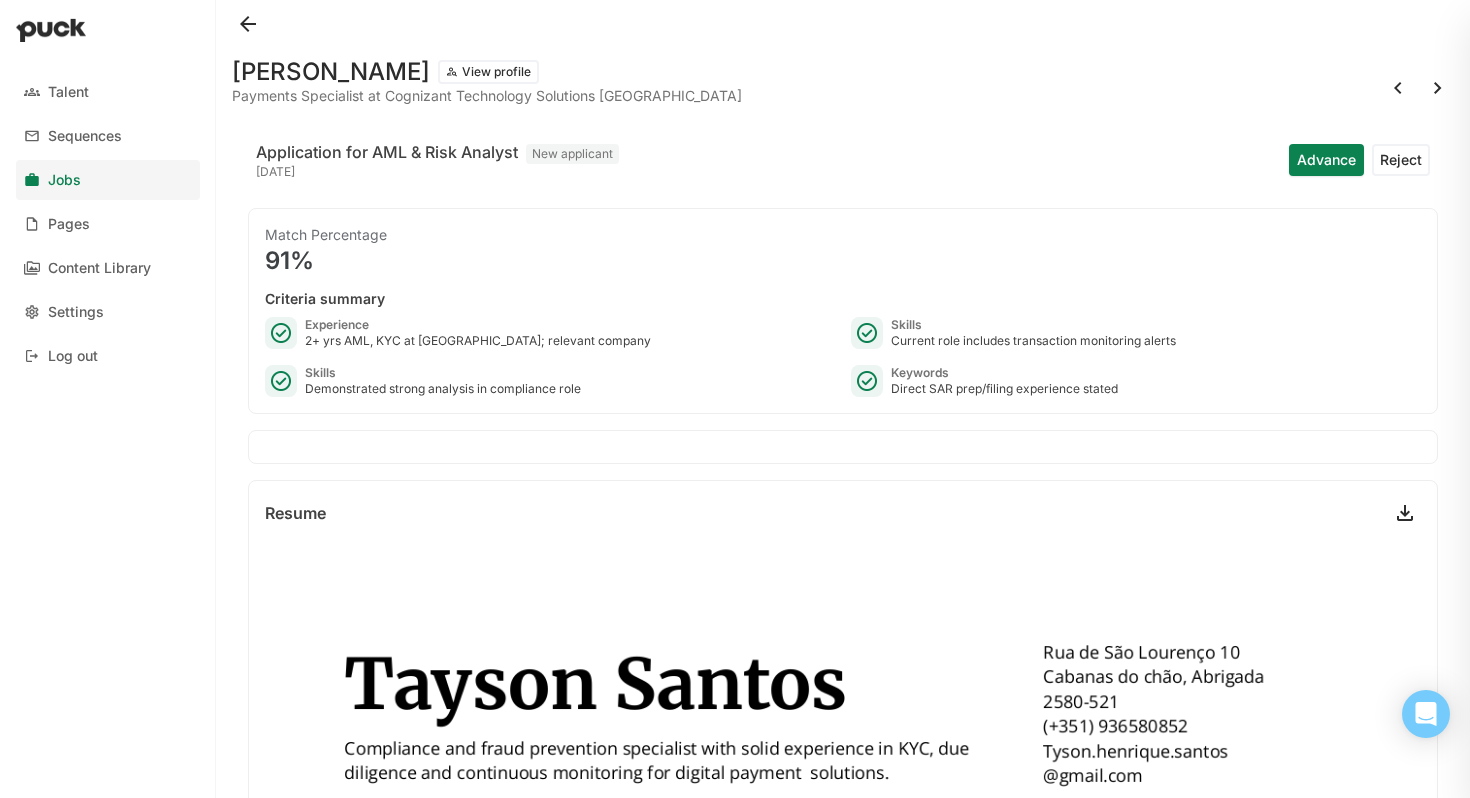 click at bounding box center (1398, 88) 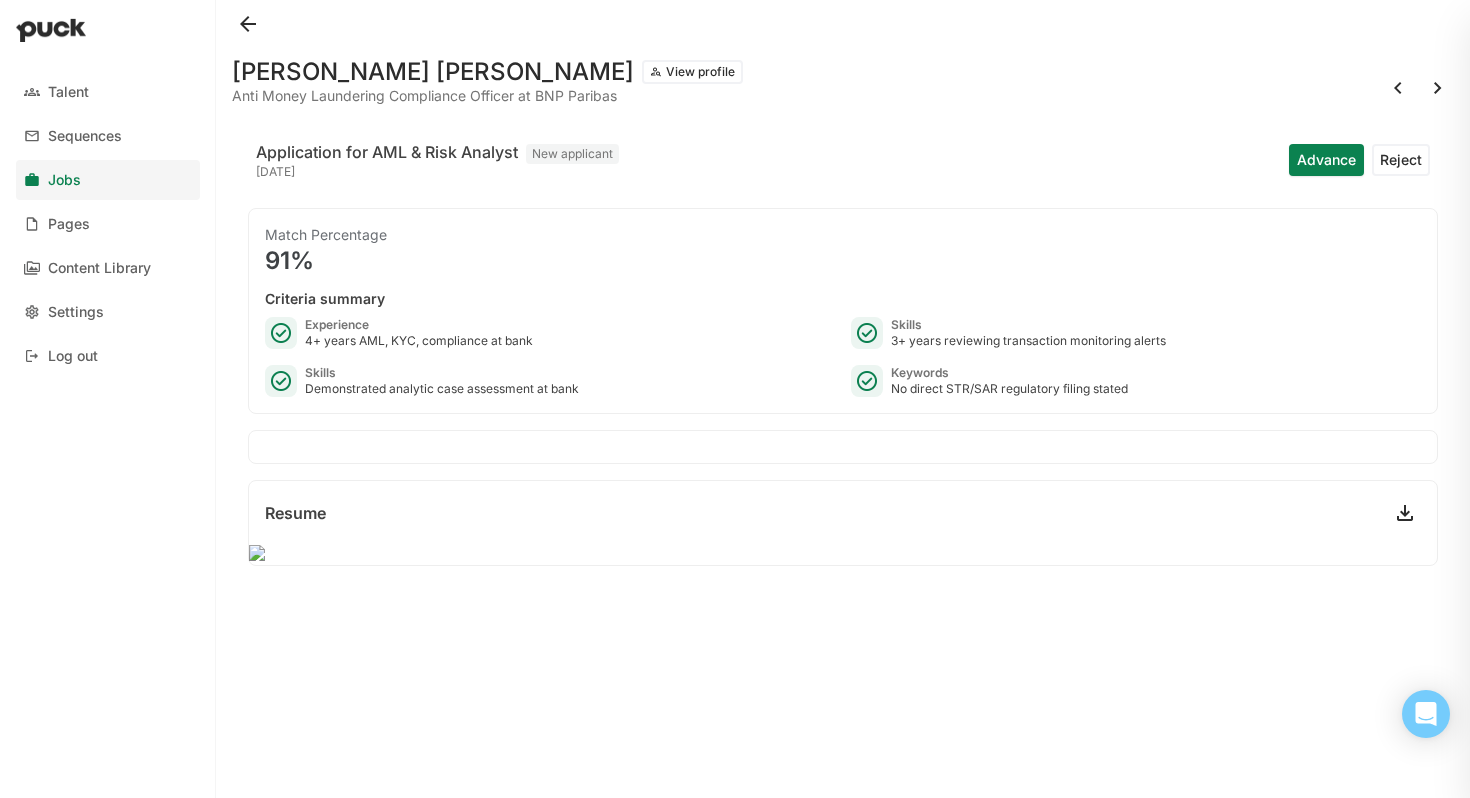 click at bounding box center (1398, 88) 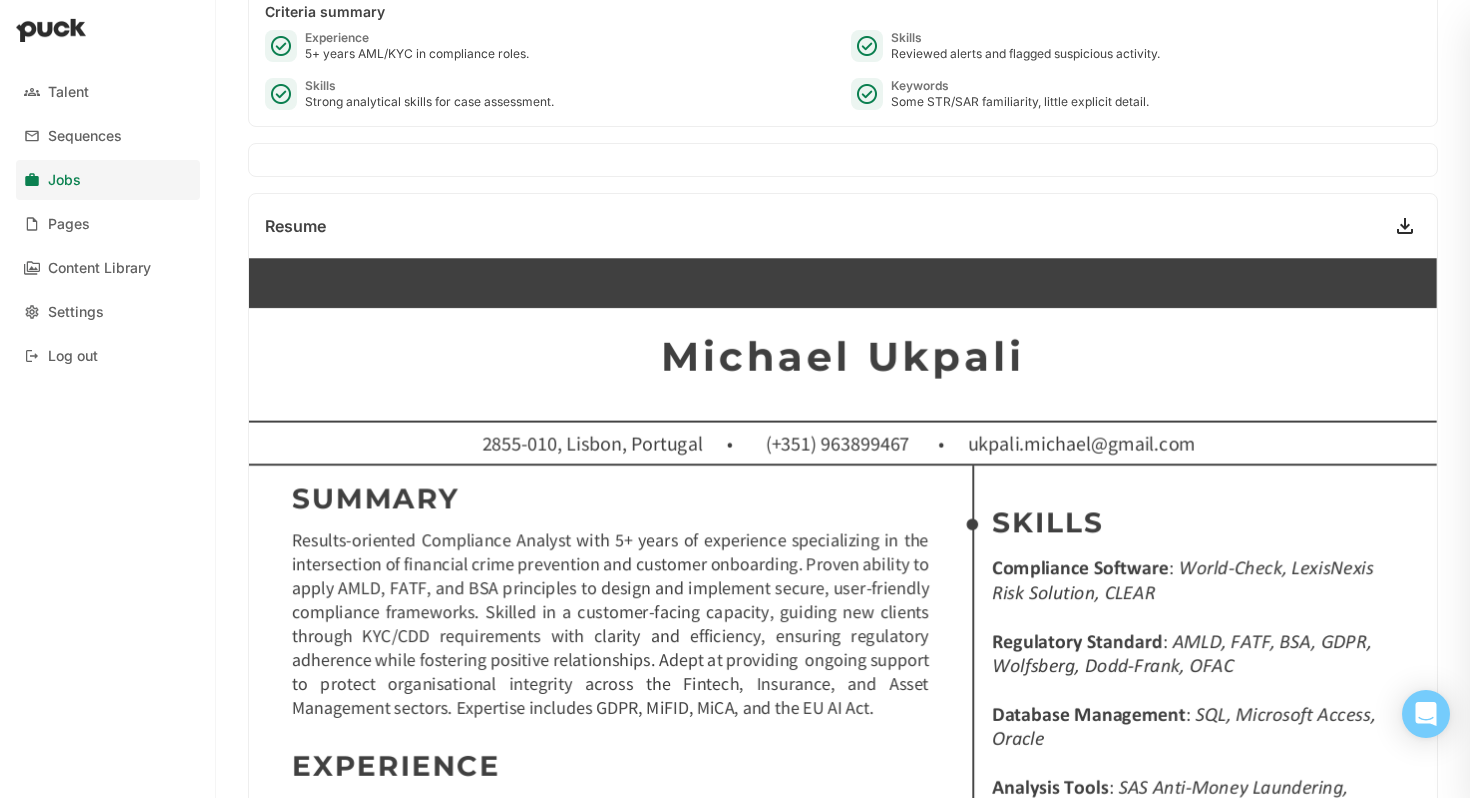scroll, scrollTop: 495, scrollLeft: 0, axis: vertical 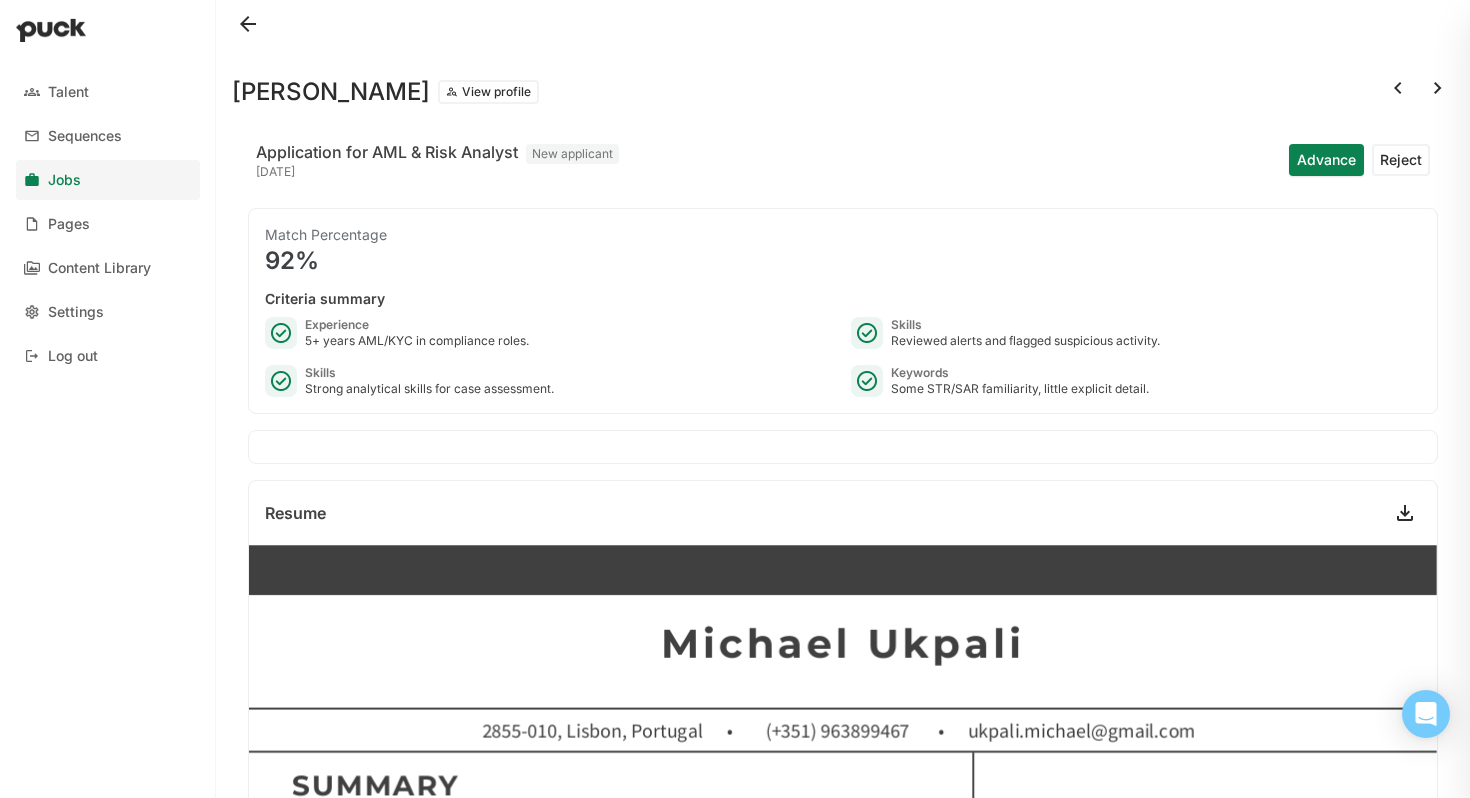 click at bounding box center (1398, 88) 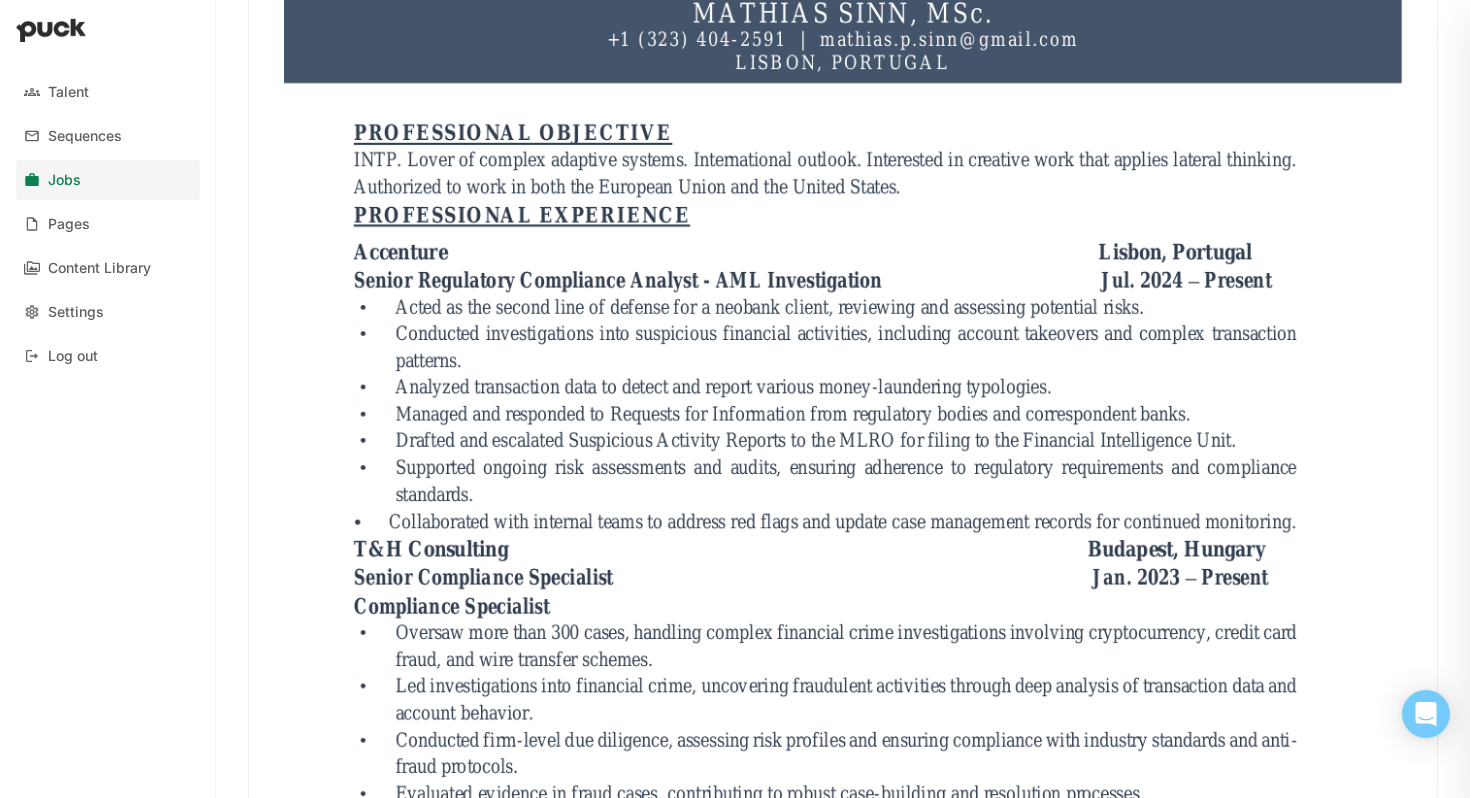 scroll, scrollTop: 234, scrollLeft: 0, axis: vertical 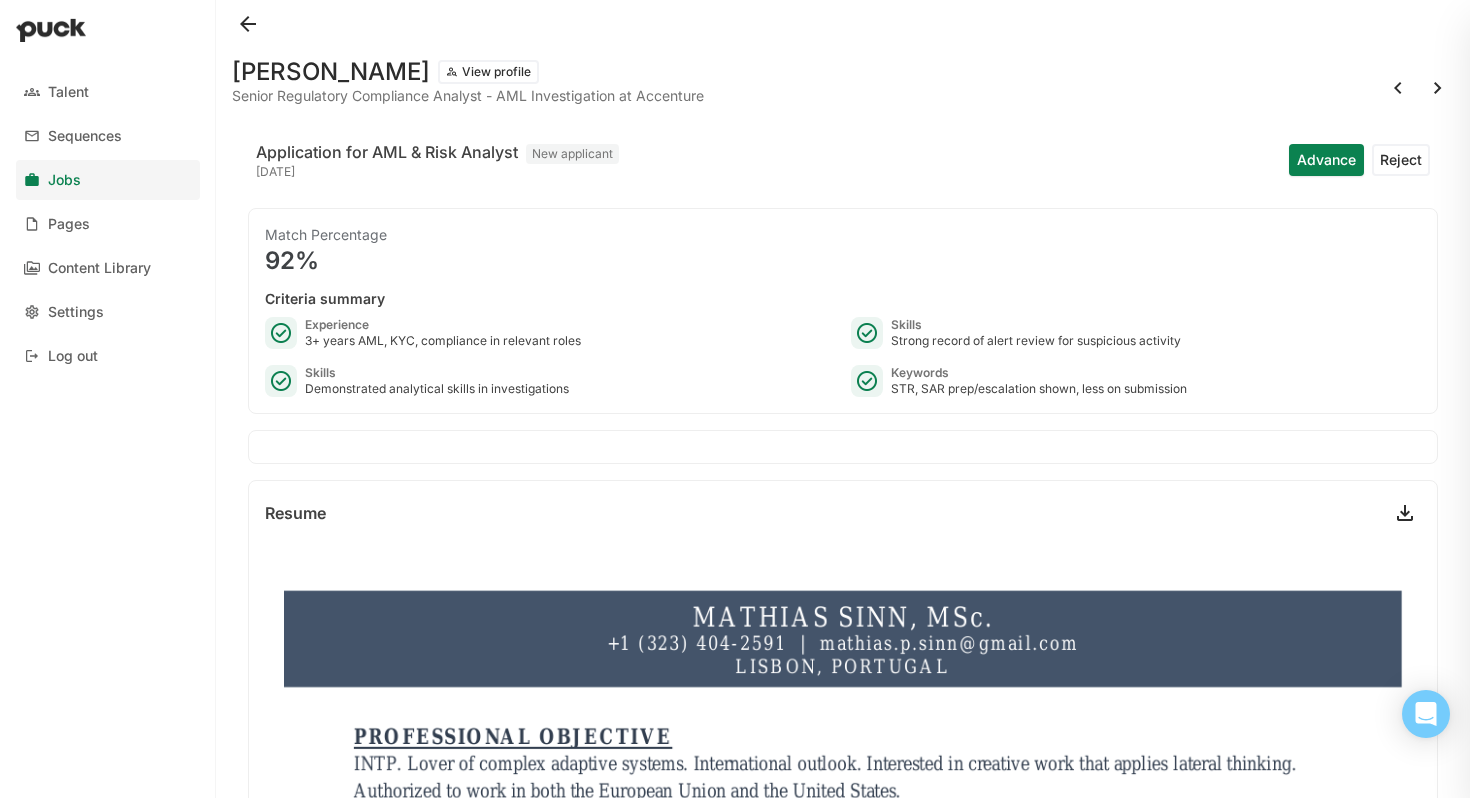 click at bounding box center [1398, 88] 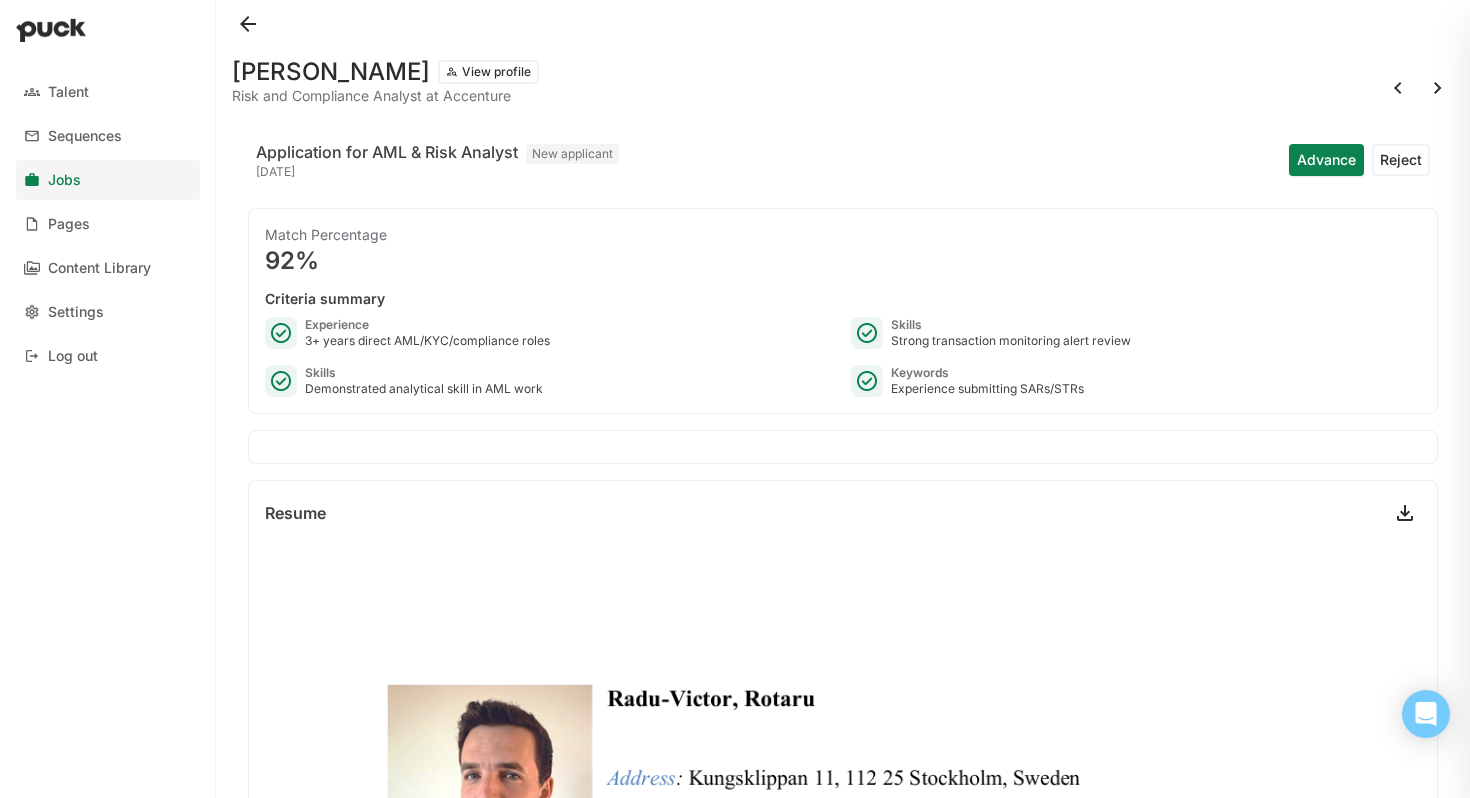 click at bounding box center [1418, 88] 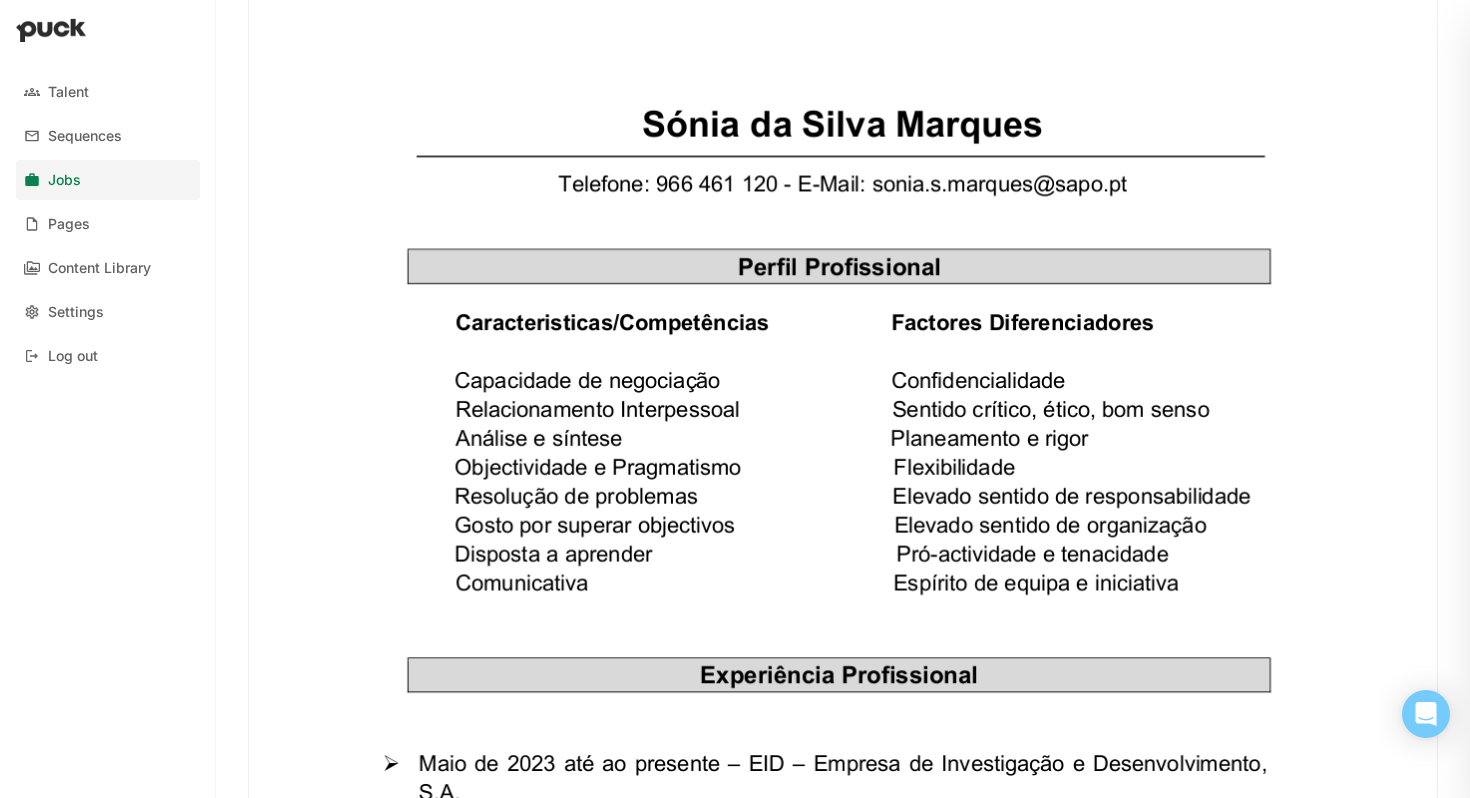 scroll, scrollTop: 0, scrollLeft: 0, axis: both 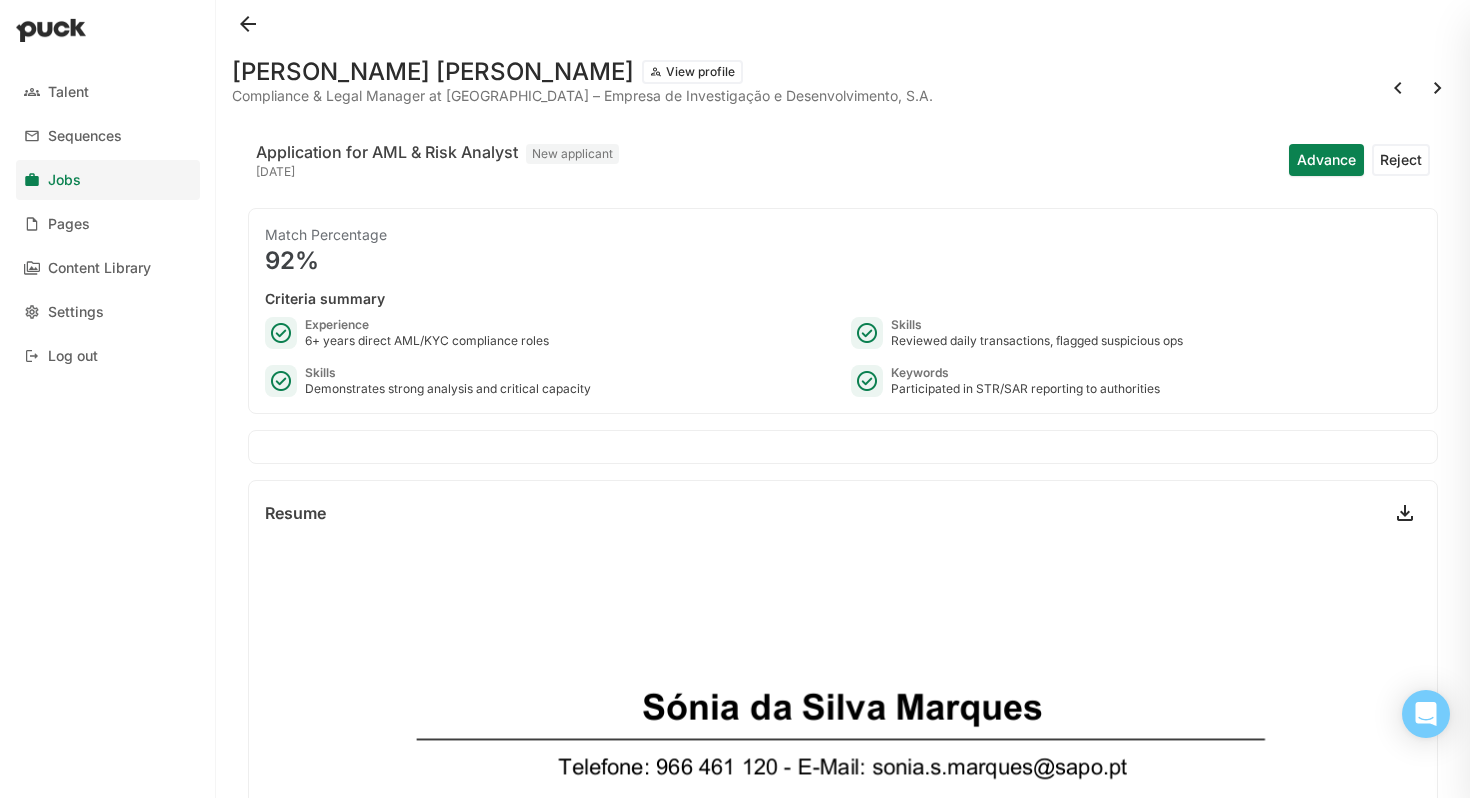 click on "Advance" at bounding box center (1326, 160) 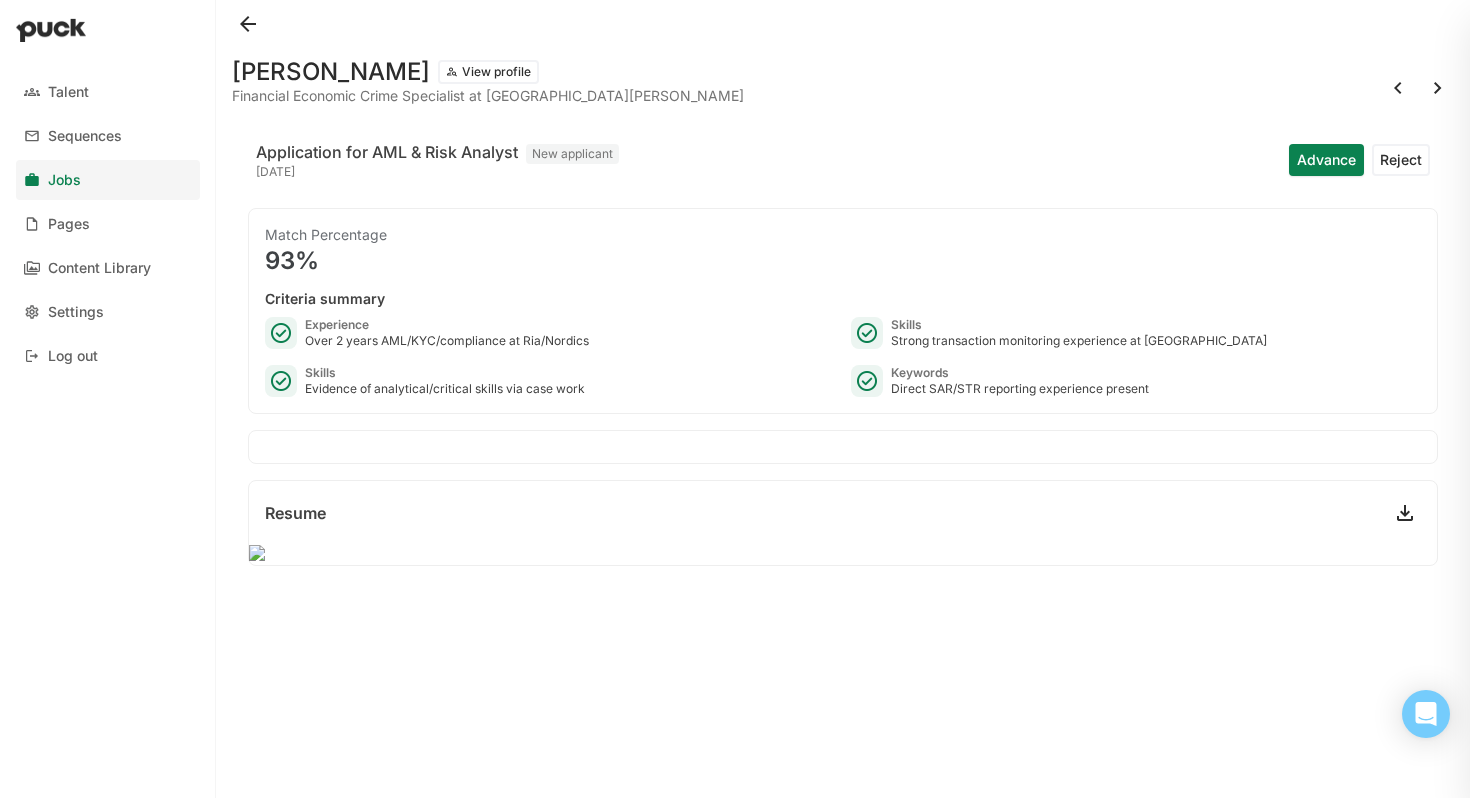 click at bounding box center (1398, 88) 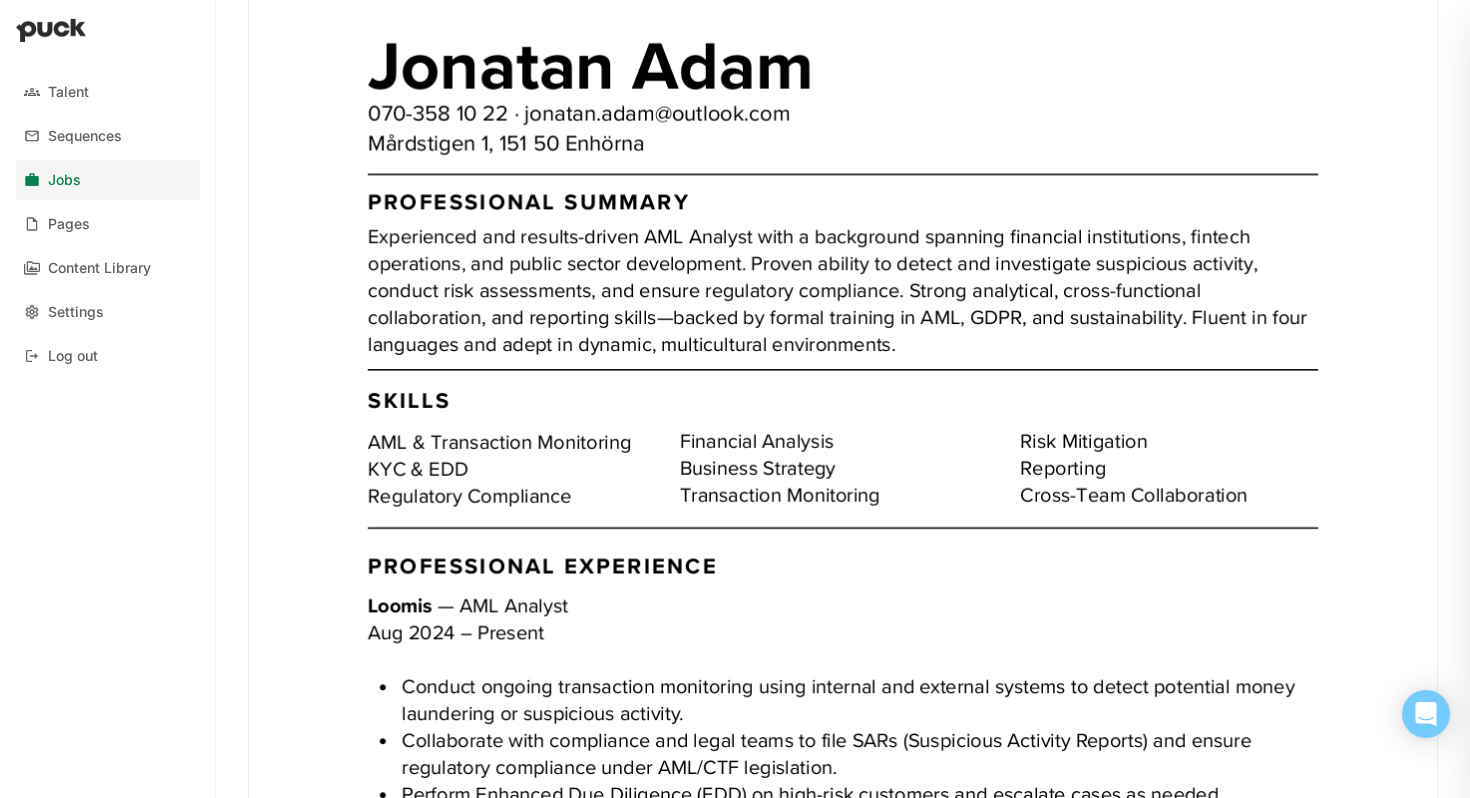 scroll, scrollTop: 0, scrollLeft: 0, axis: both 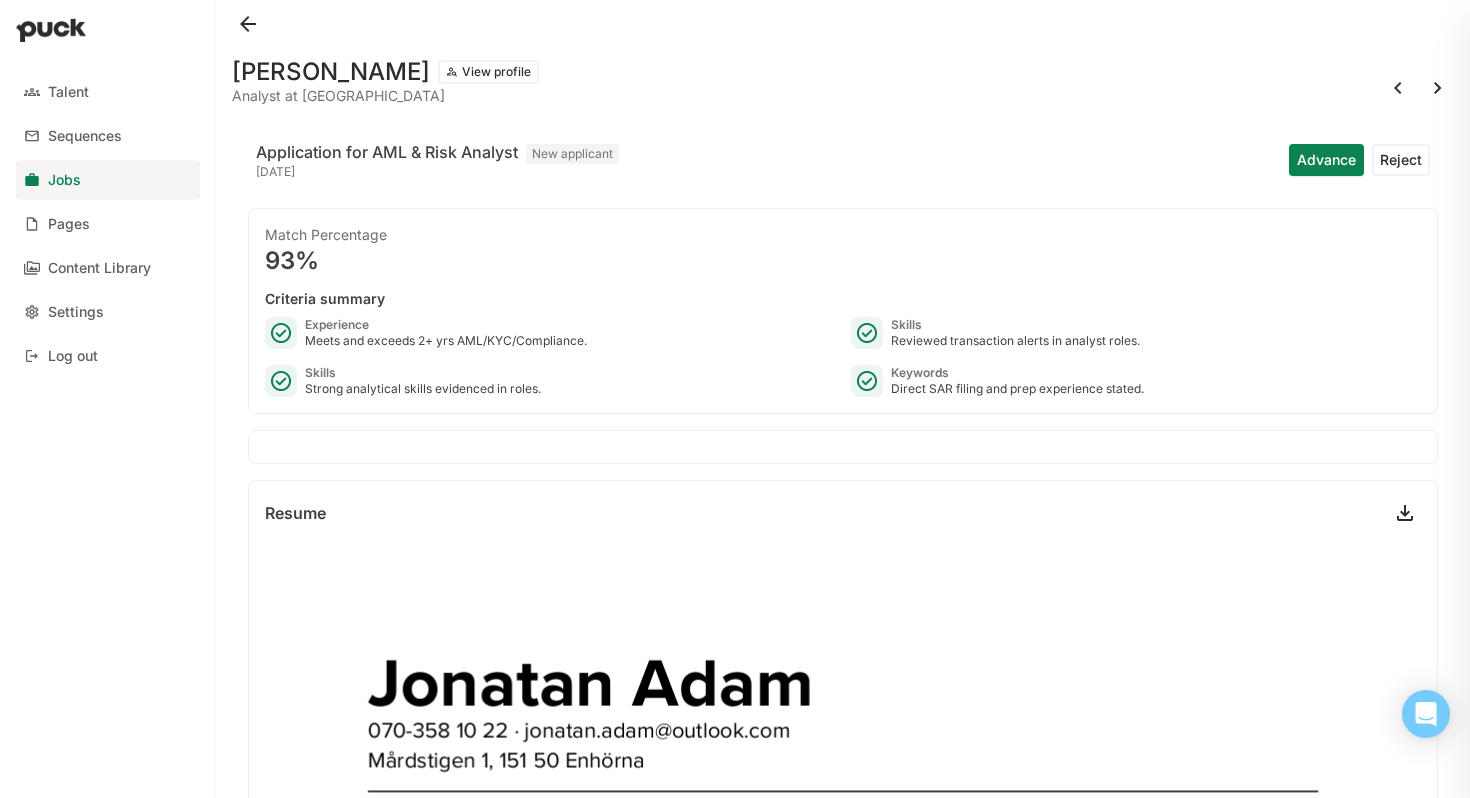 click at bounding box center (1398, 88) 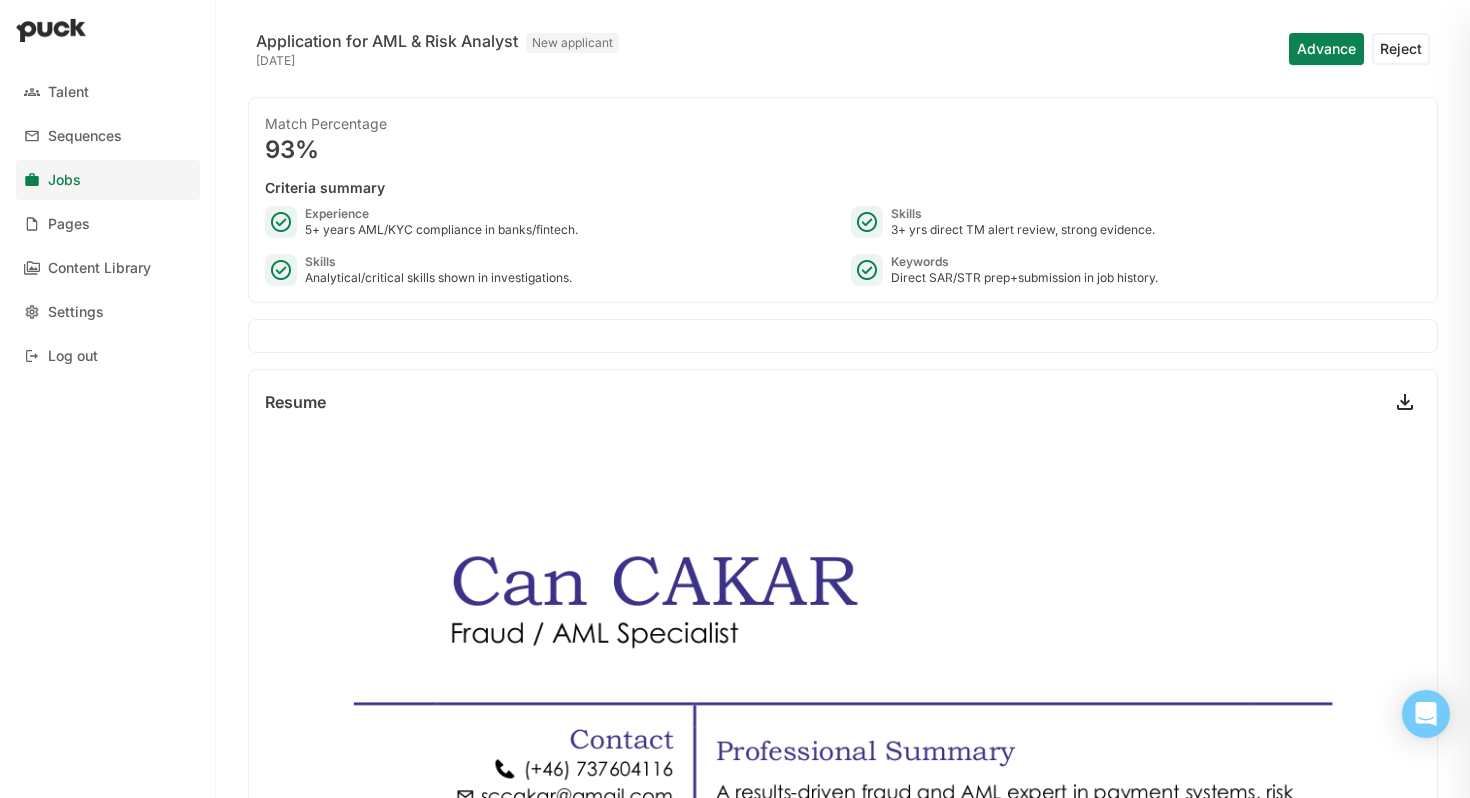 scroll, scrollTop: 0, scrollLeft: 0, axis: both 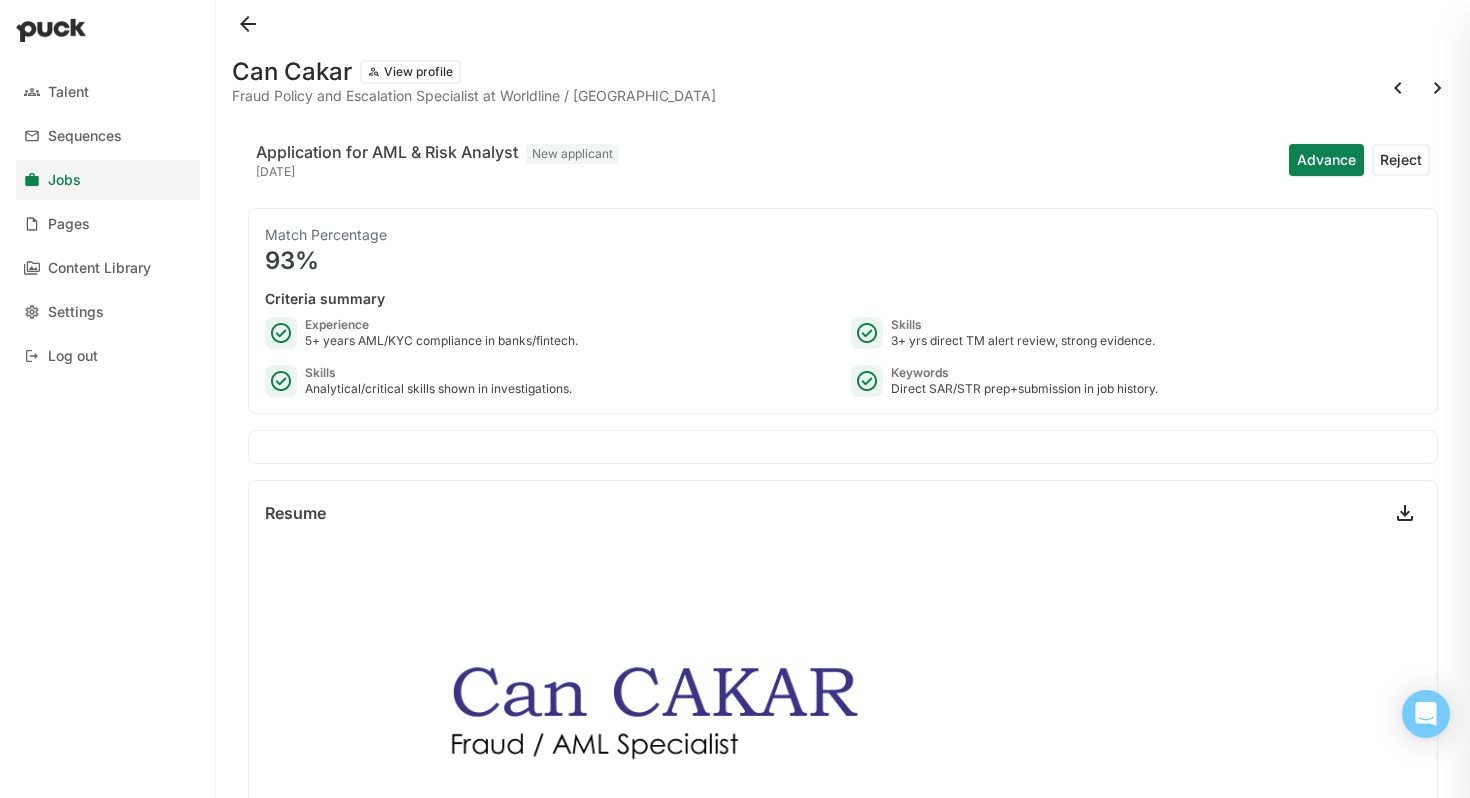 click at bounding box center [1398, 88] 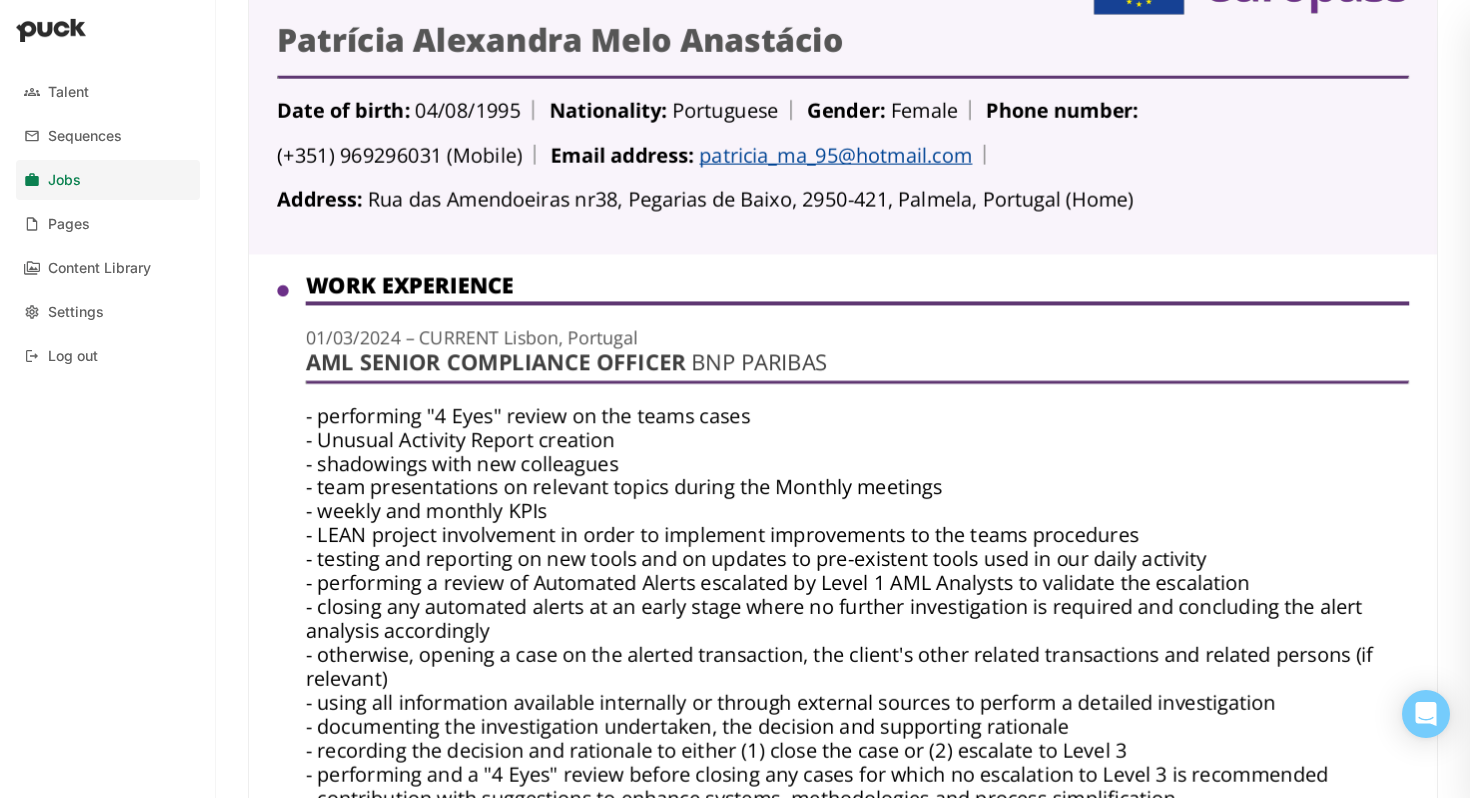 scroll, scrollTop: 0, scrollLeft: 0, axis: both 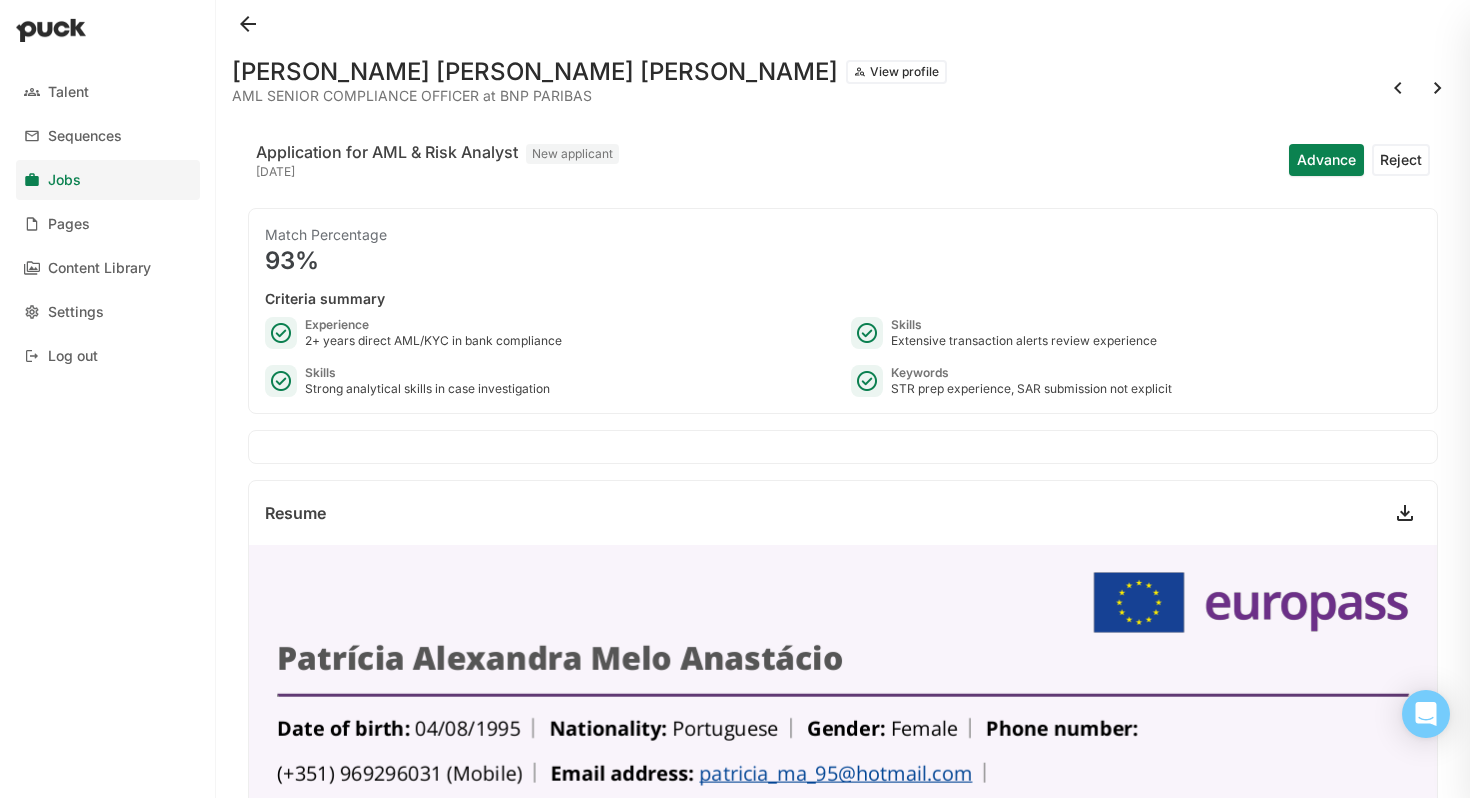 click at bounding box center [1398, 88] 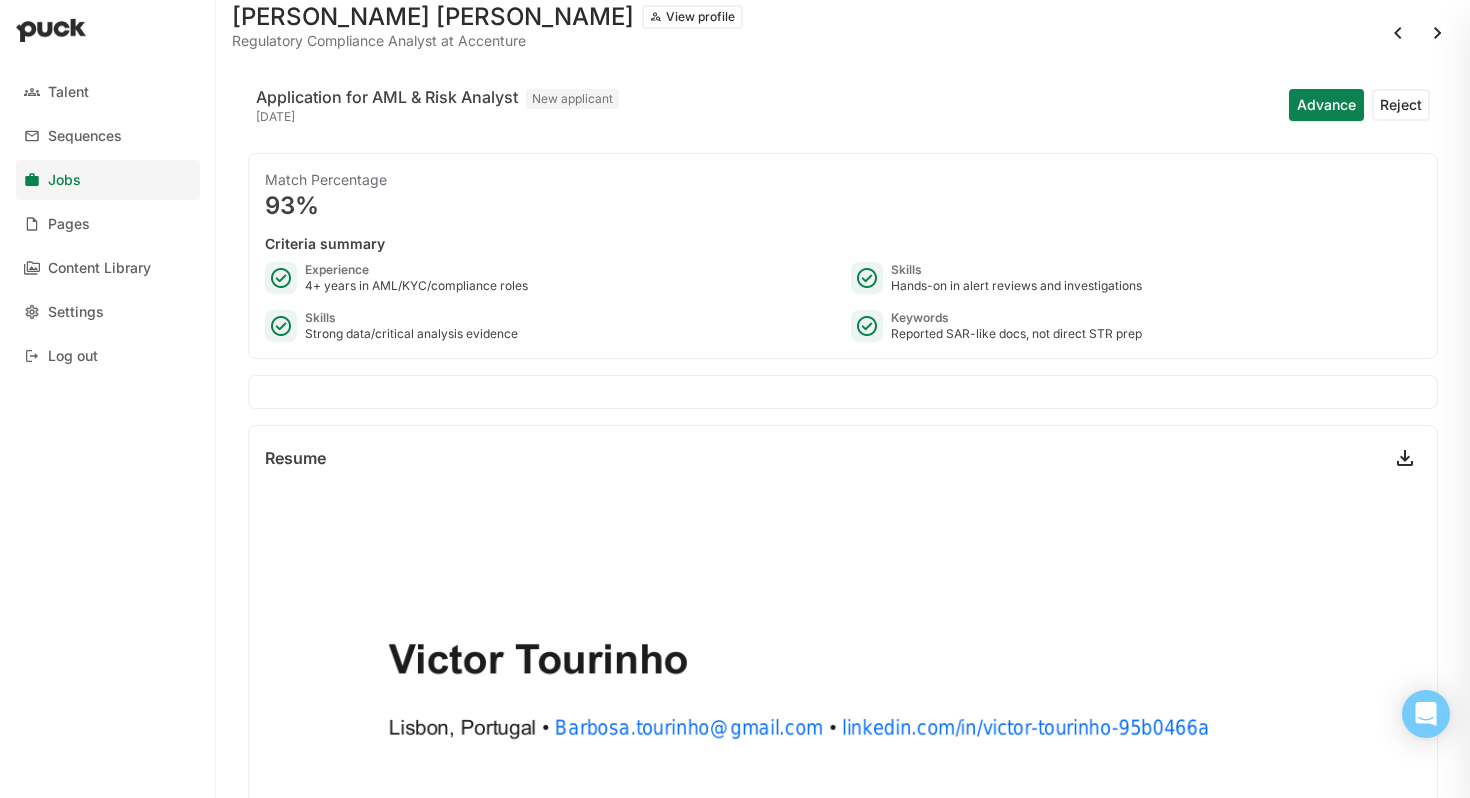 scroll, scrollTop: 0, scrollLeft: 0, axis: both 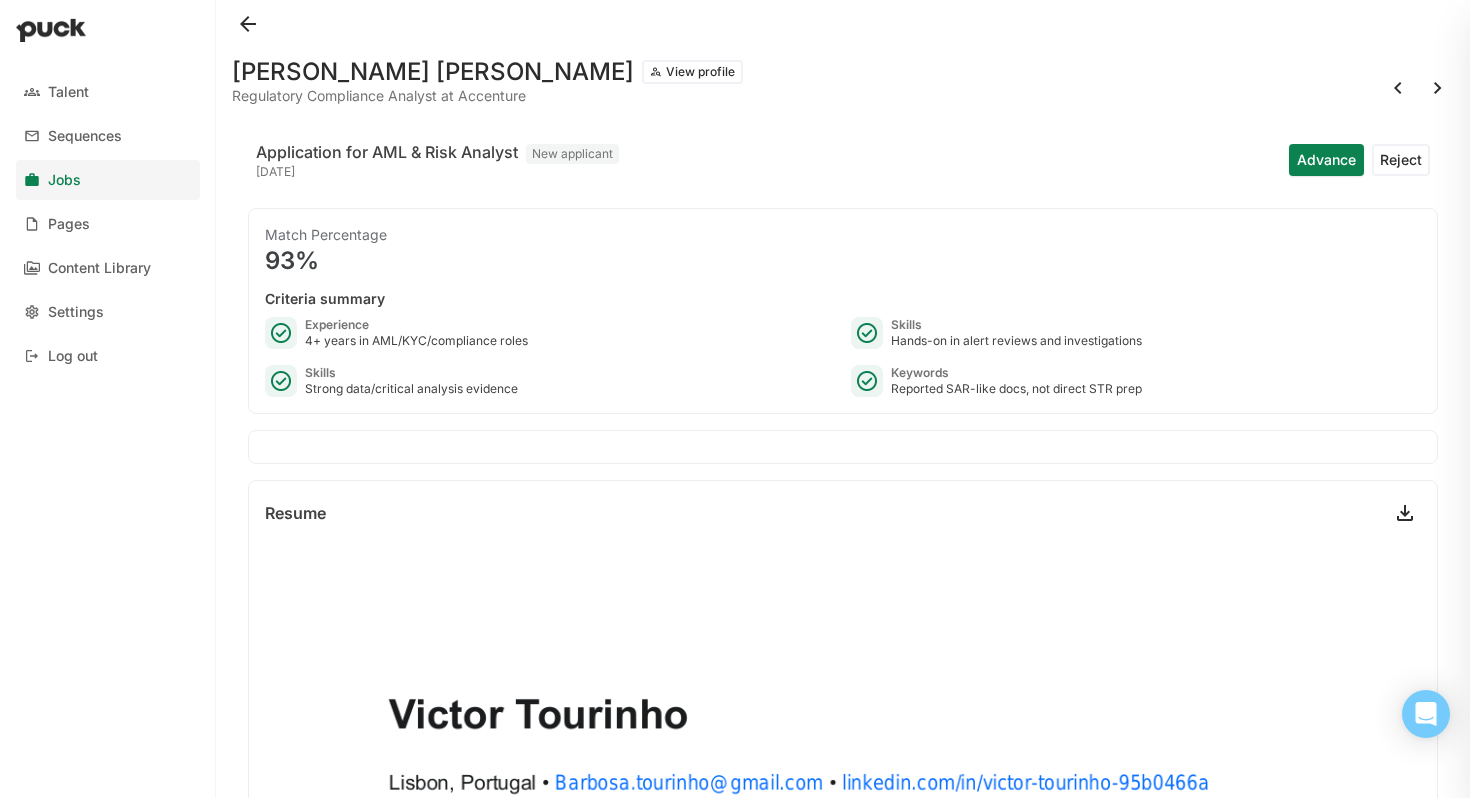click at bounding box center [1398, 88] 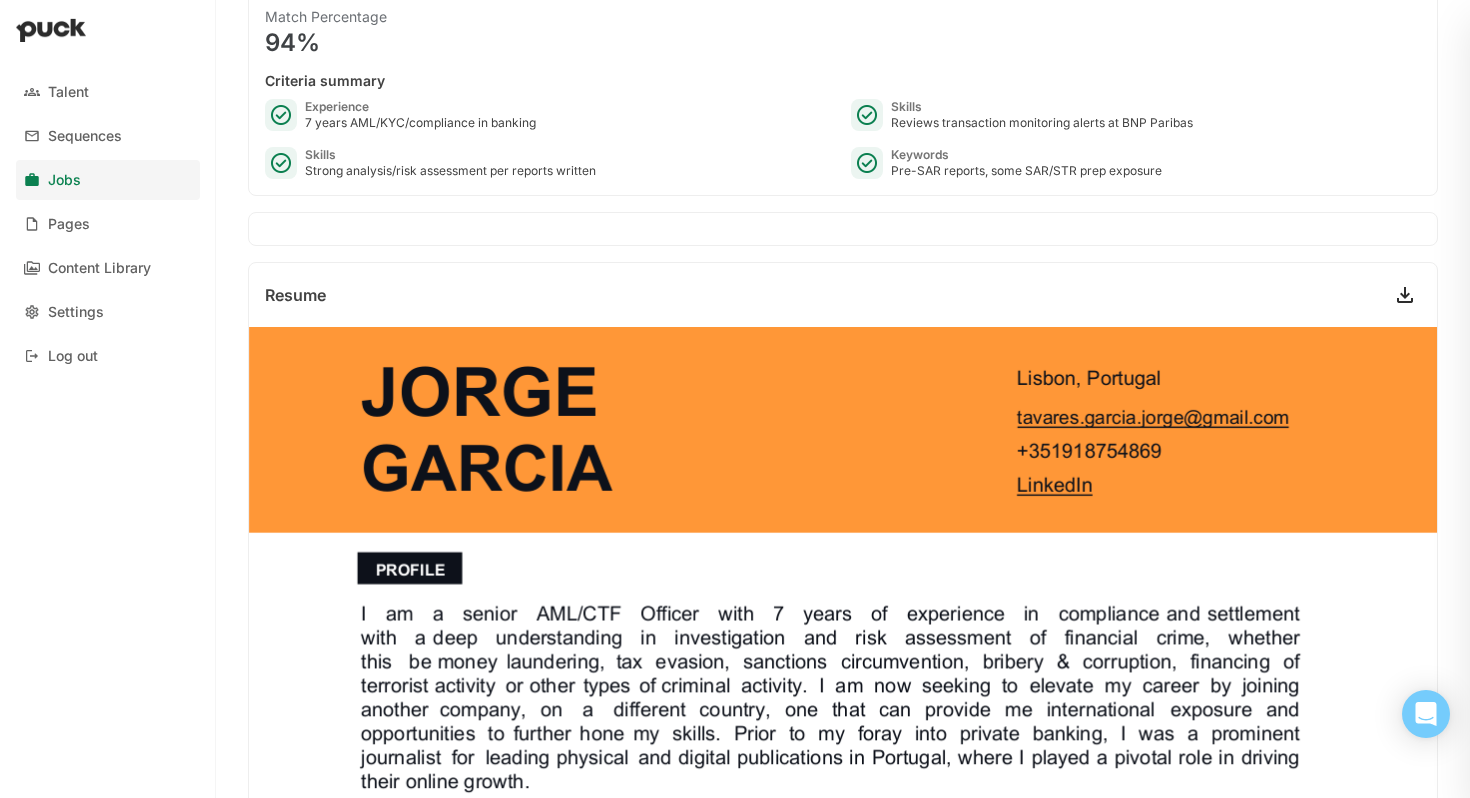 scroll, scrollTop: 0, scrollLeft: 0, axis: both 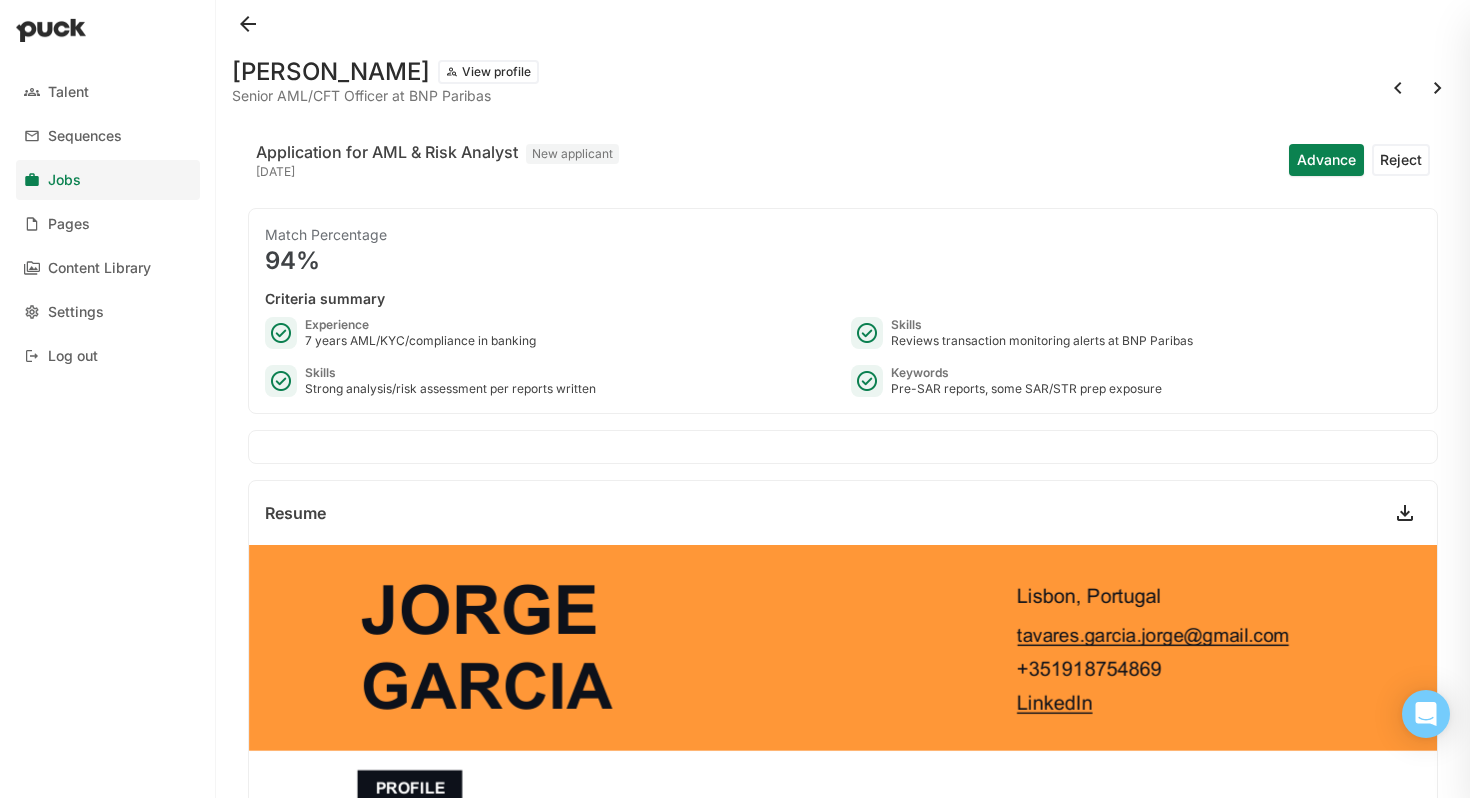 click at bounding box center (1398, 88) 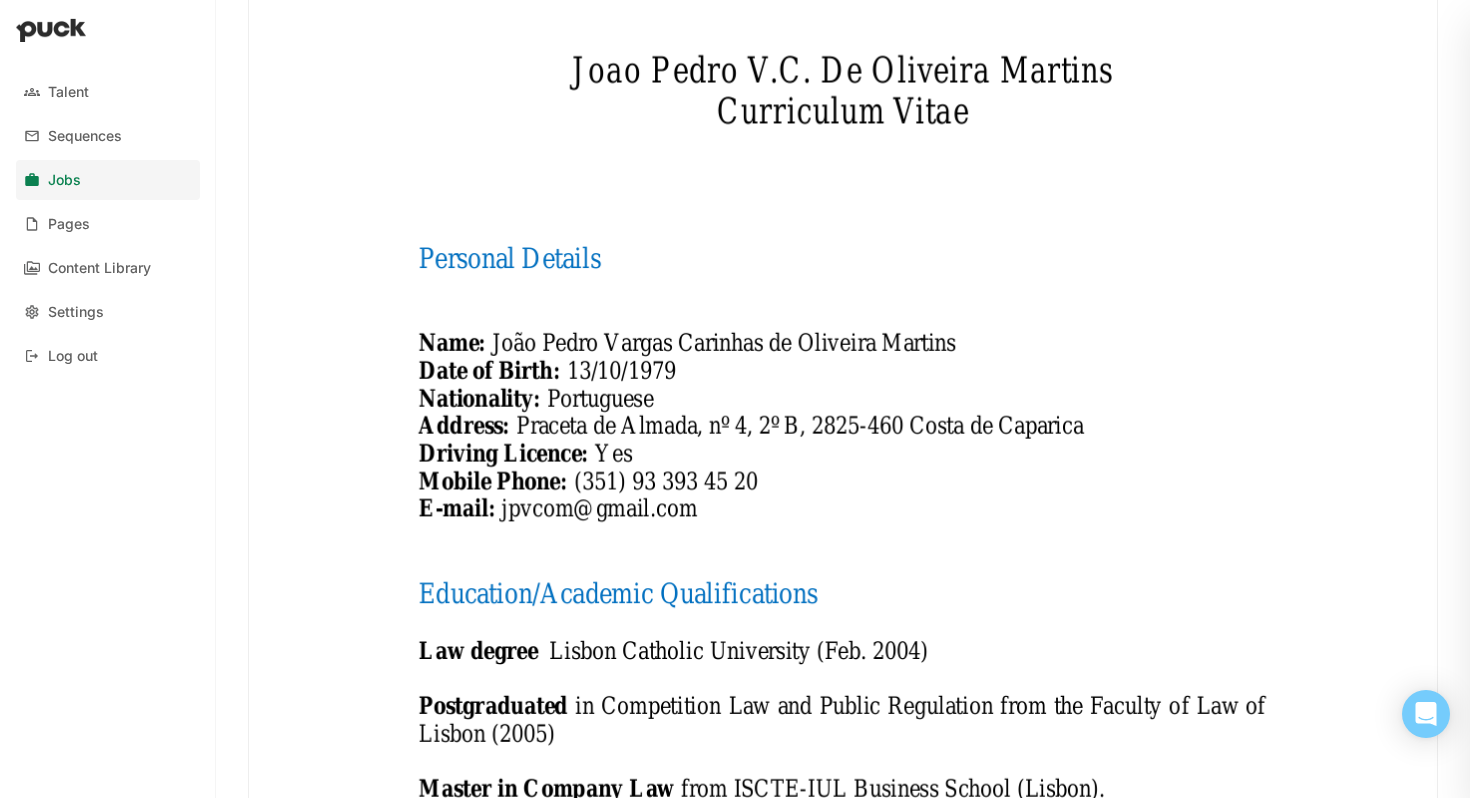 scroll, scrollTop: 0, scrollLeft: 0, axis: both 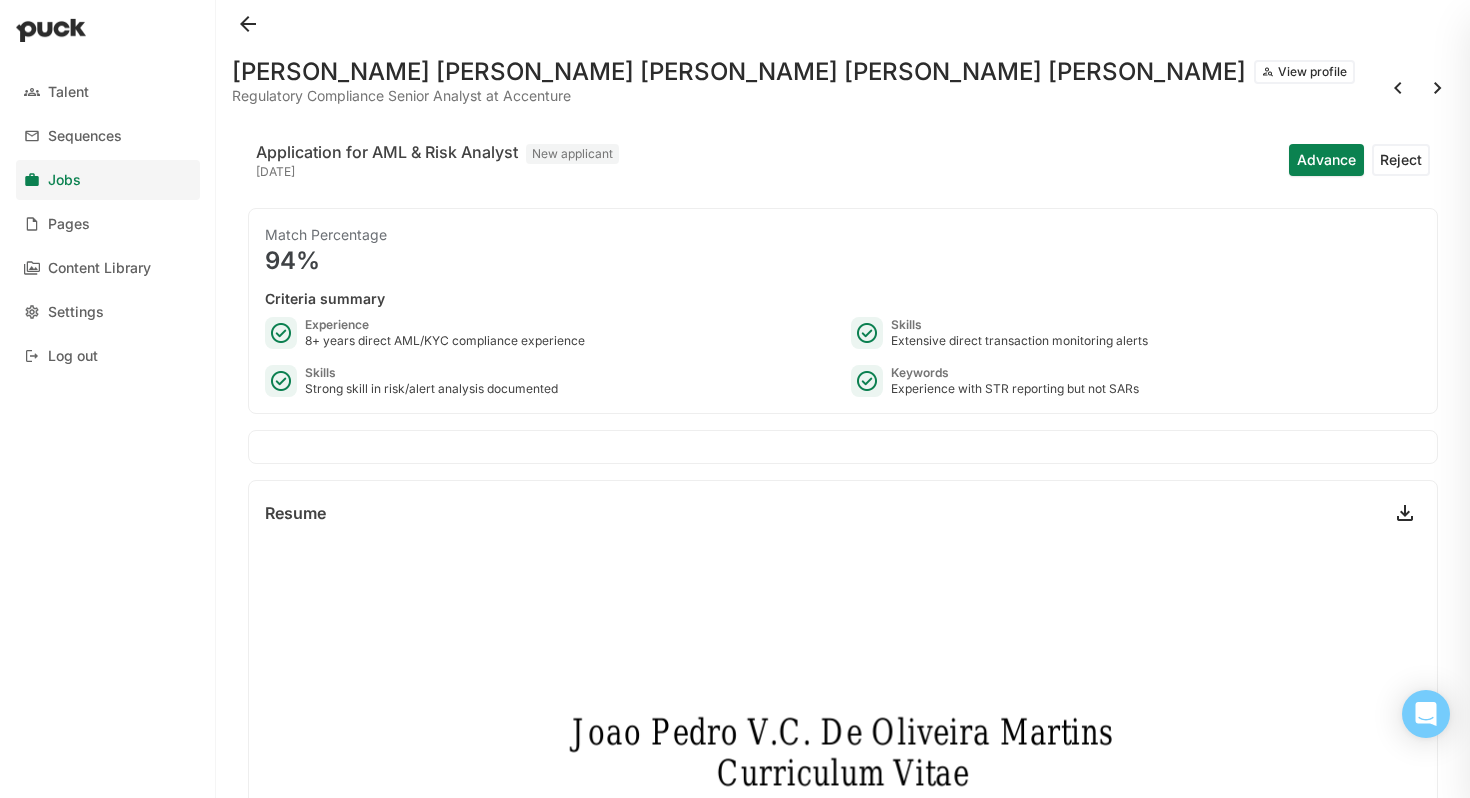 click at bounding box center [1398, 88] 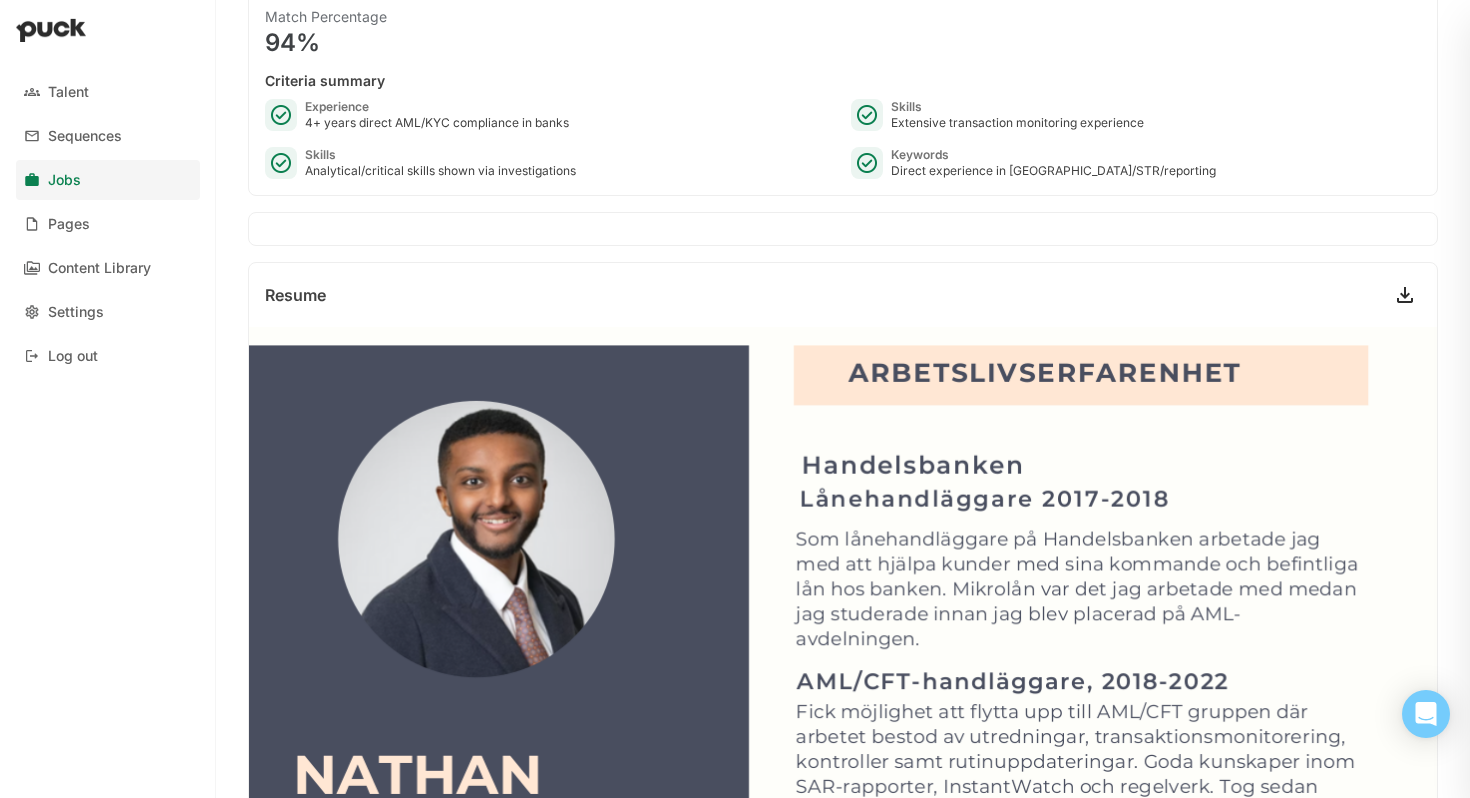 scroll, scrollTop: 0, scrollLeft: 0, axis: both 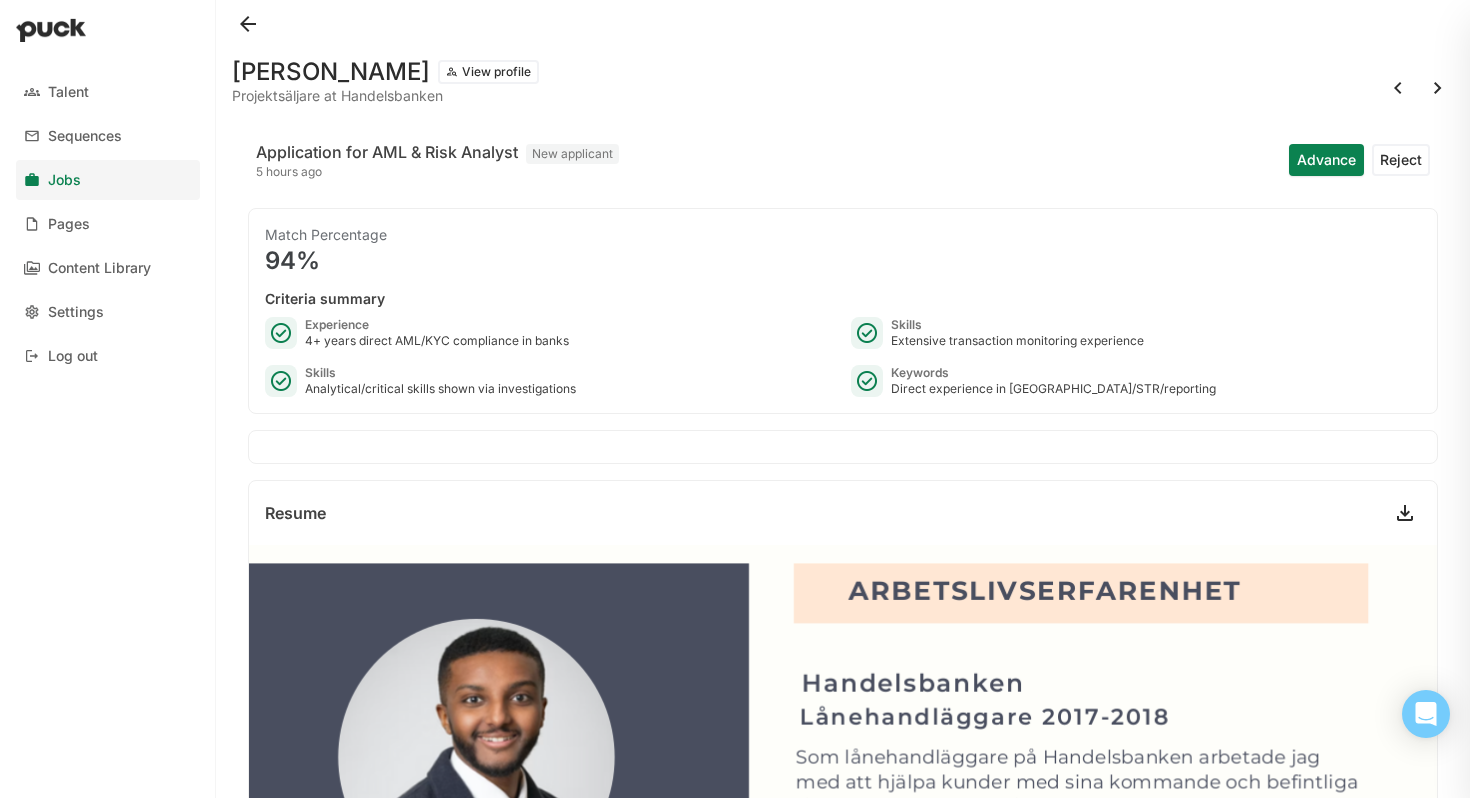 click on "Advance" at bounding box center [1326, 160] 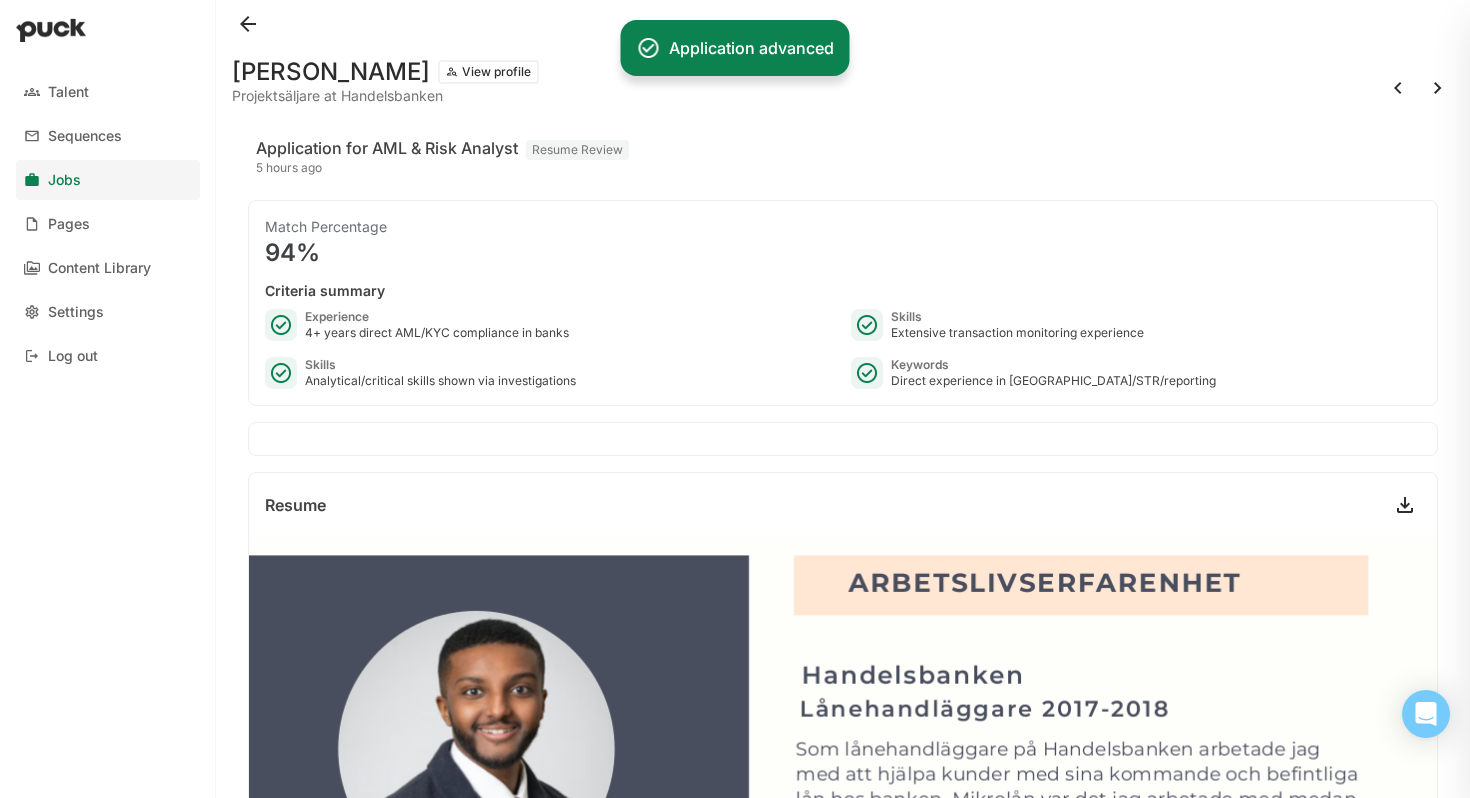 click at bounding box center [1398, 88] 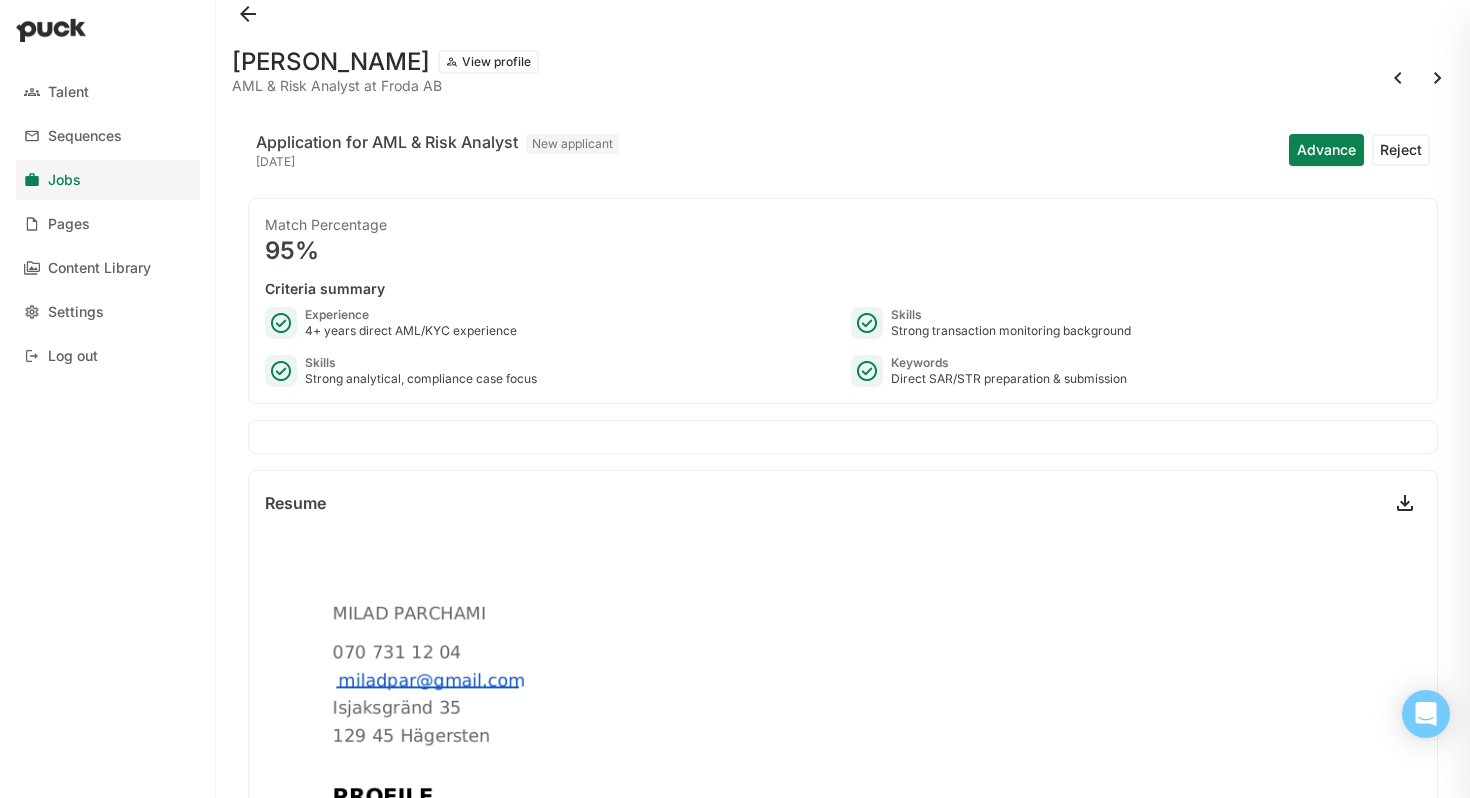 scroll, scrollTop: 0, scrollLeft: 0, axis: both 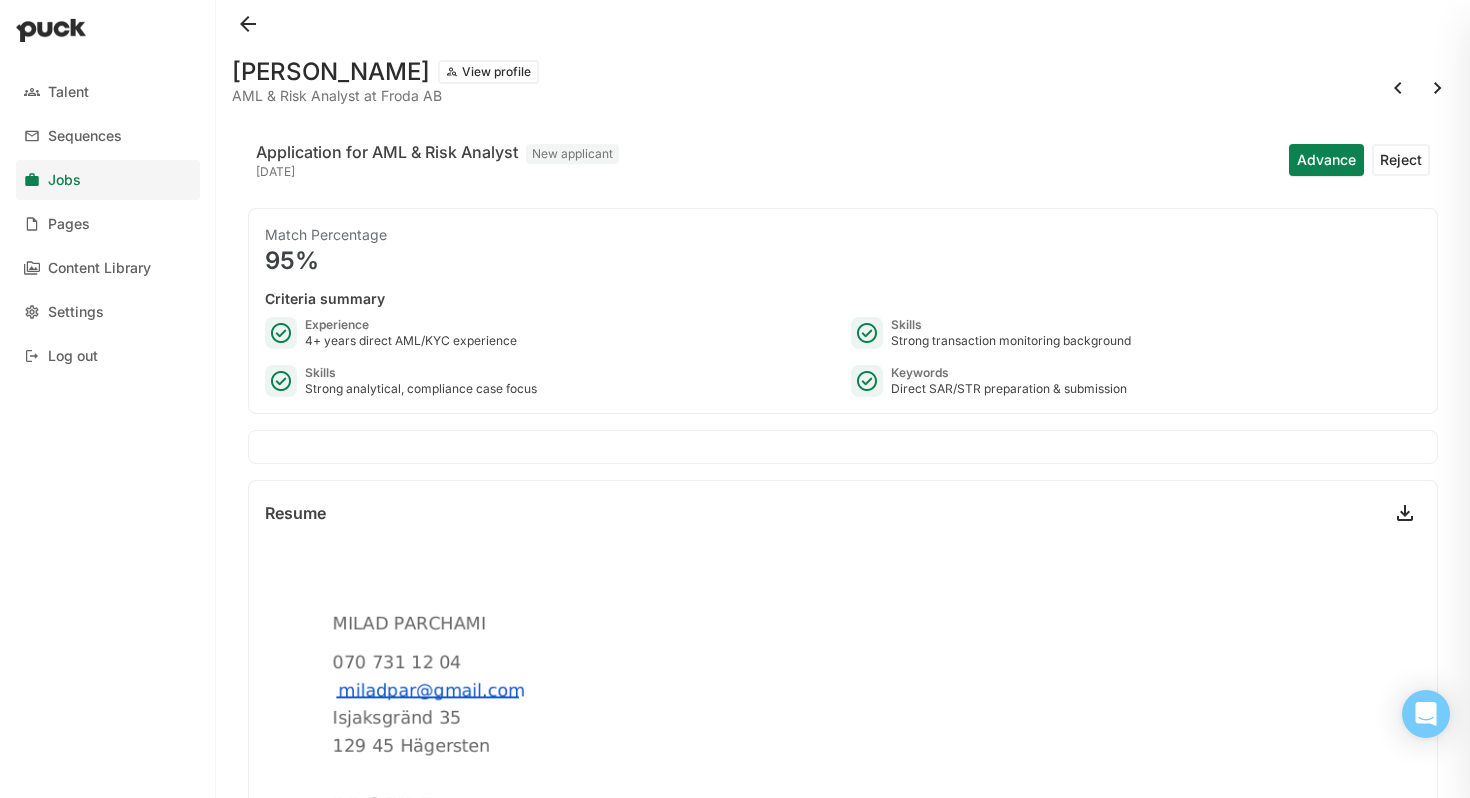 click at bounding box center (1398, 88) 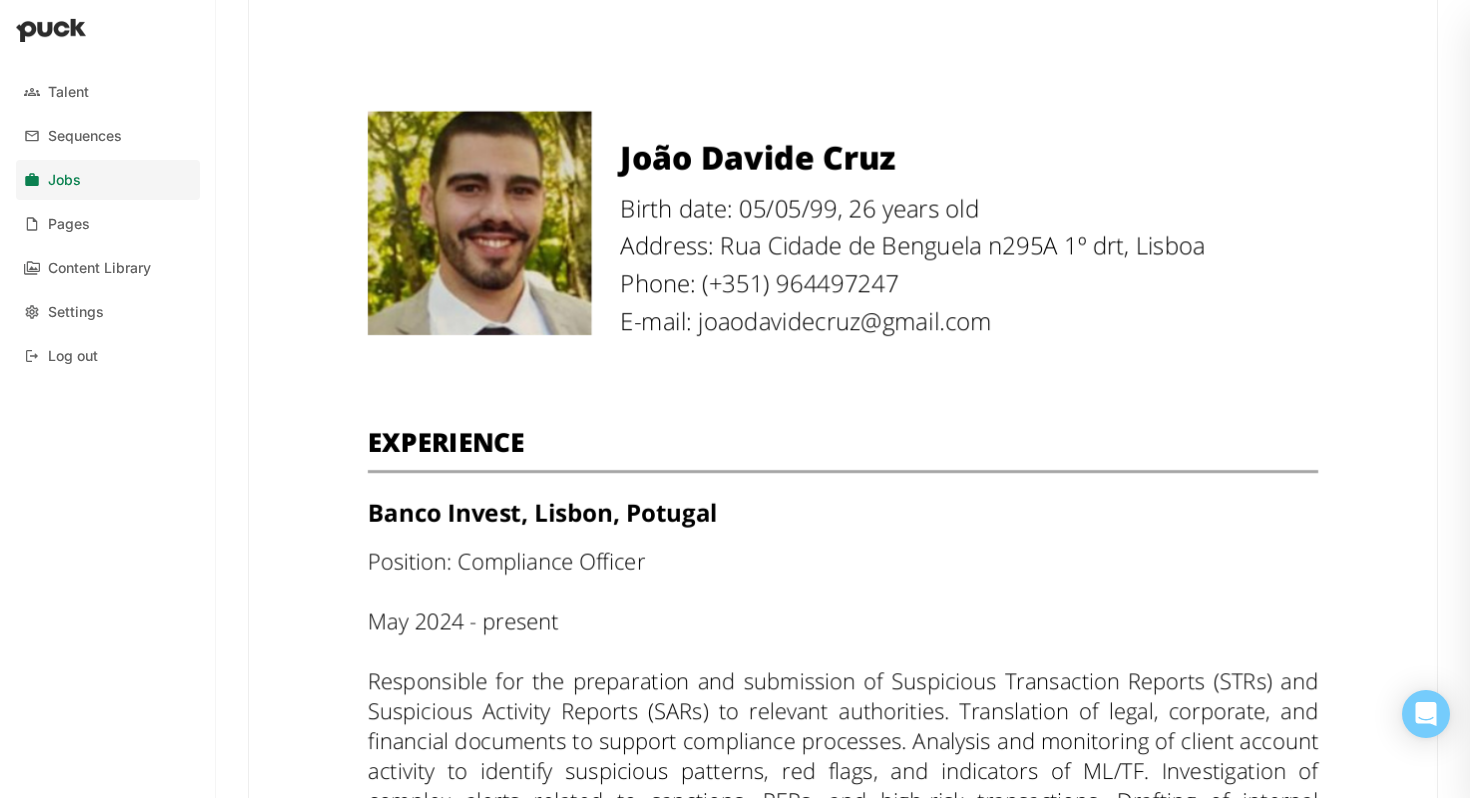 scroll, scrollTop: 0, scrollLeft: 0, axis: both 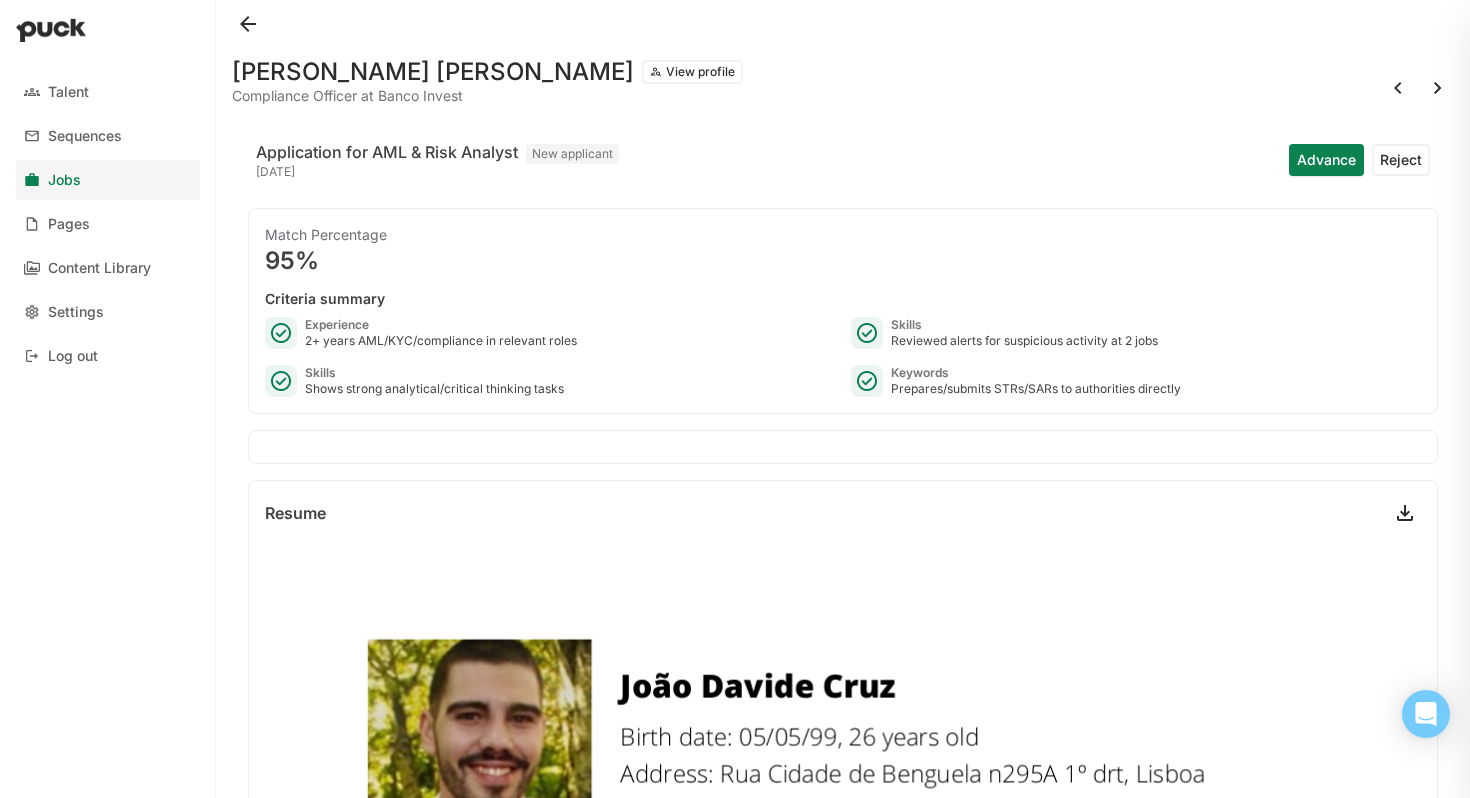 click at bounding box center [1398, 88] 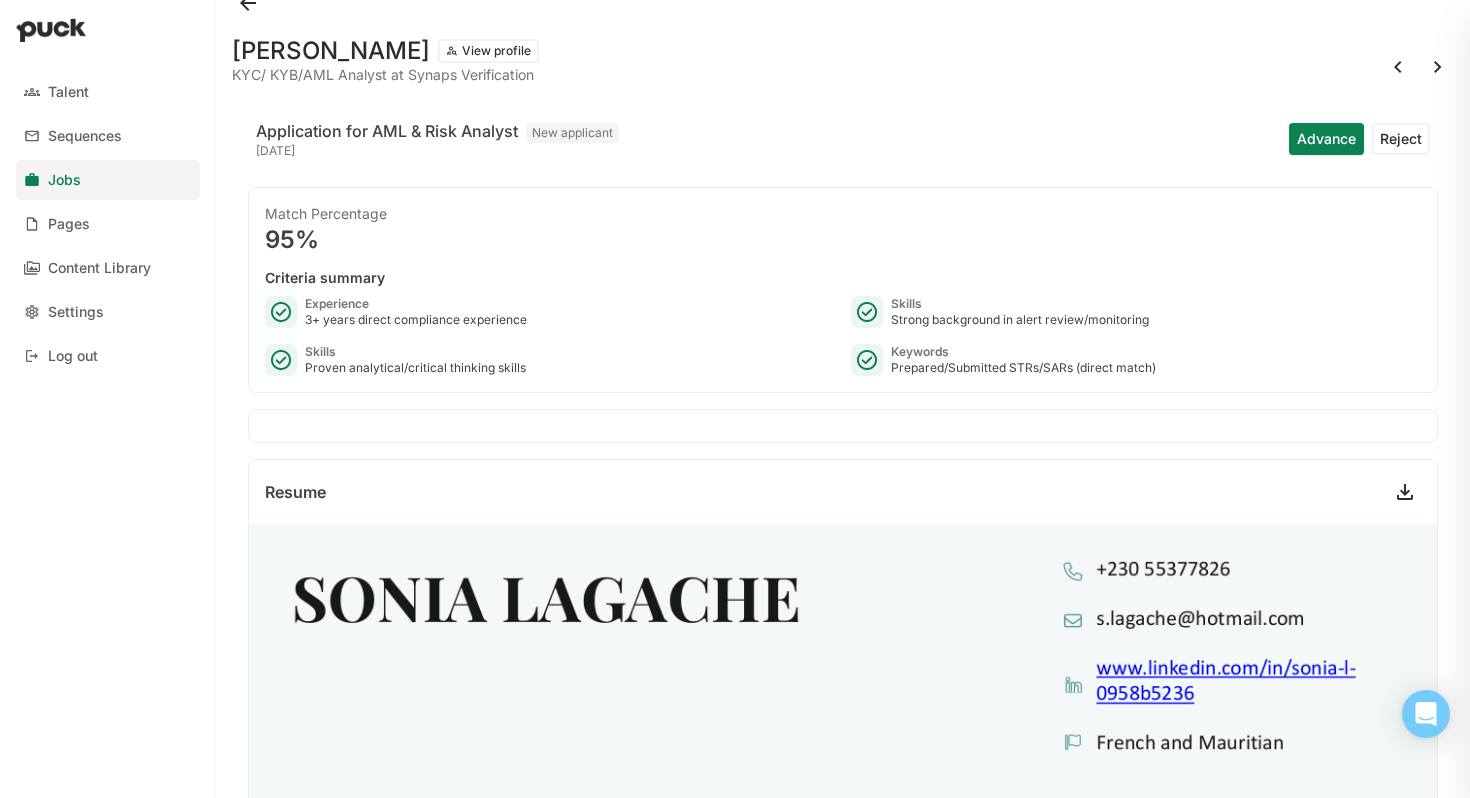 scroll, scrollTop: 0, scrollLeft: 0, axis: both 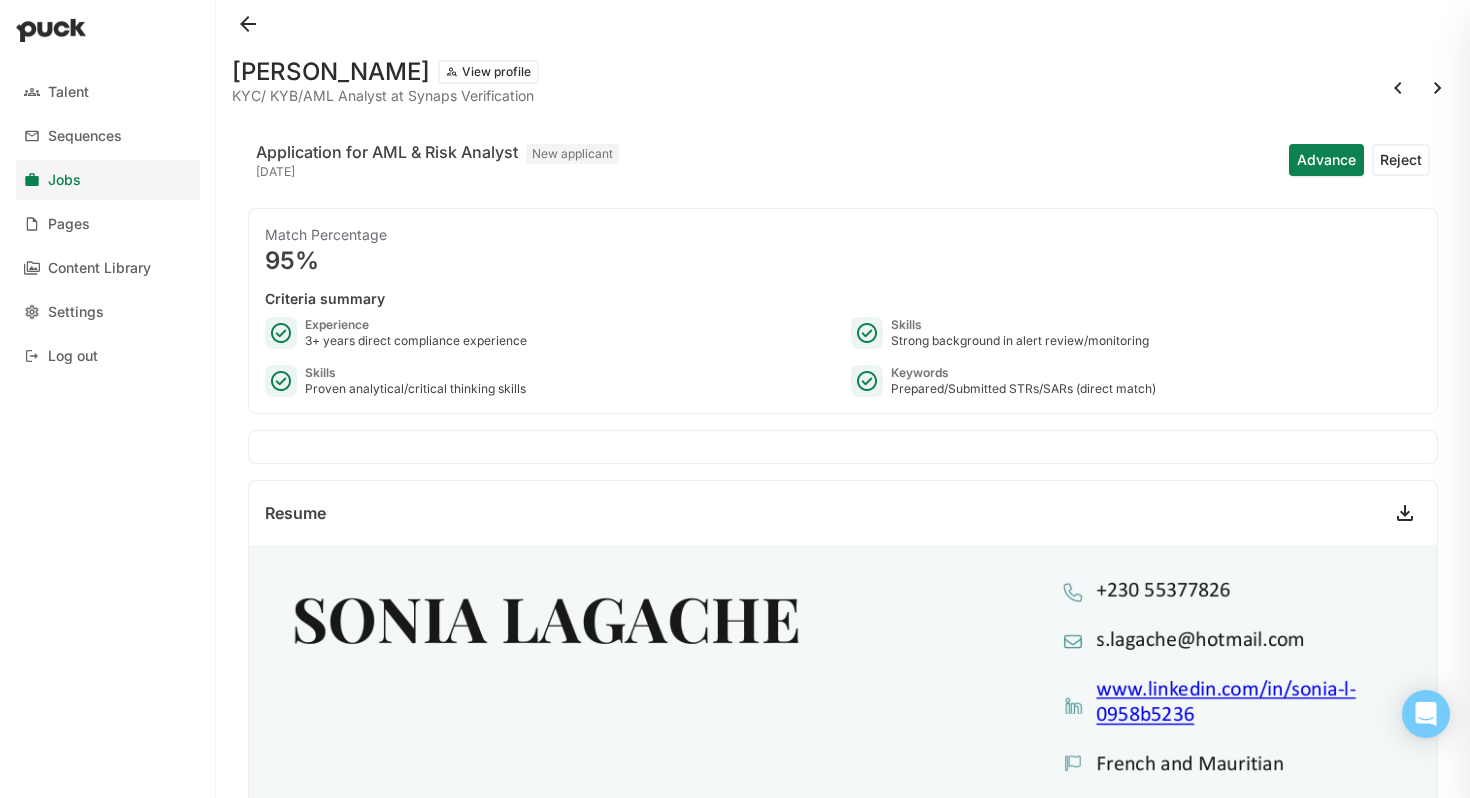 click at bounding box center [1398, 88] 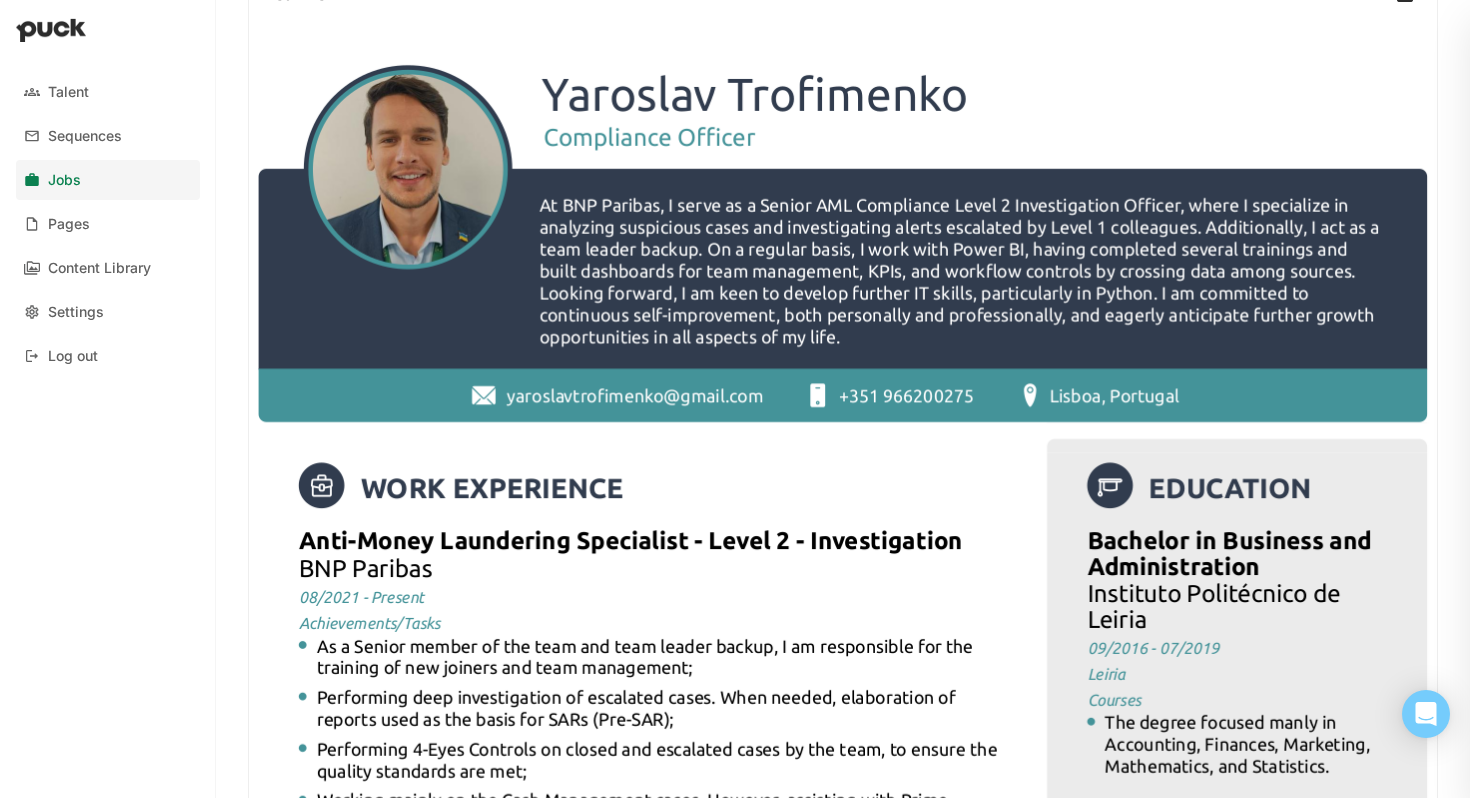 scroll, scrollTop: 0, scrollLeft: 0, axis: both 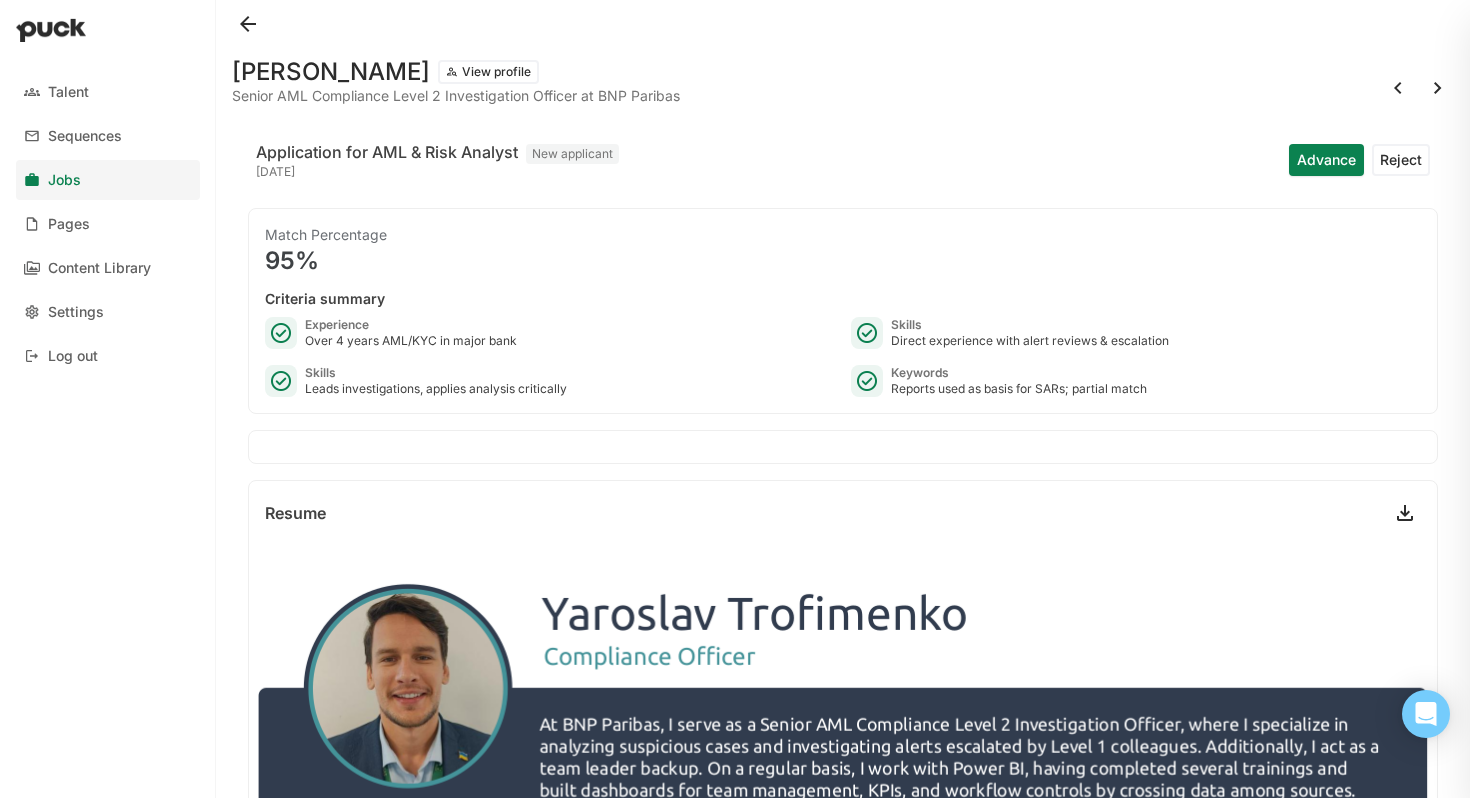 click at bounding box center (1398, 88) 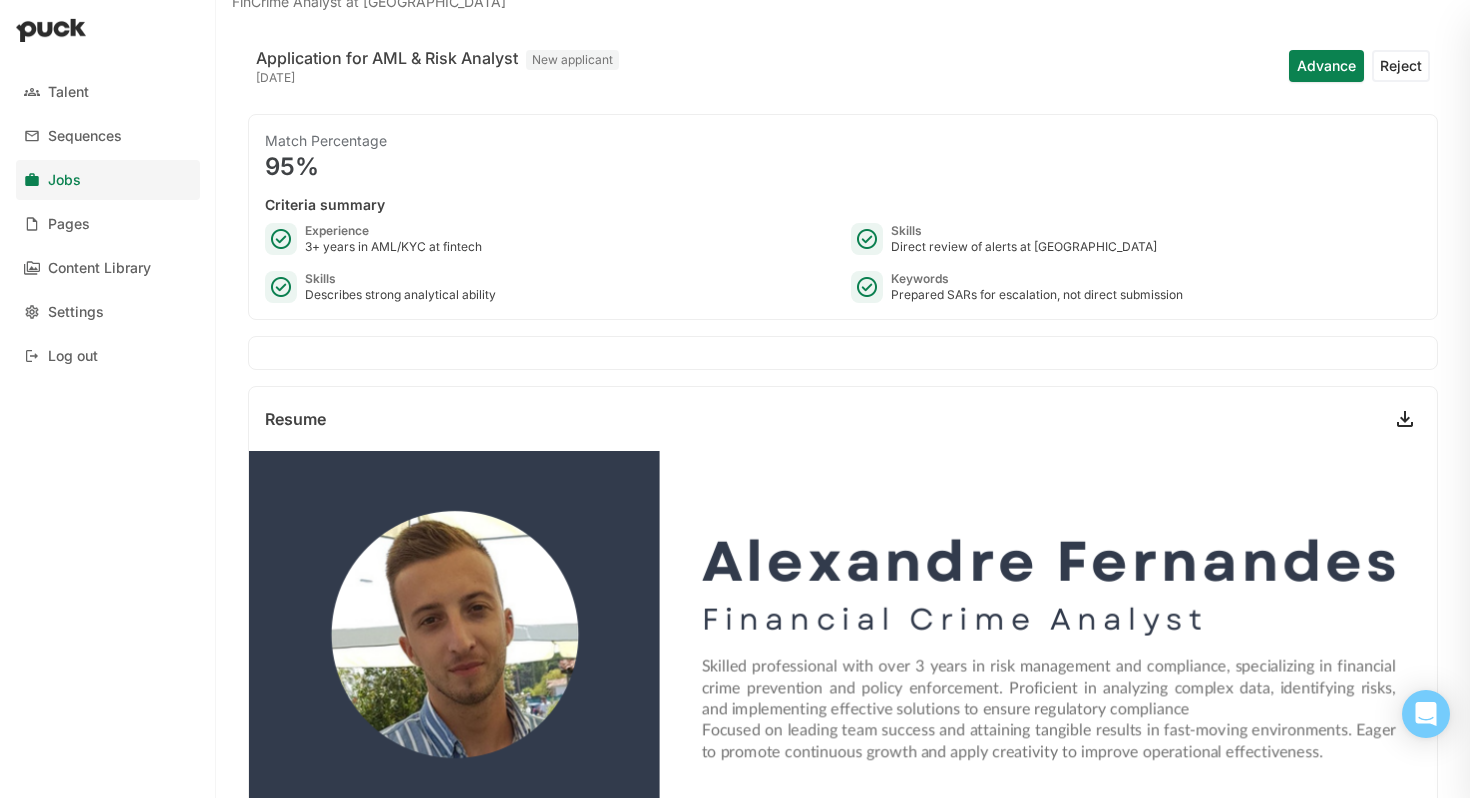 scroll, scrollTop: 0, scrollLeft: 0, axis: both 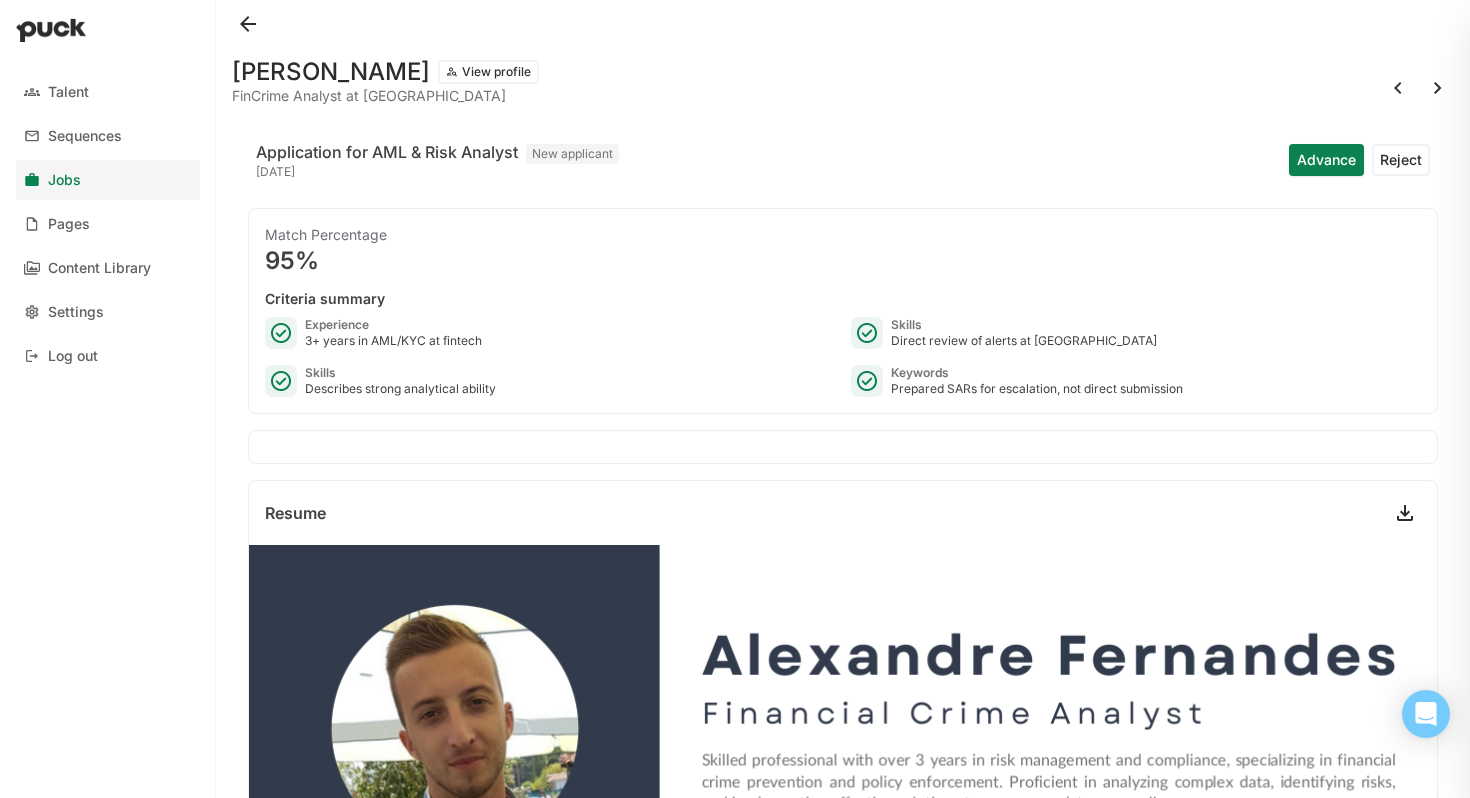 click at bounding box center [1398, 88] 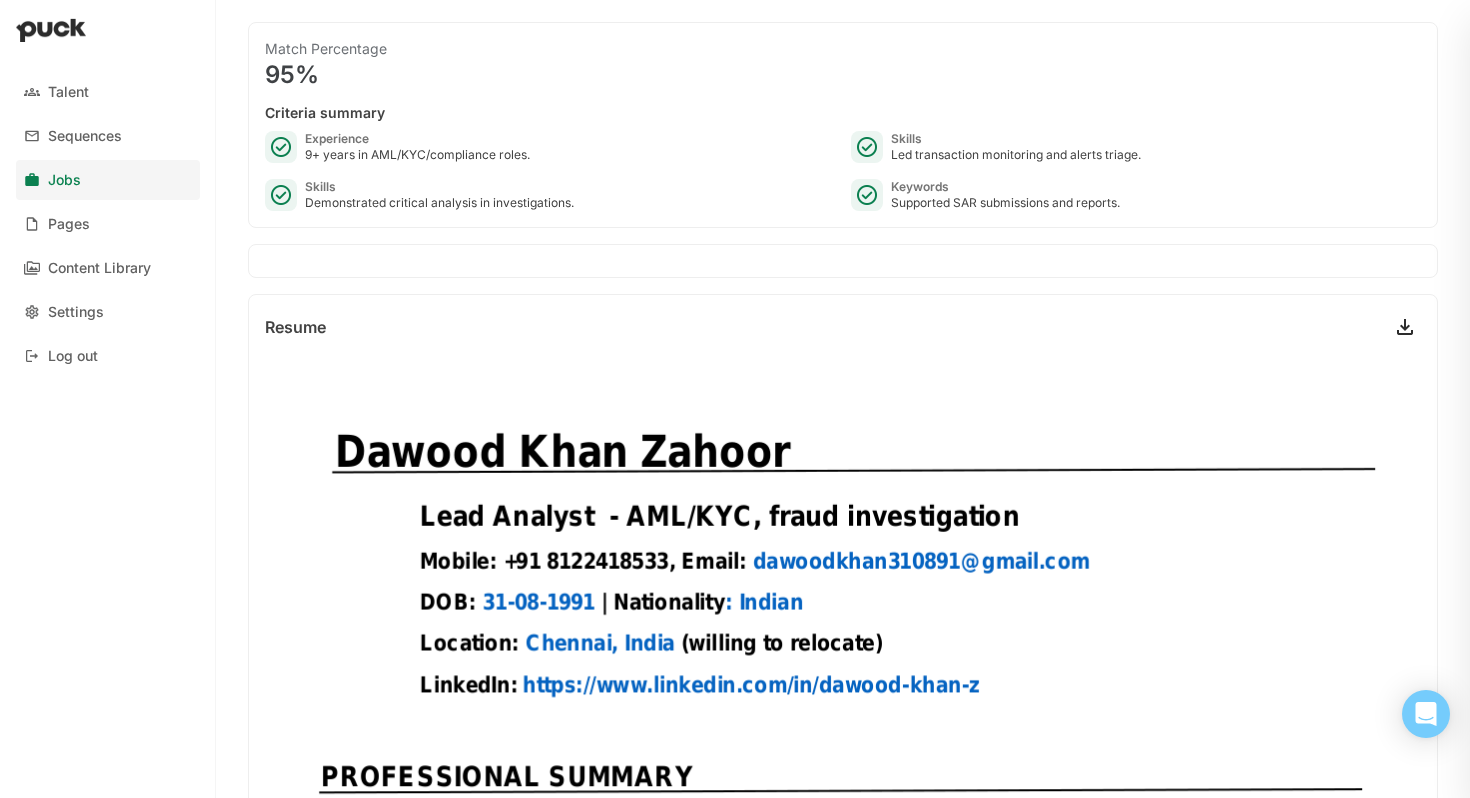 scroll, scrollTop: 0, scrollLeft: 0, axis: both 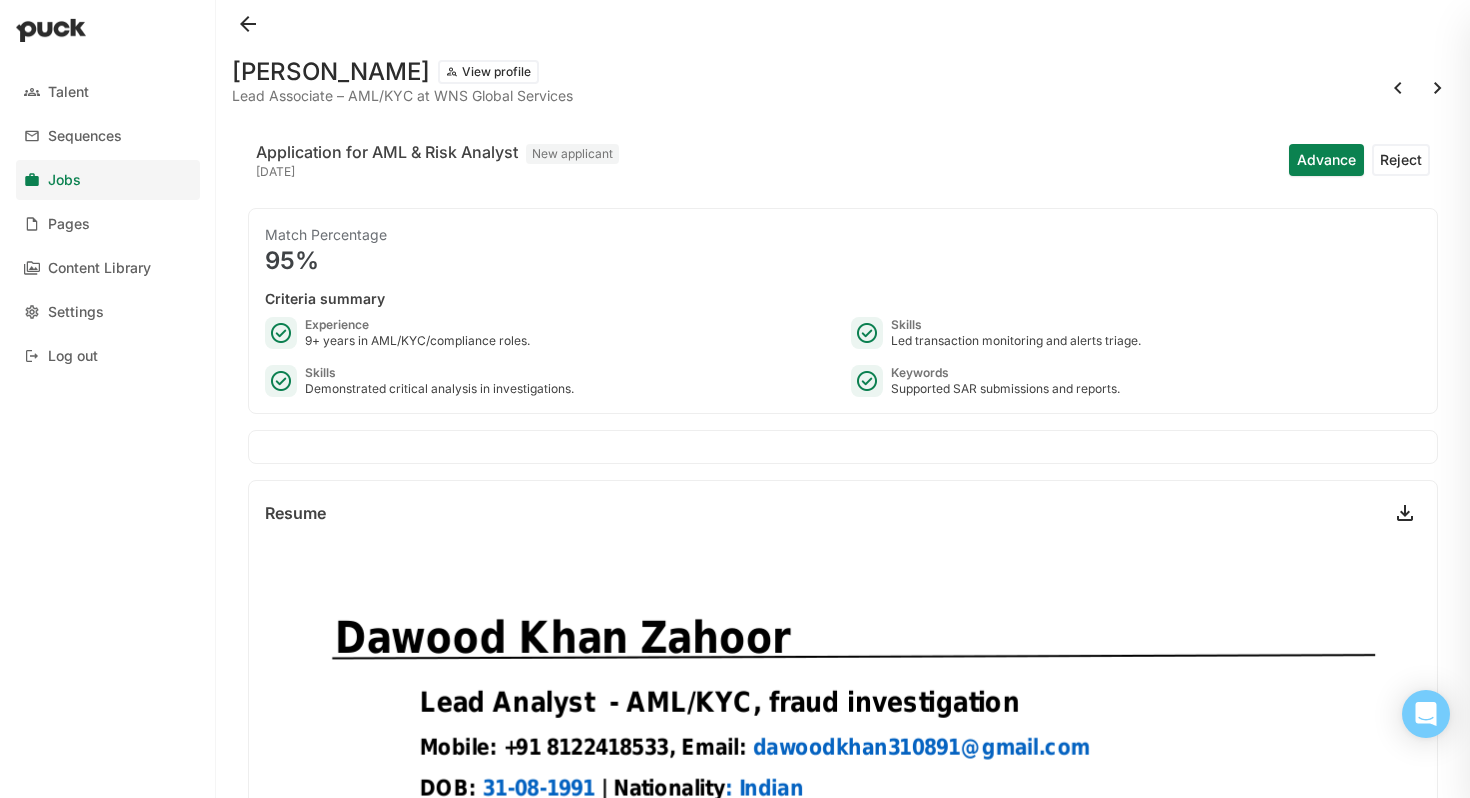 click on "Advance" at bounding box center (1326, 160) 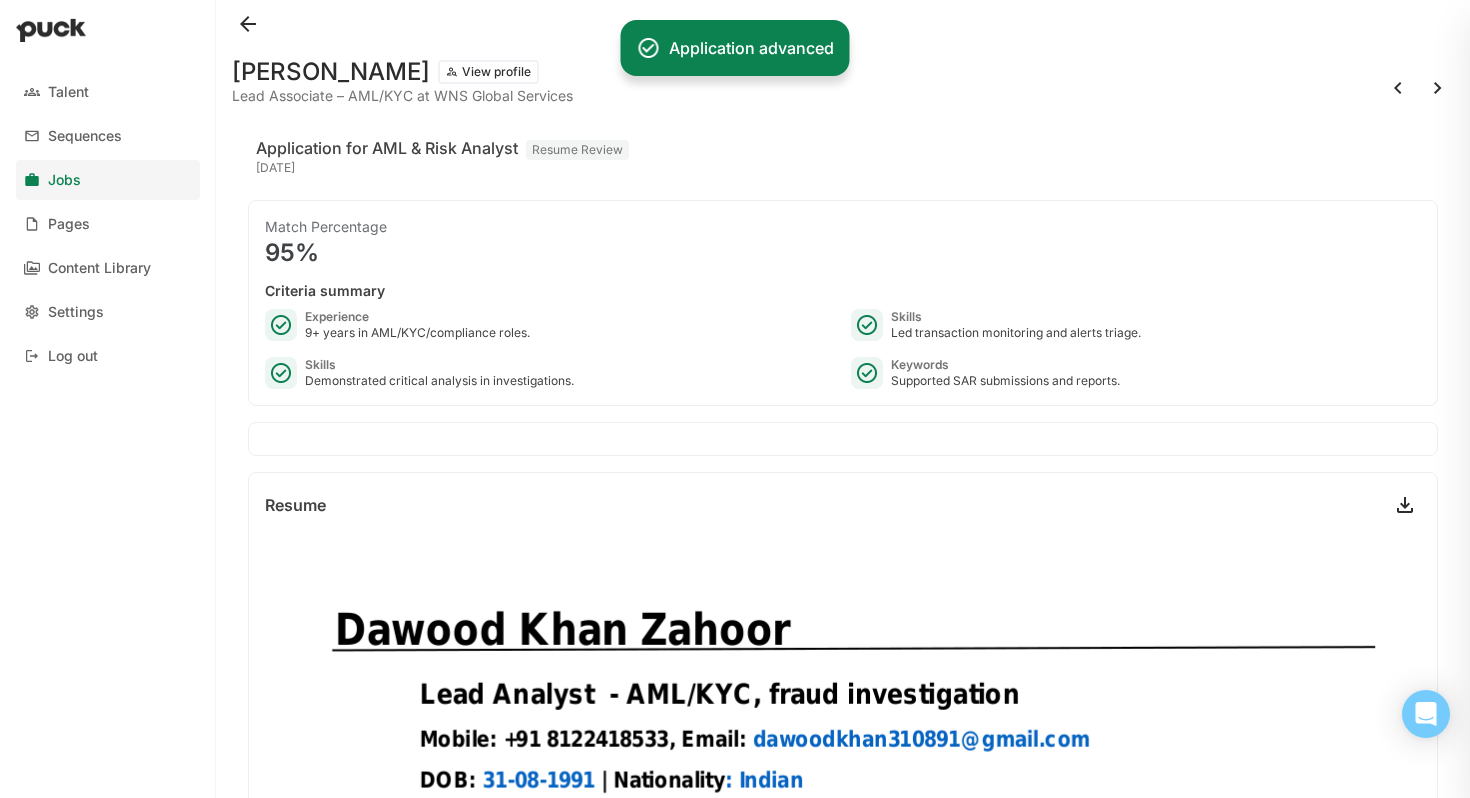 click at bounding box center [1398, 88] 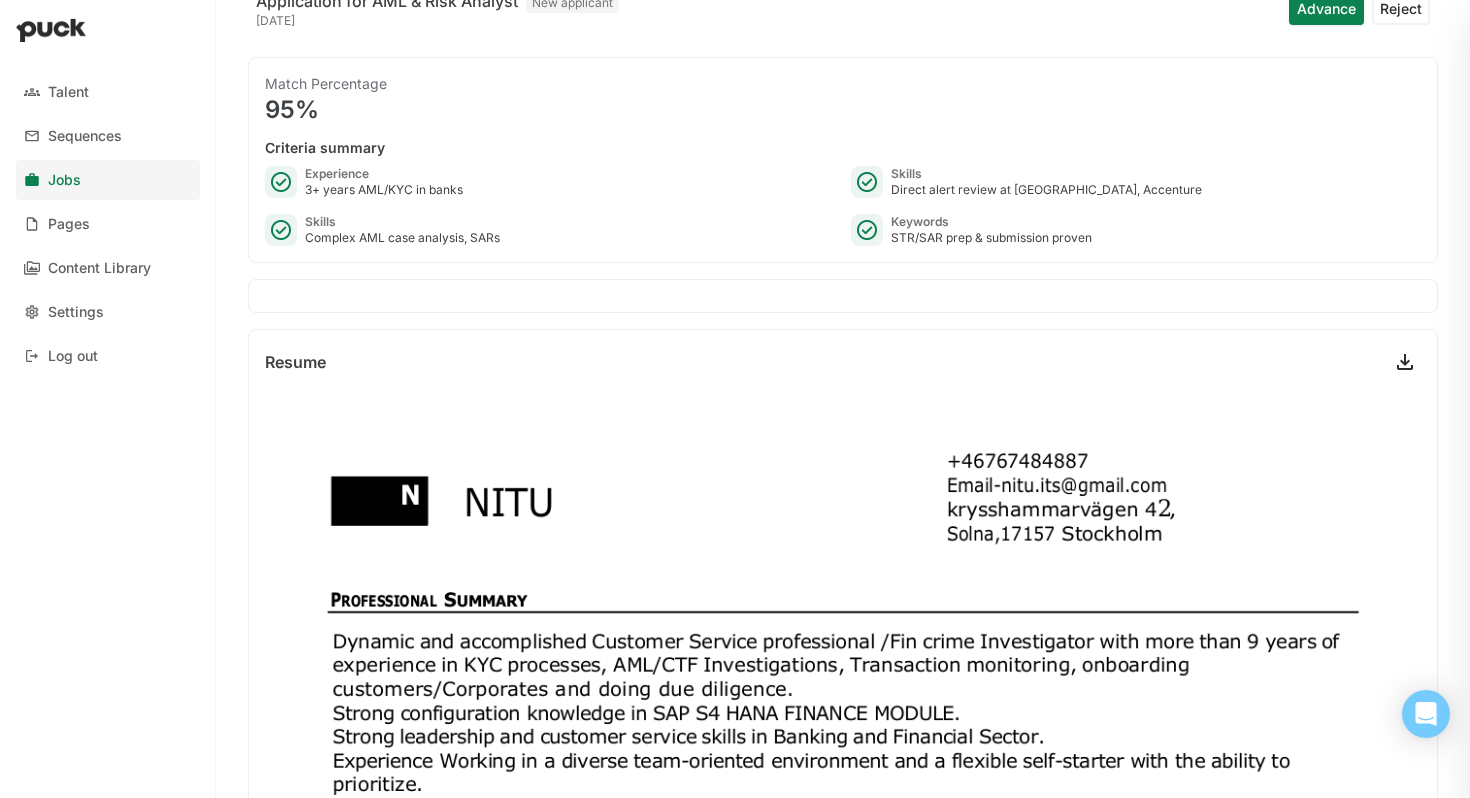 scroll, scrollTop: 0, scrollLeft: 0, axis: both 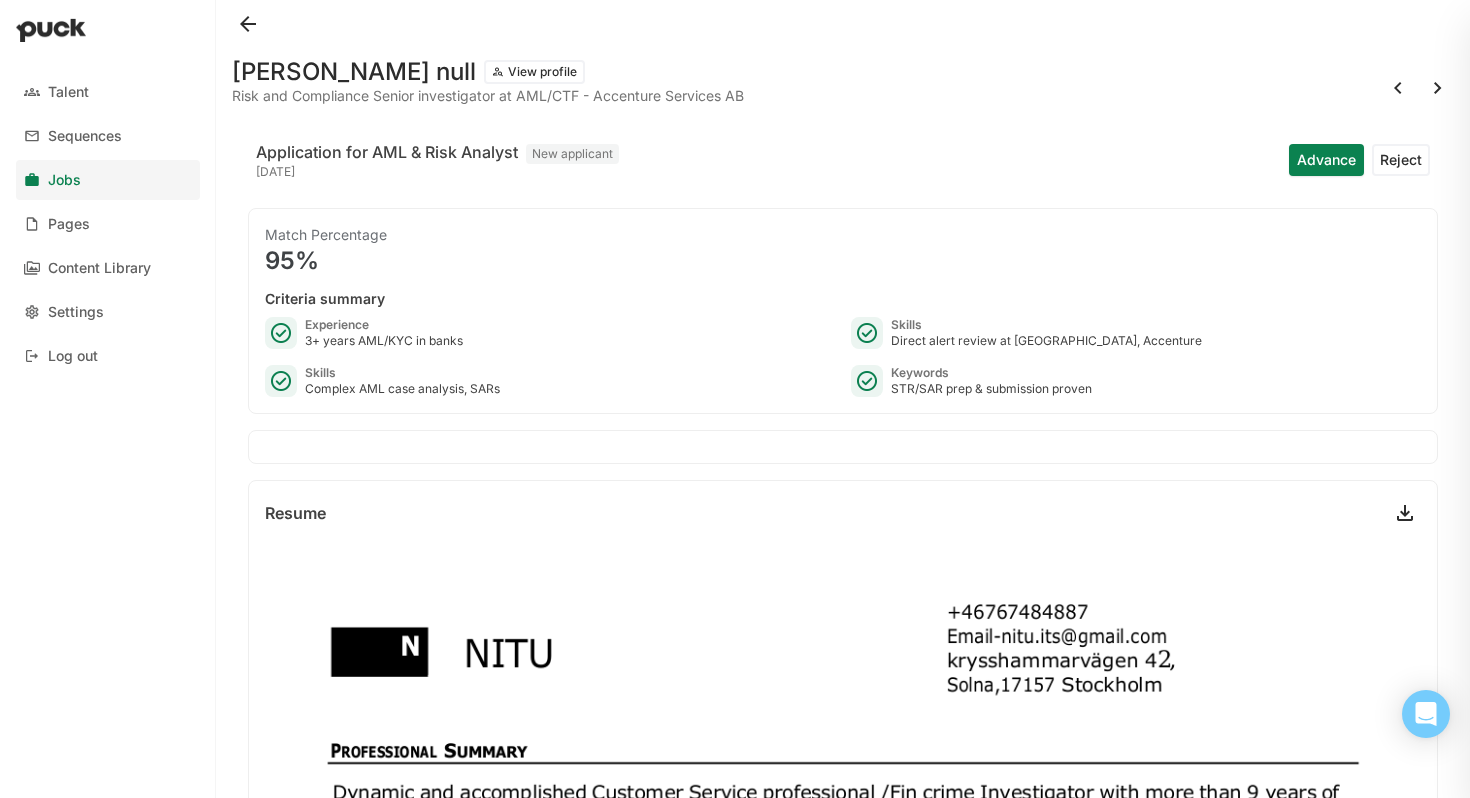 click at bounding box center [1398, 88] 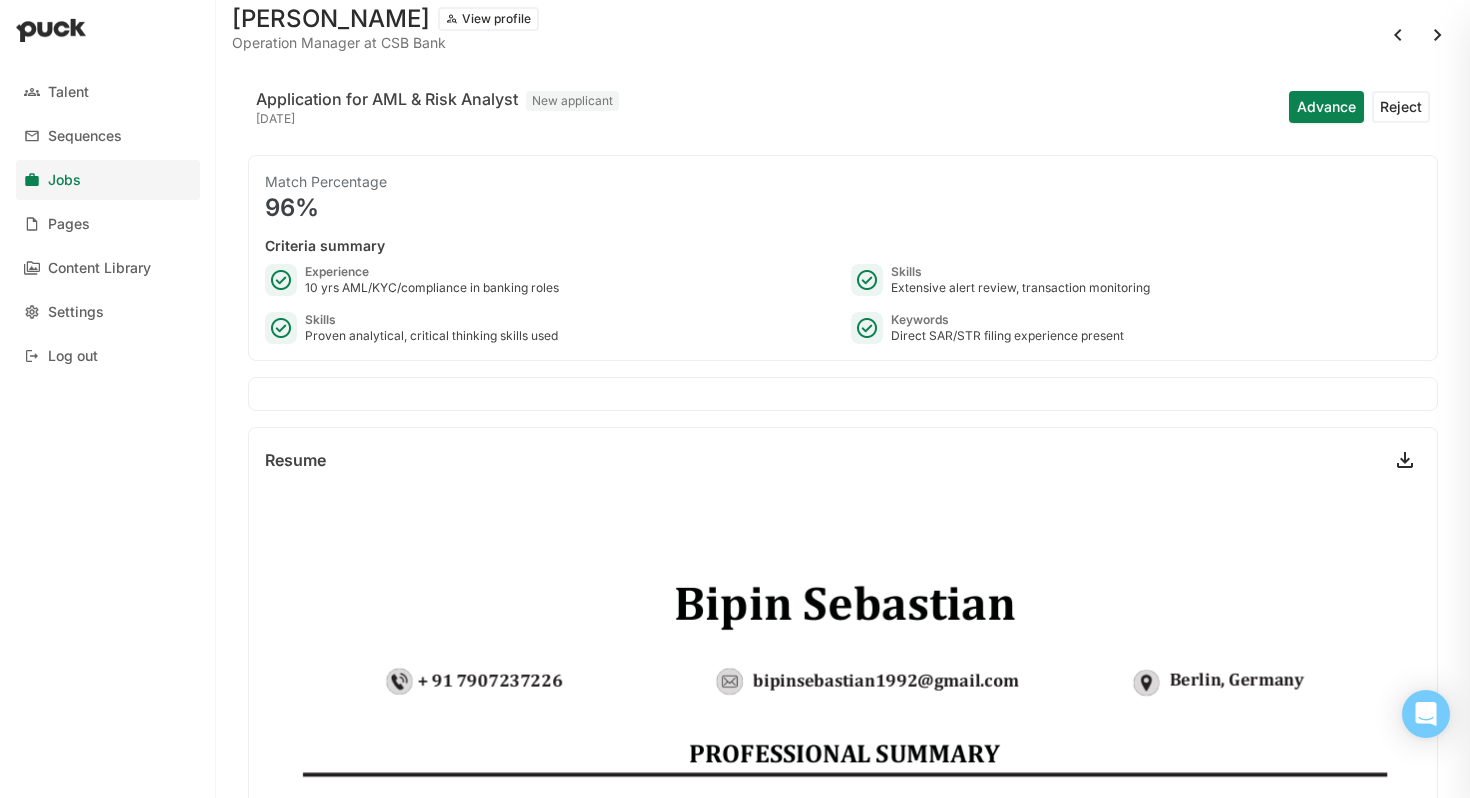 scroll, scrollTop: 0, scrollLeft: 0, axis: both 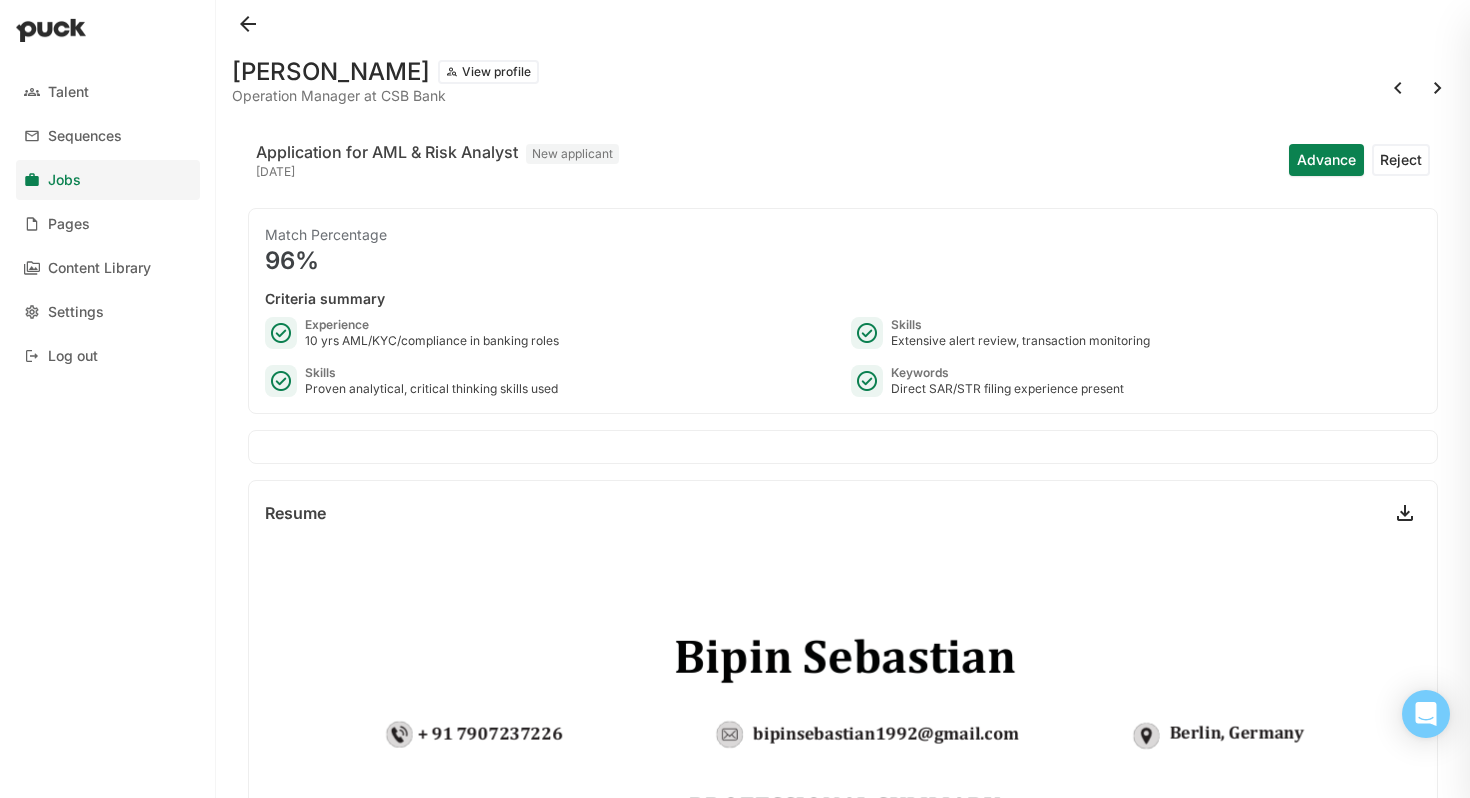 click on "Advance" at bounding box center (1326, 160) 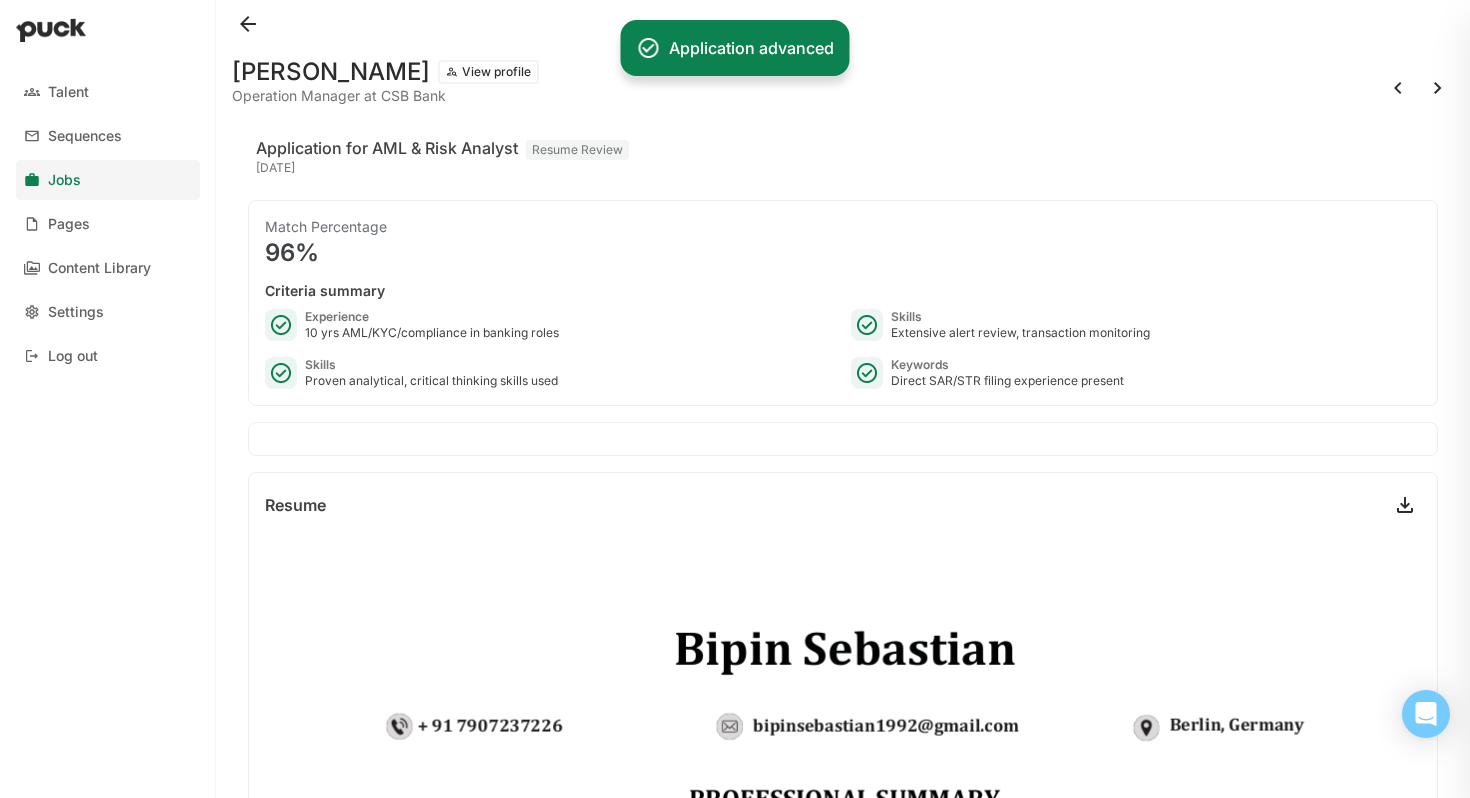 click at bounding box center (1398, 88) 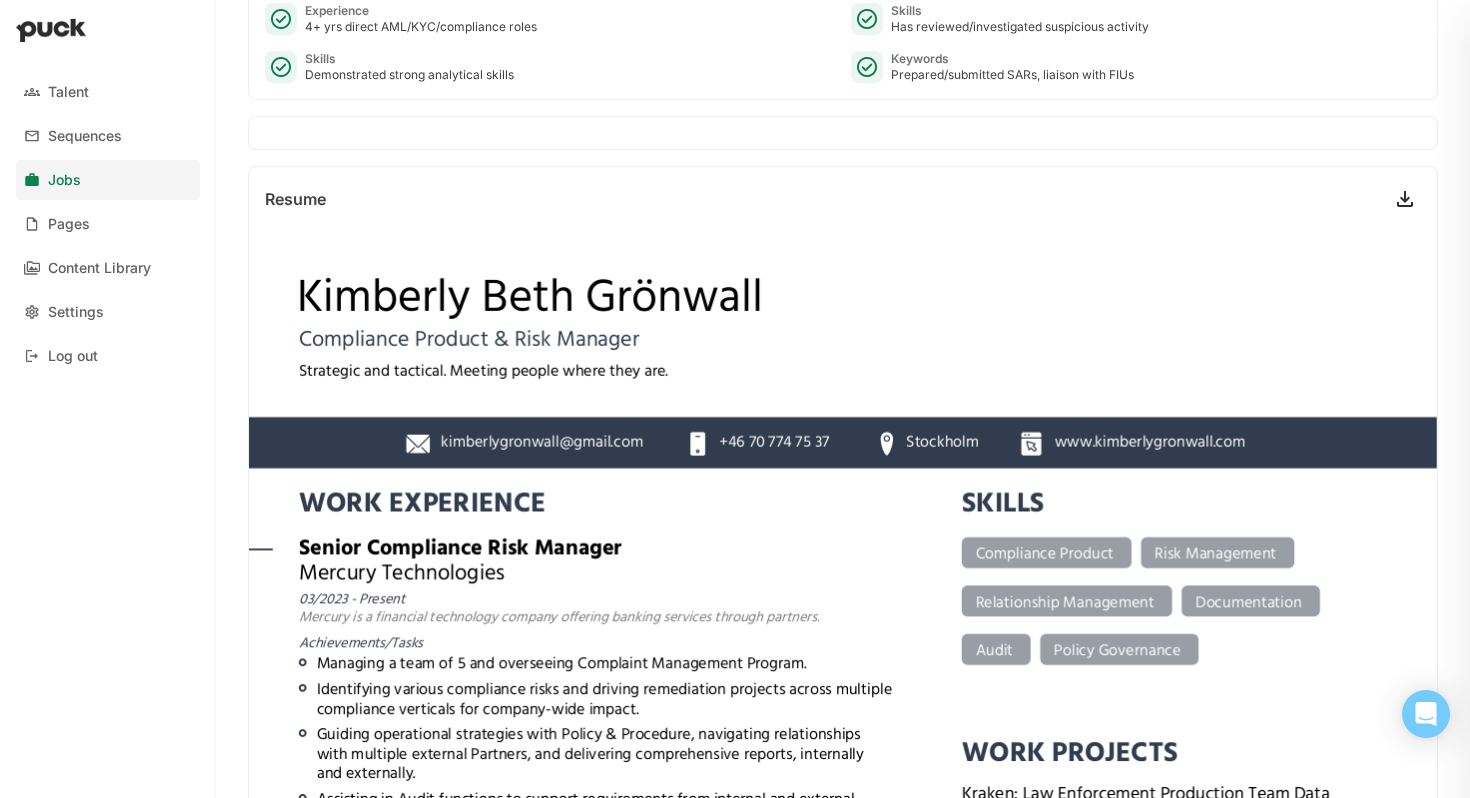 scroll, scrollTop: 0, scrollLeft: 0, axis: both 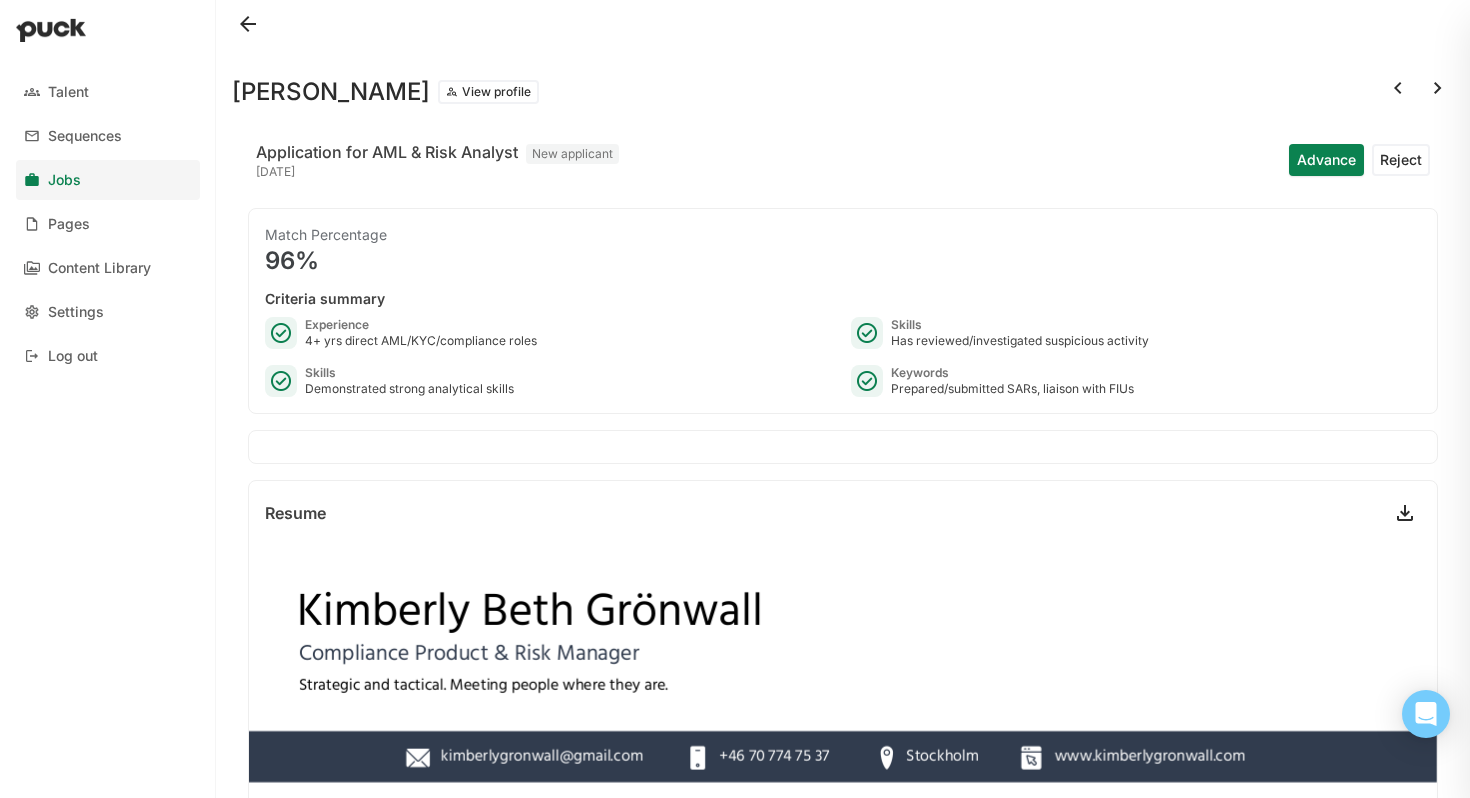 click at bounding box center [1398, 88] 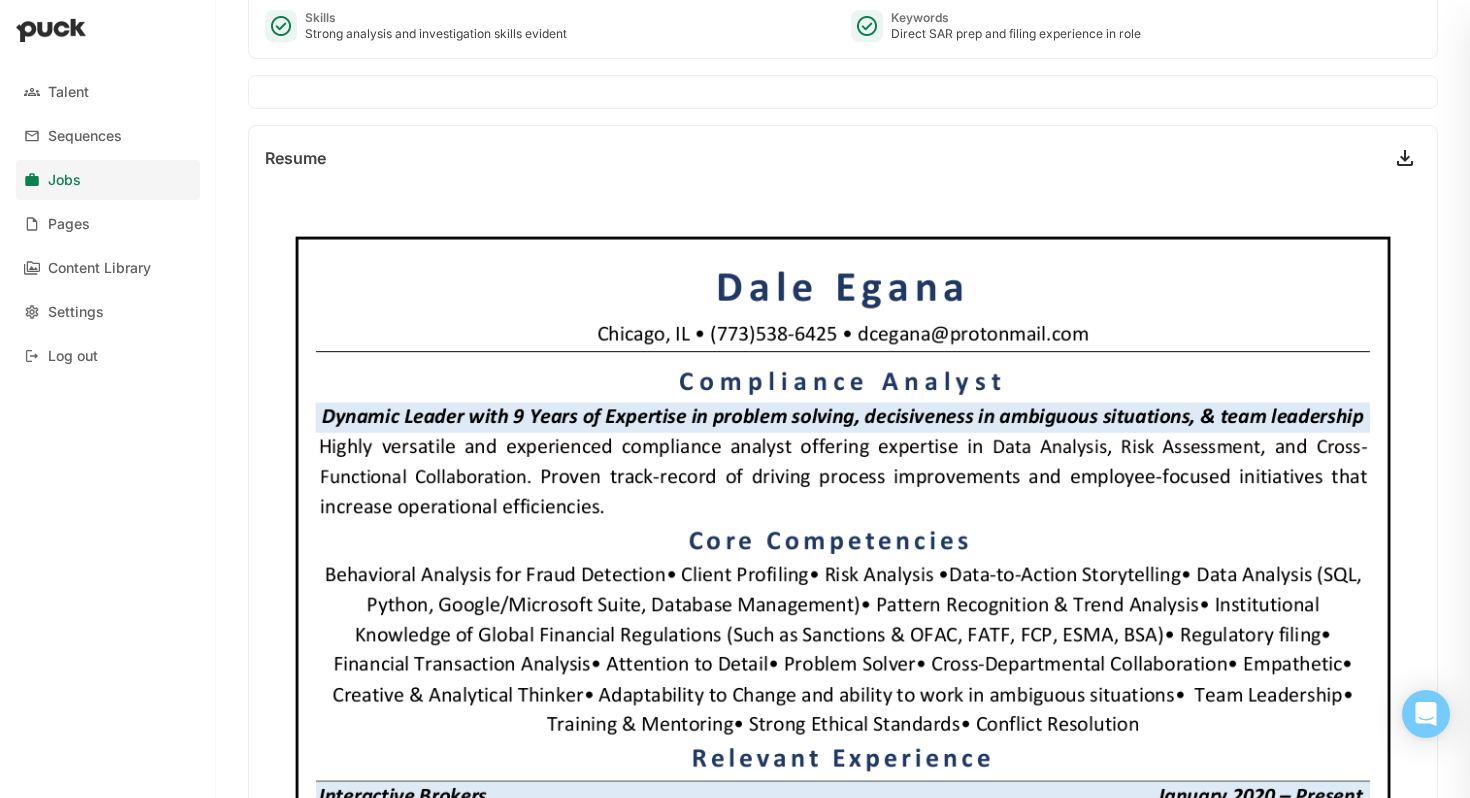 scroll, scrollTop: 0, scrollLeft: 0, axis: both 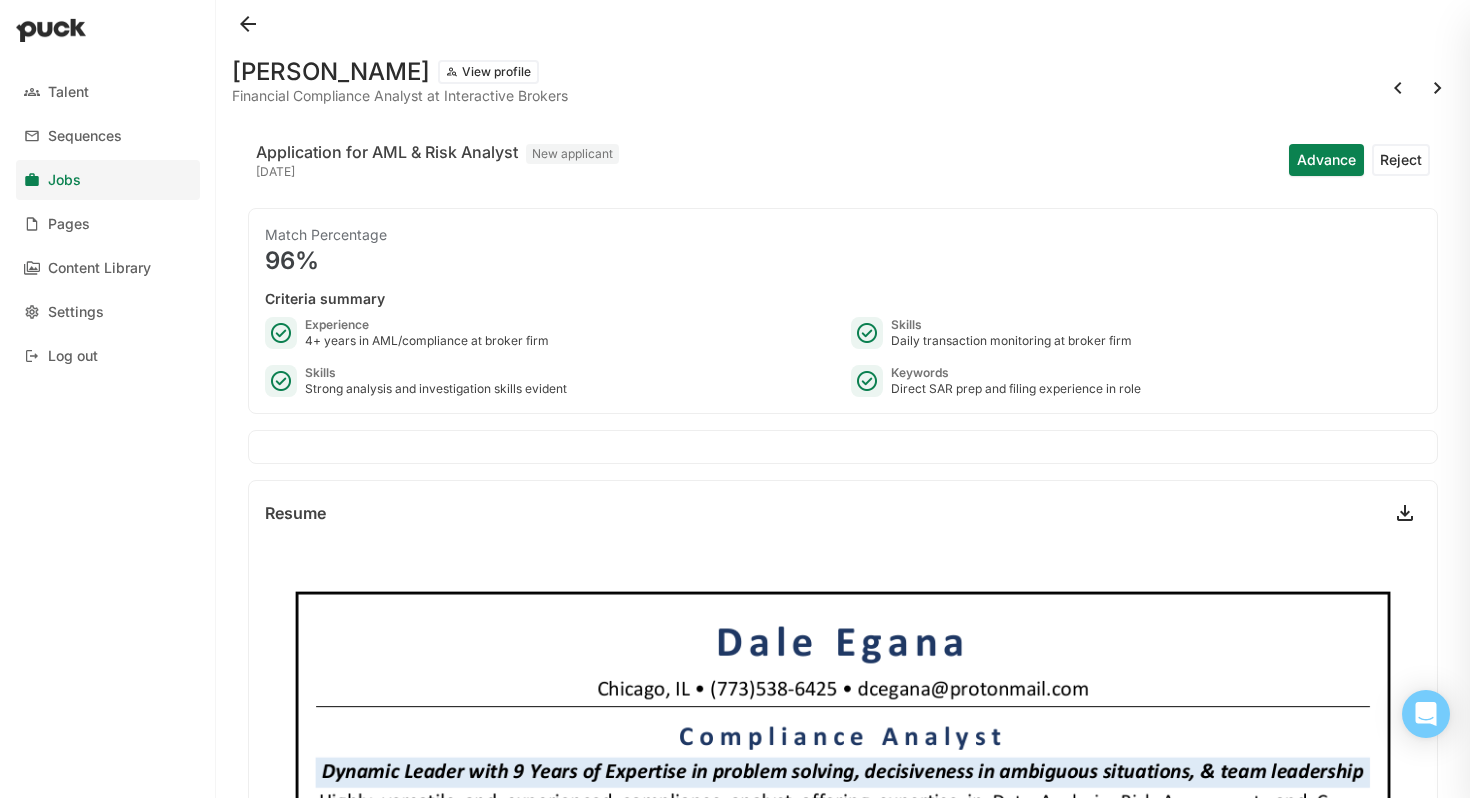 click on "Advance" at bounding box center [1326, 160] 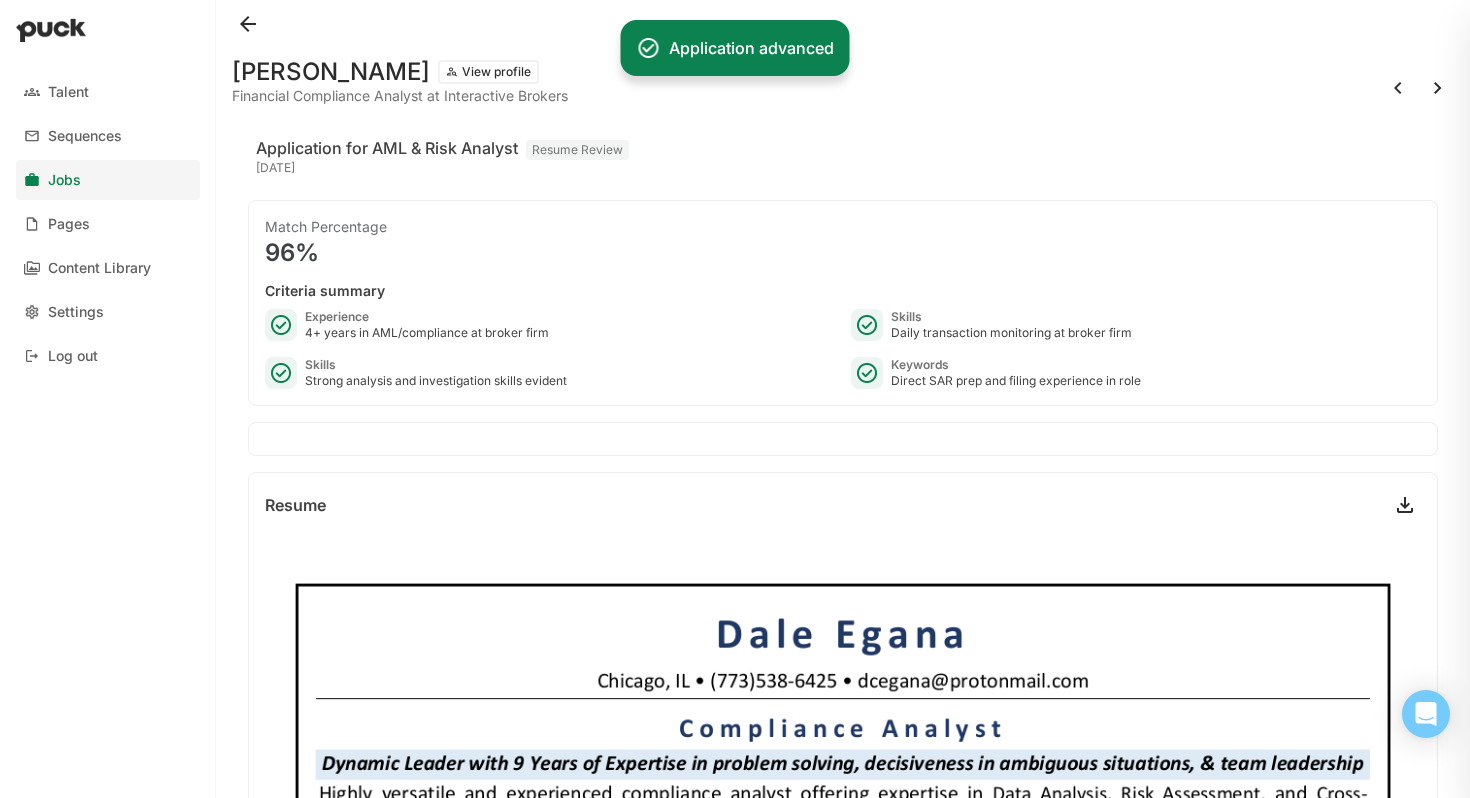 click at bounding box center (1398, 88) 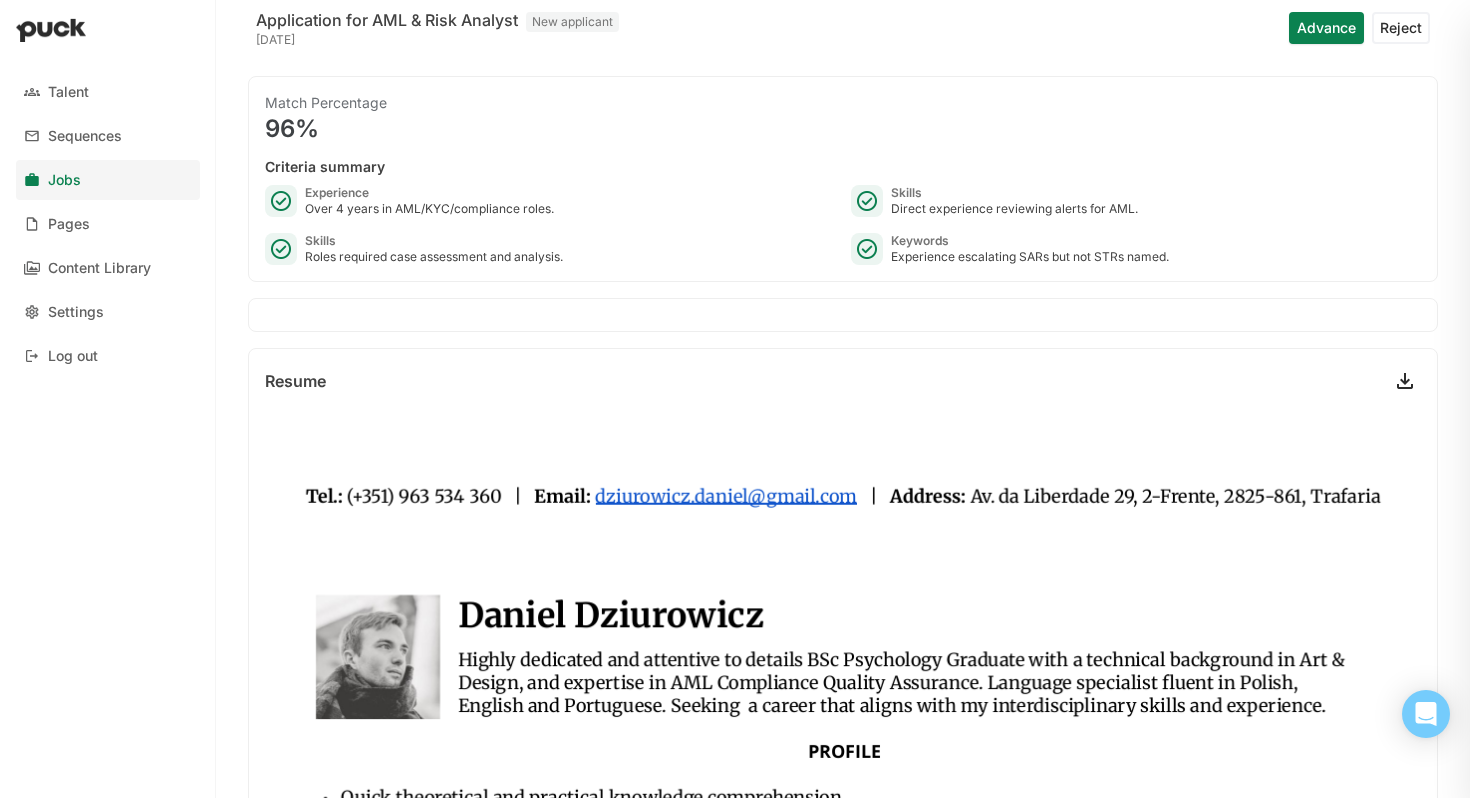 scroll, scrollTop: 0, scrollLeft: 0, axis: both 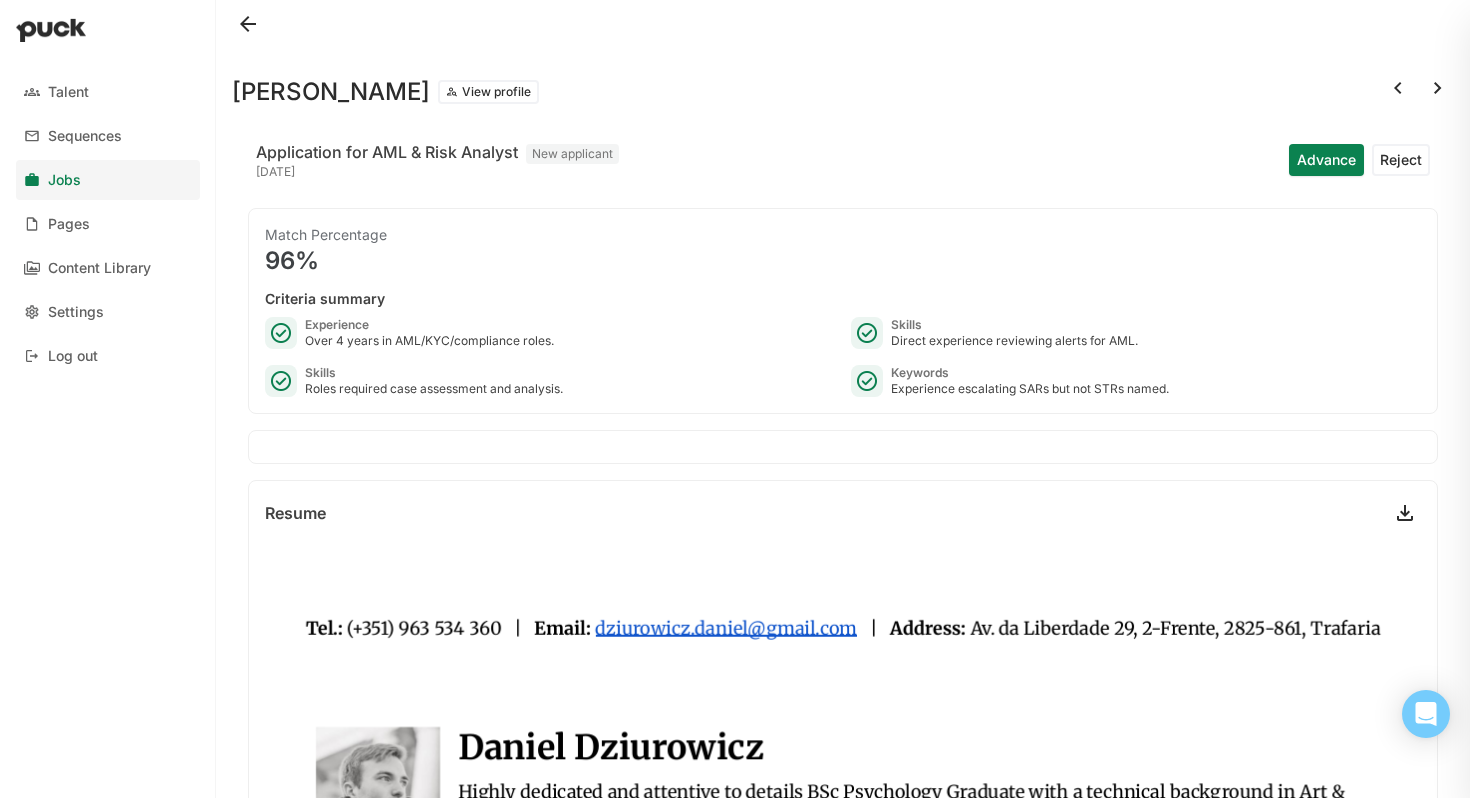 click at bounding box center (1398, 88) 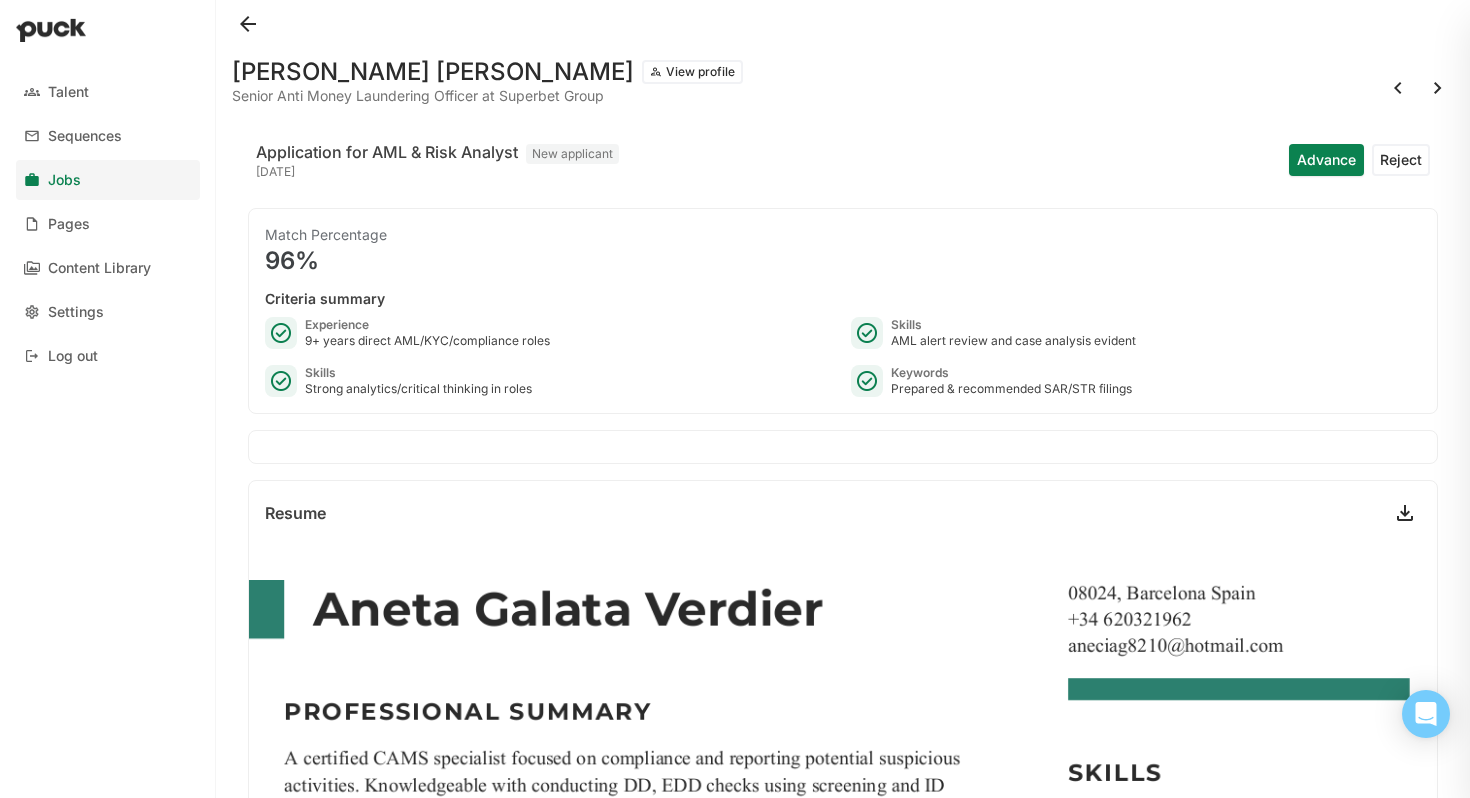 click on "Advance" at bounding box center [1326, 160] 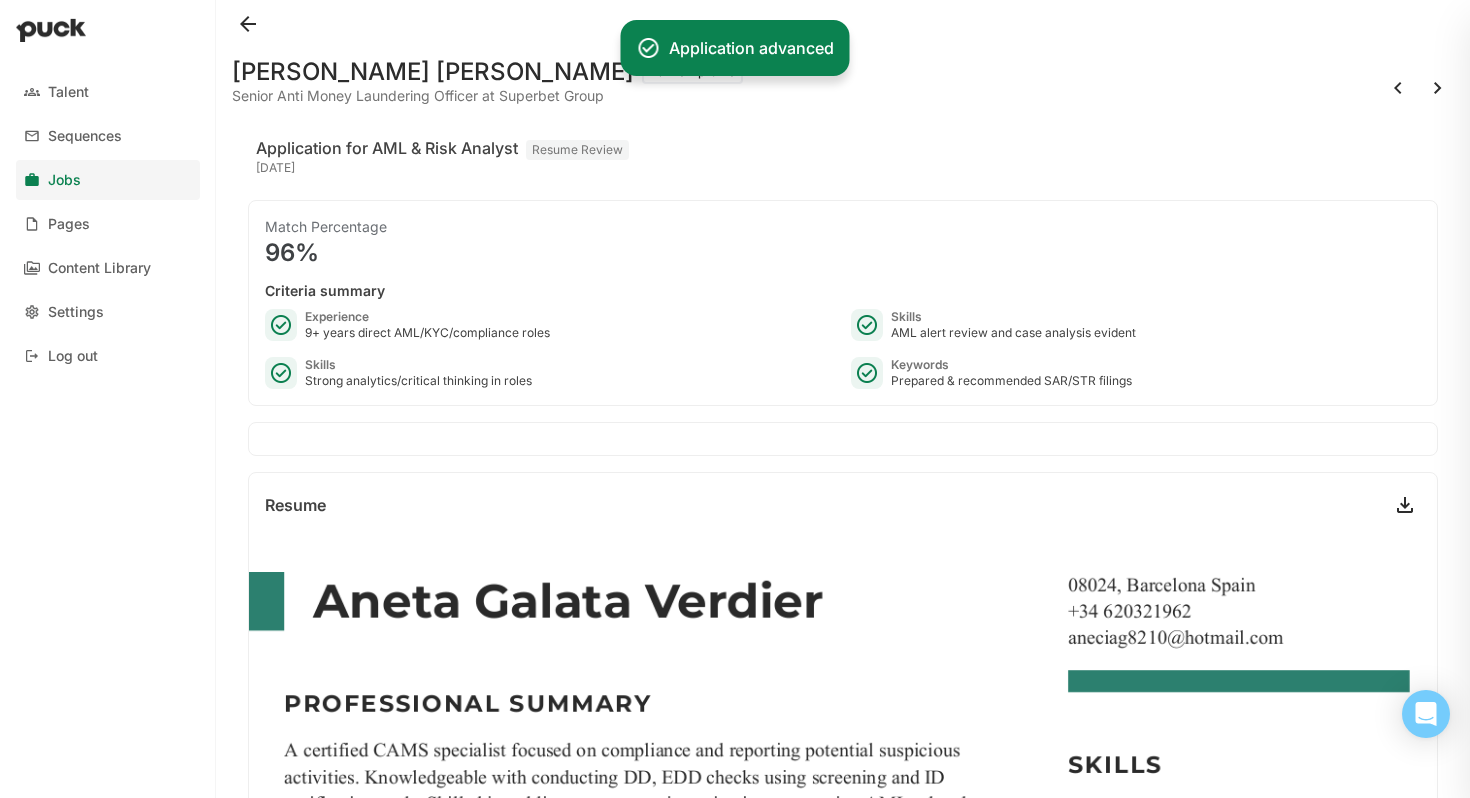 click at bounding box center [1398, 88] 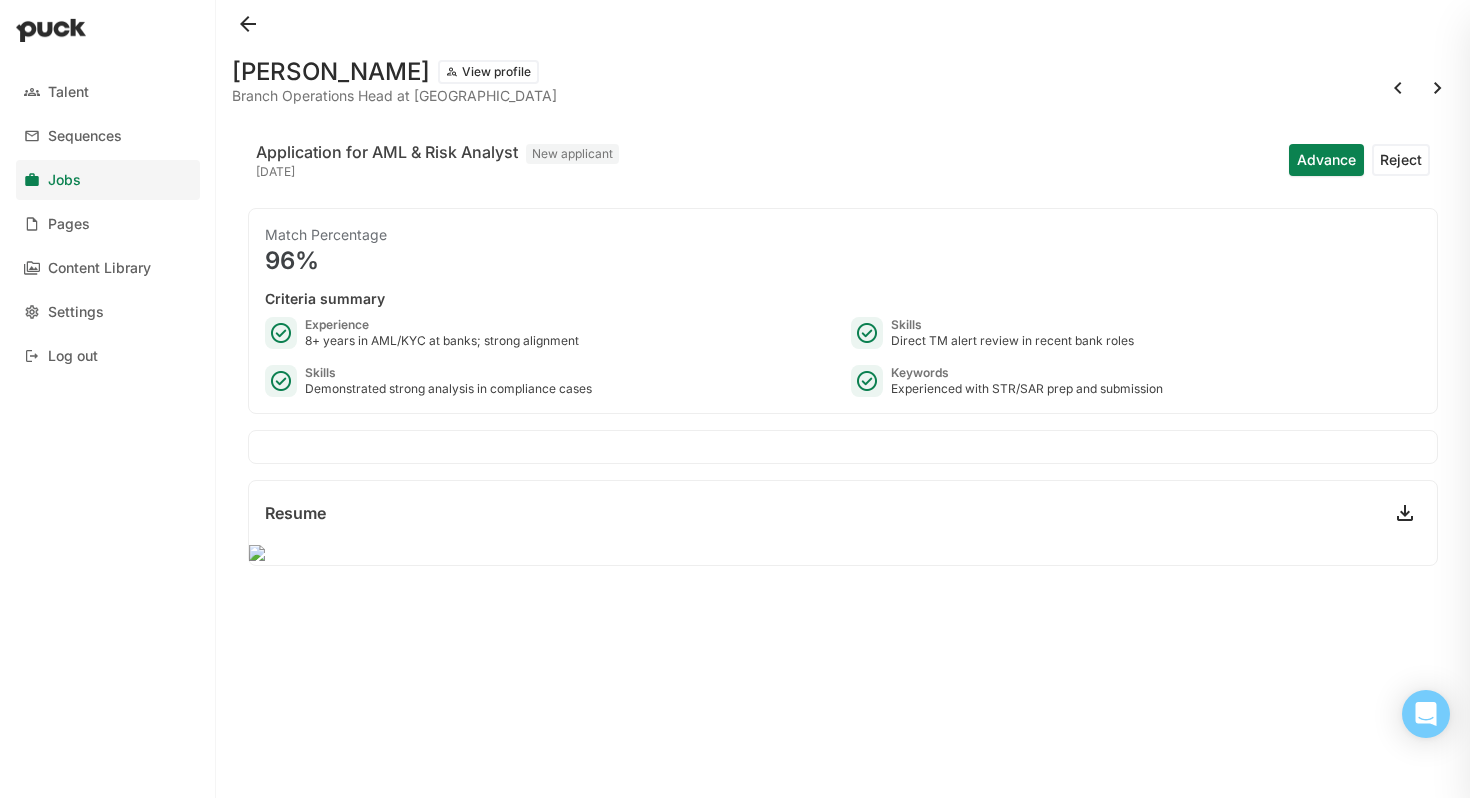 click at bounding box center (1398, 88) 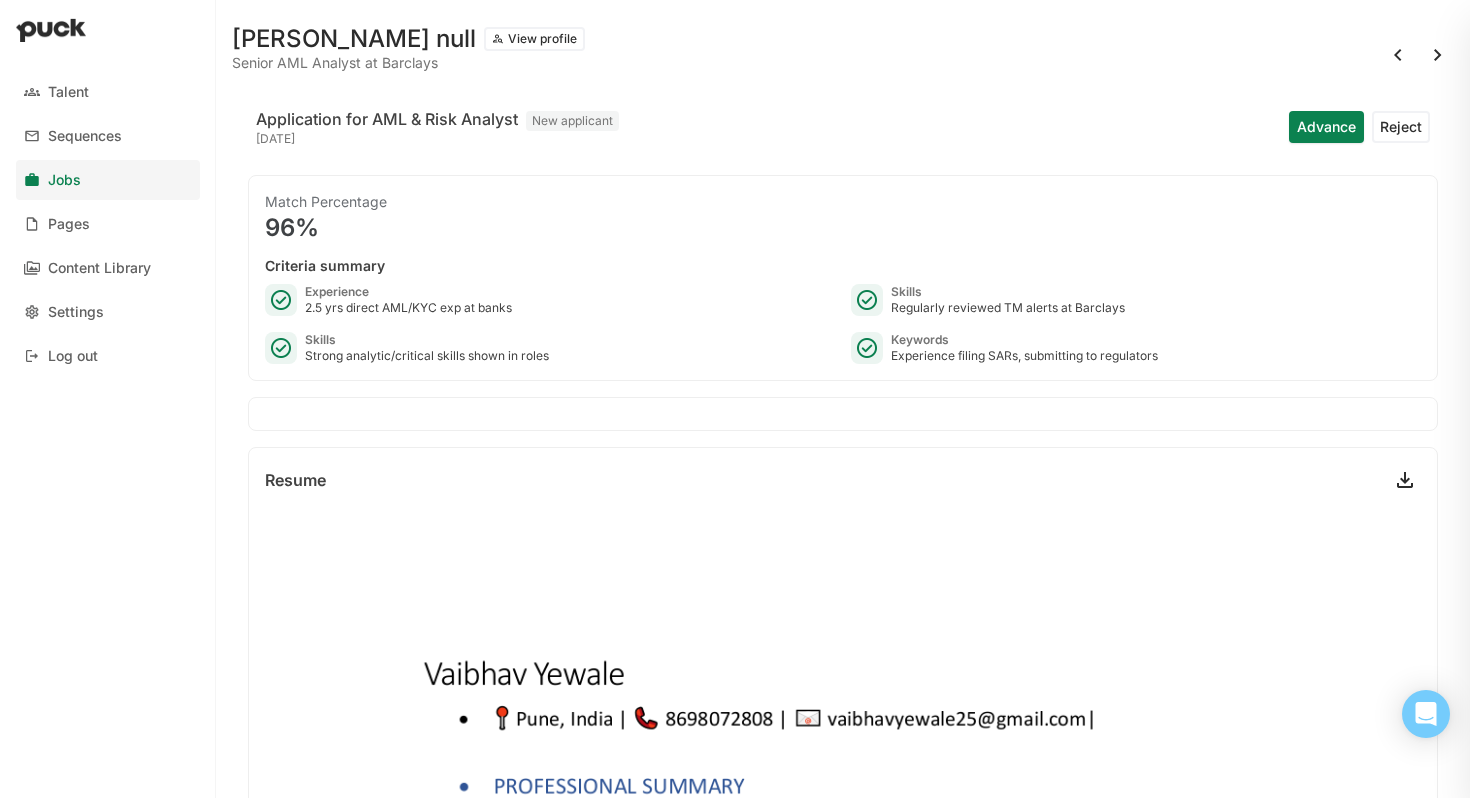 scroll, scrollTop: 0, scrollLeft: 0, axis: both 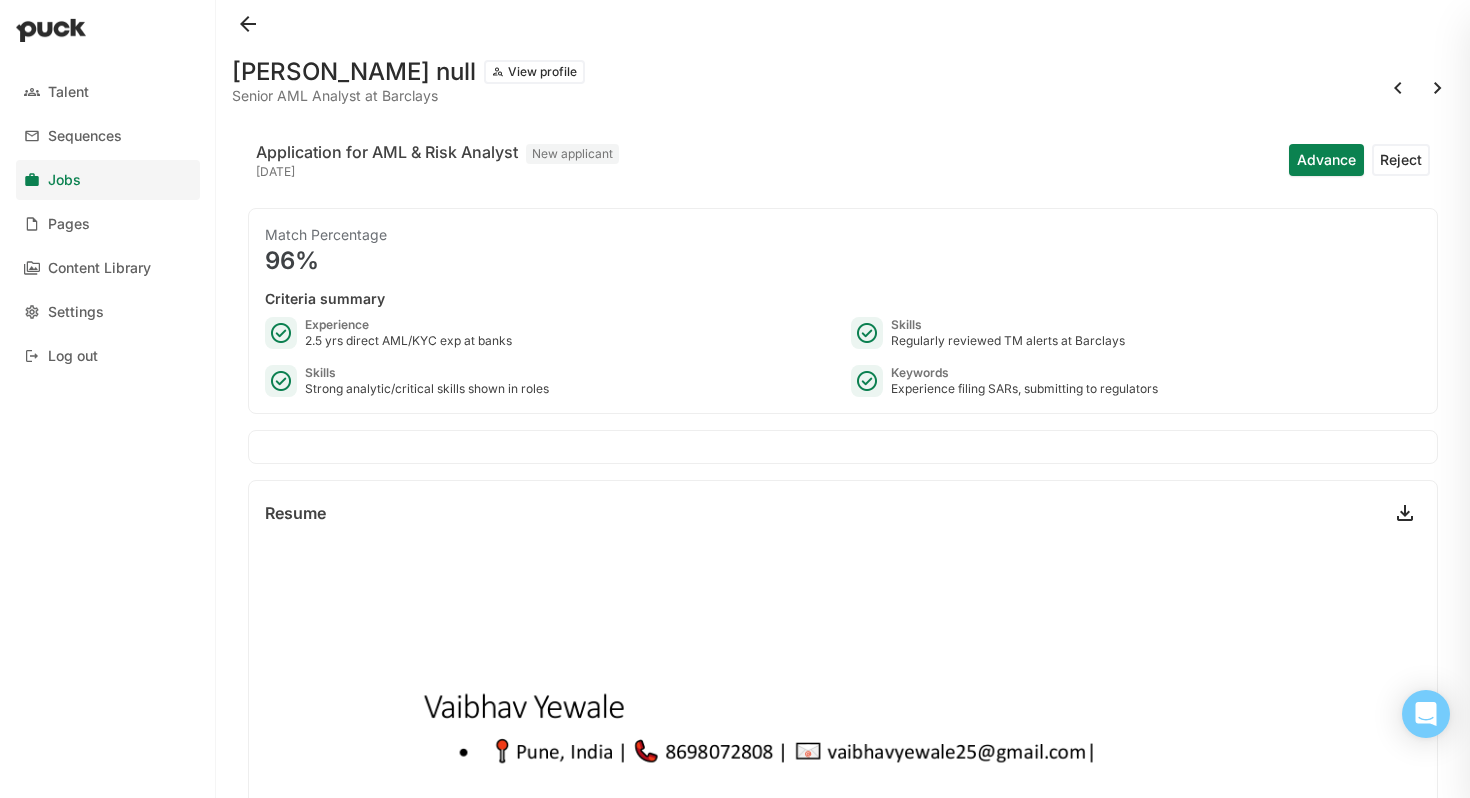 click on "Advance" at bounding box center (1326, 160) 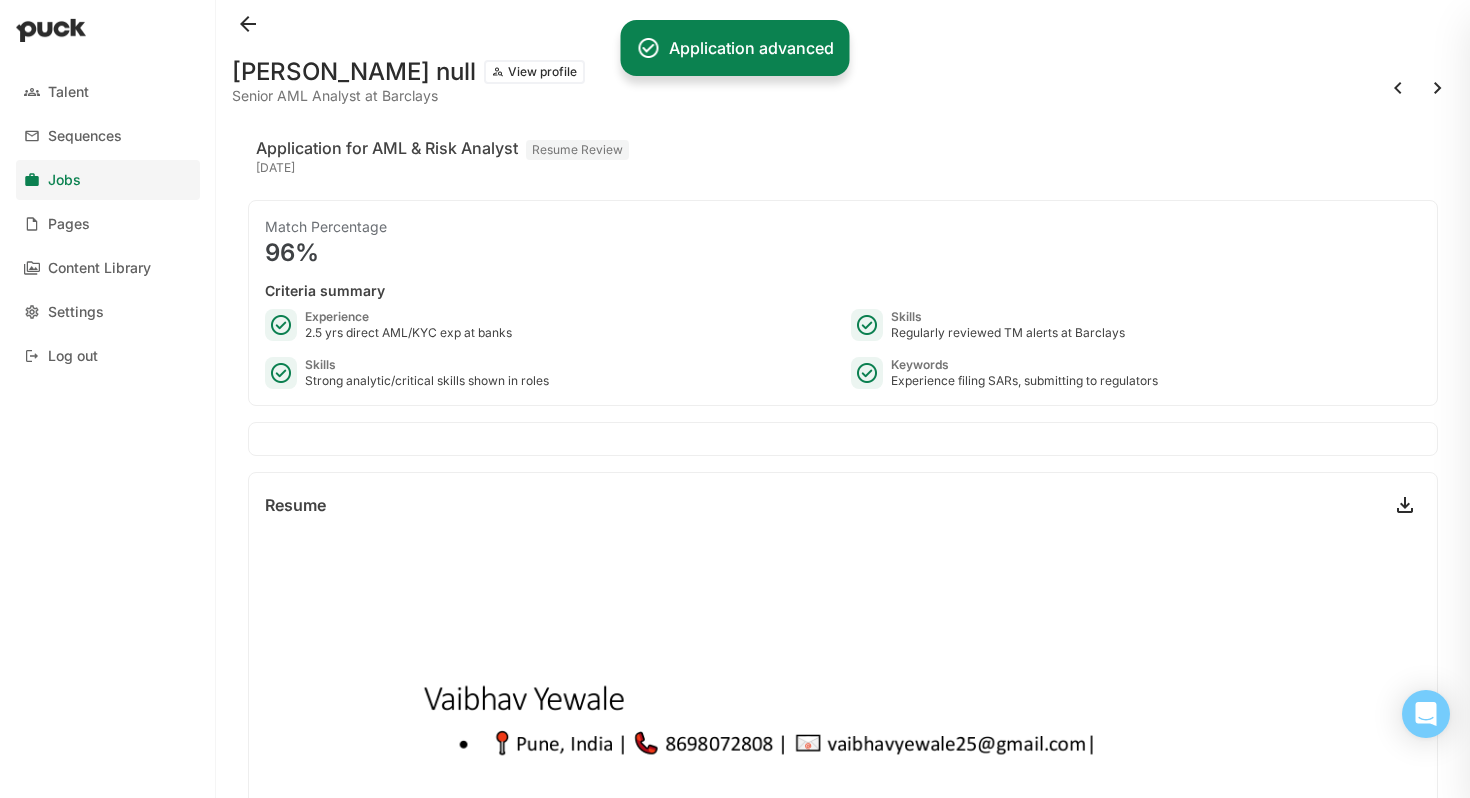 click at bounding box center [1398, 88] 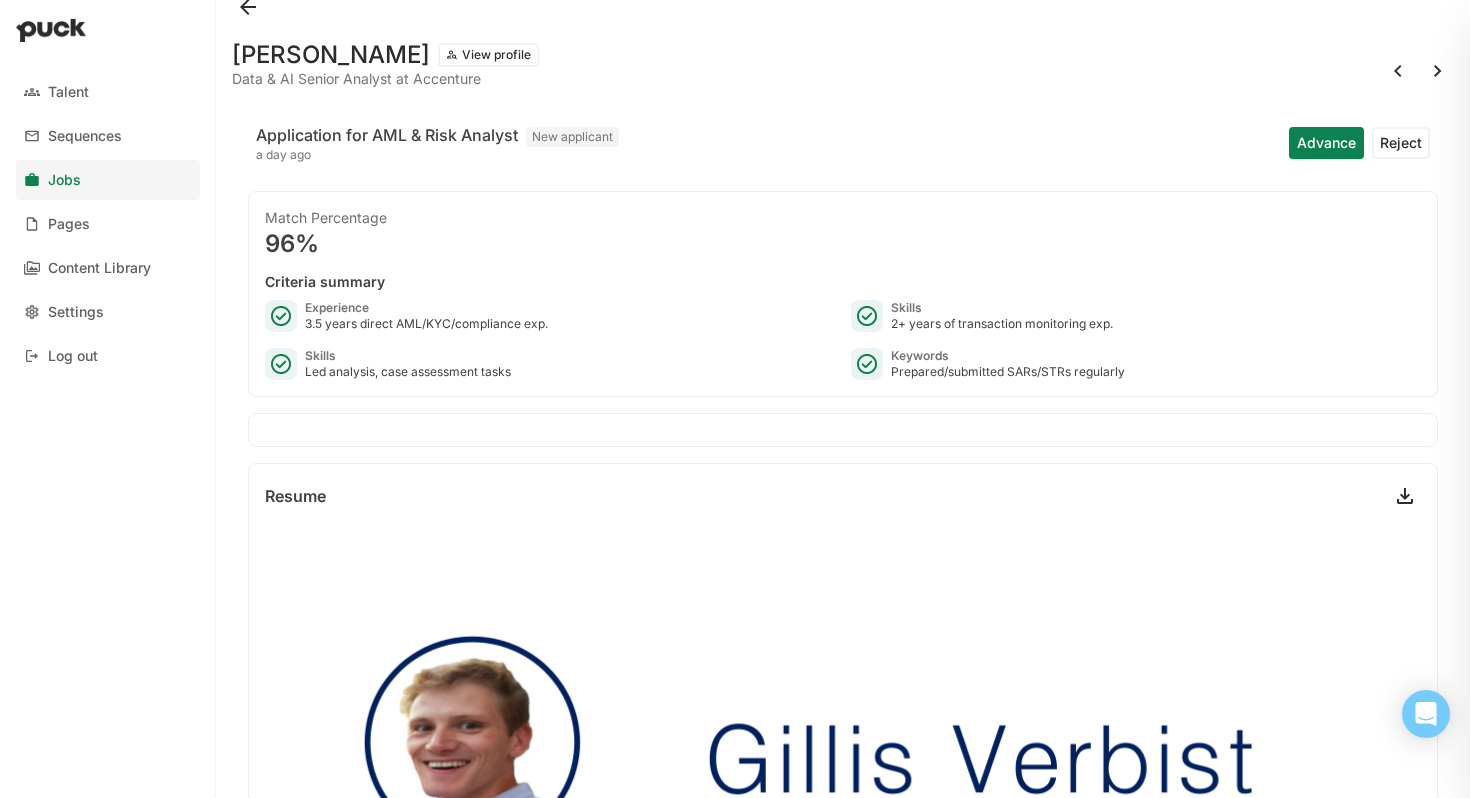 scroll, scrollTop: 0, scrollLeft: 0, axis: both 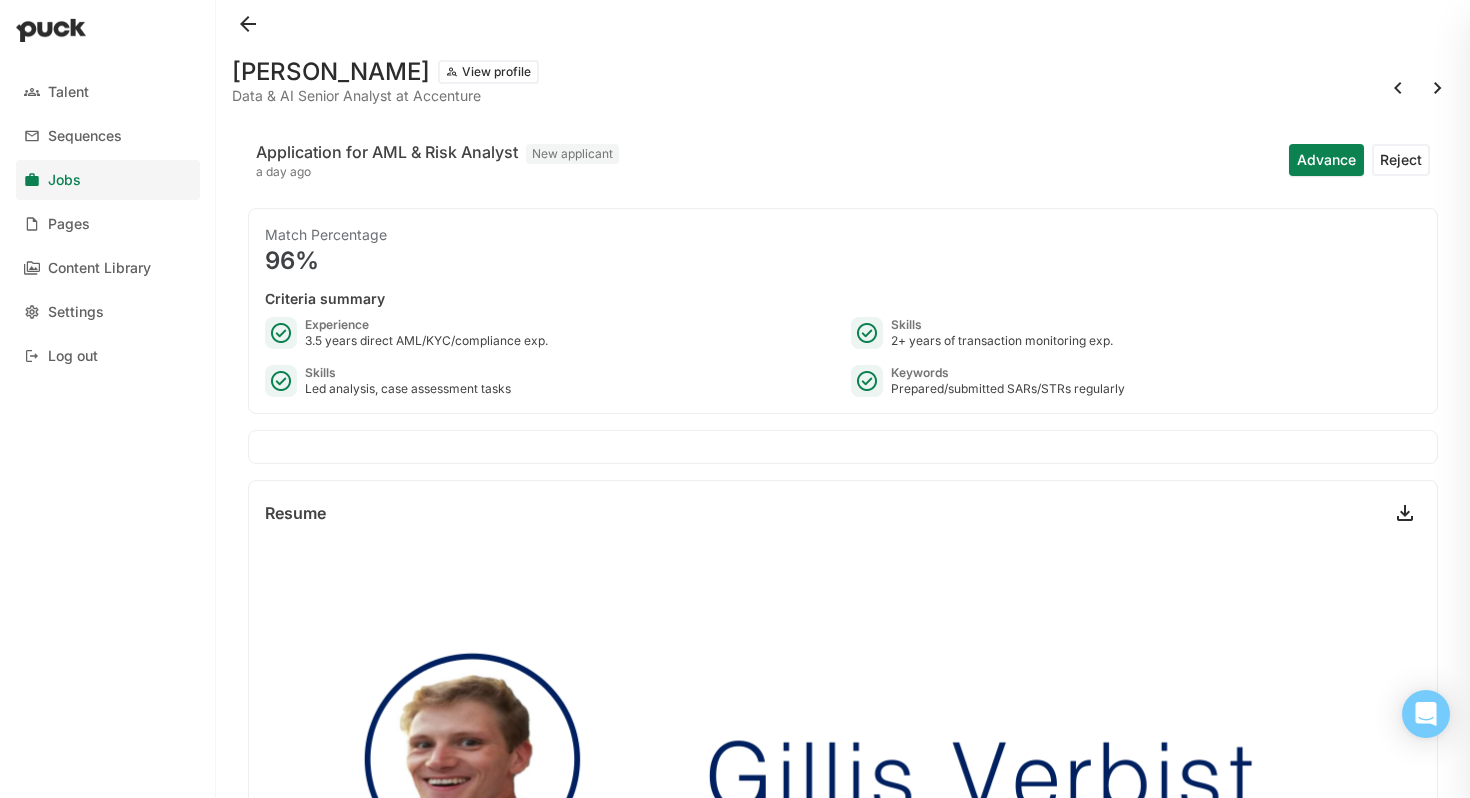 click at bounding box center [1398, 88] 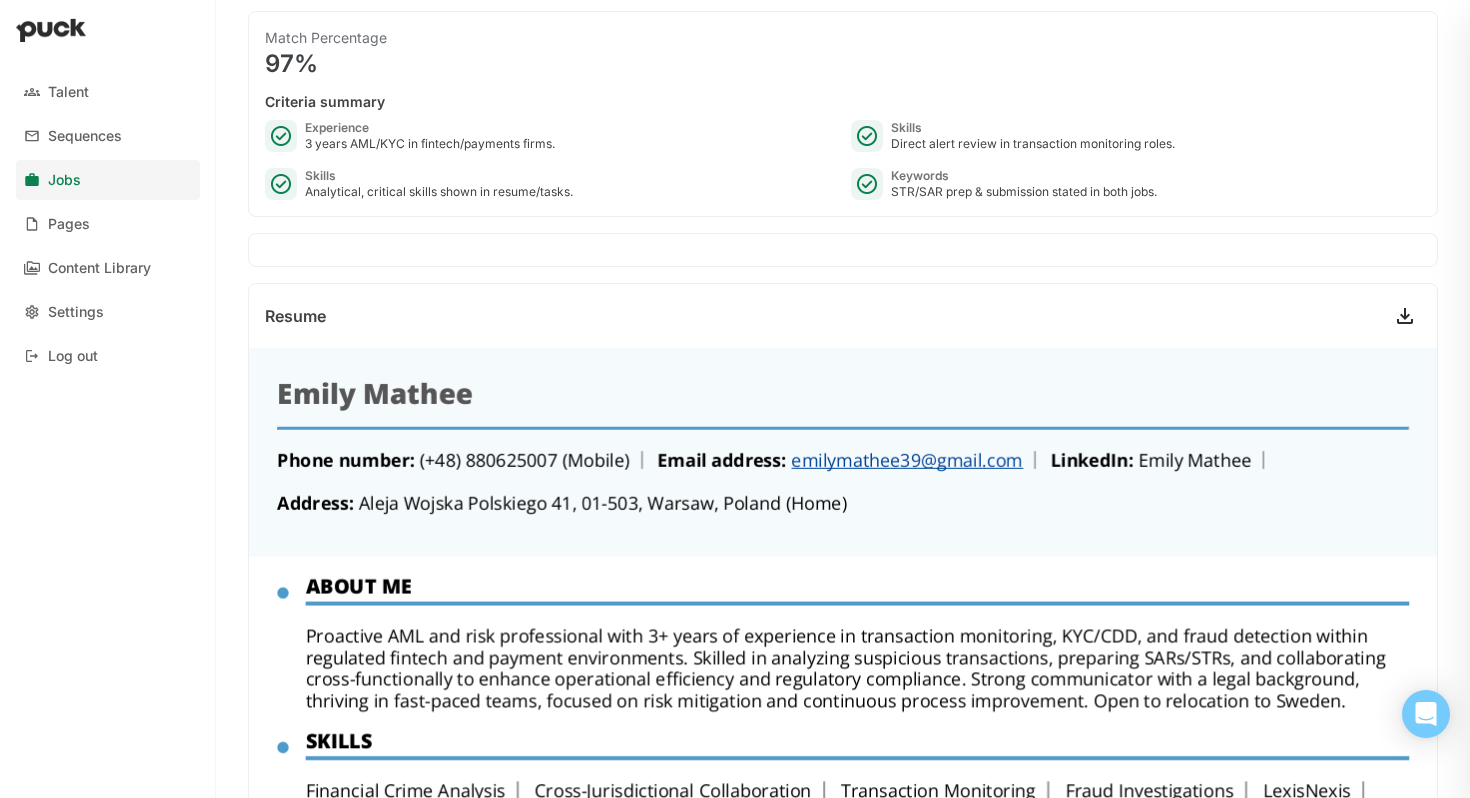 scroll, scrollTop: 0, scrollLeft: 0, axis: both 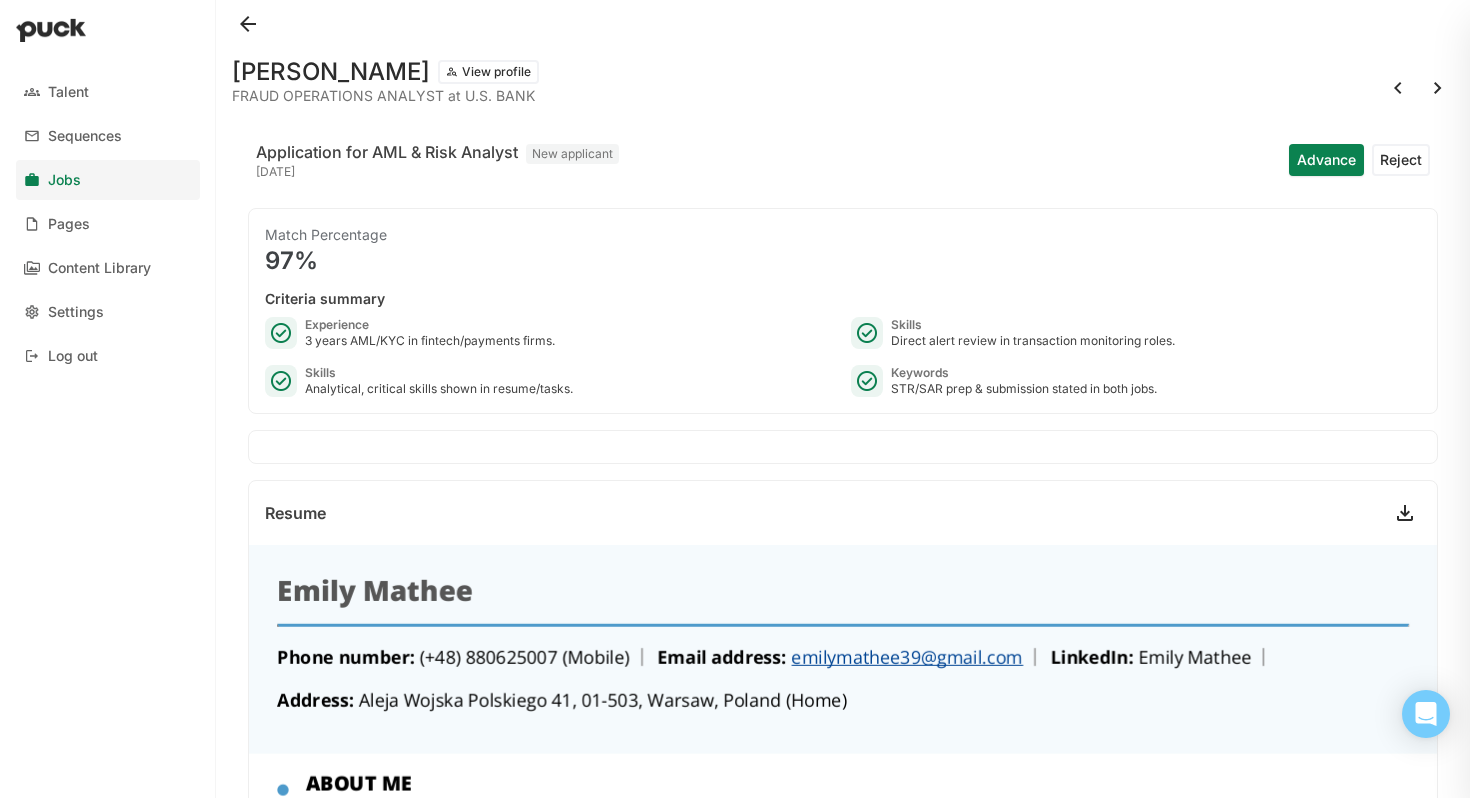 click on "Advance" at bounding box center (1326, 160) 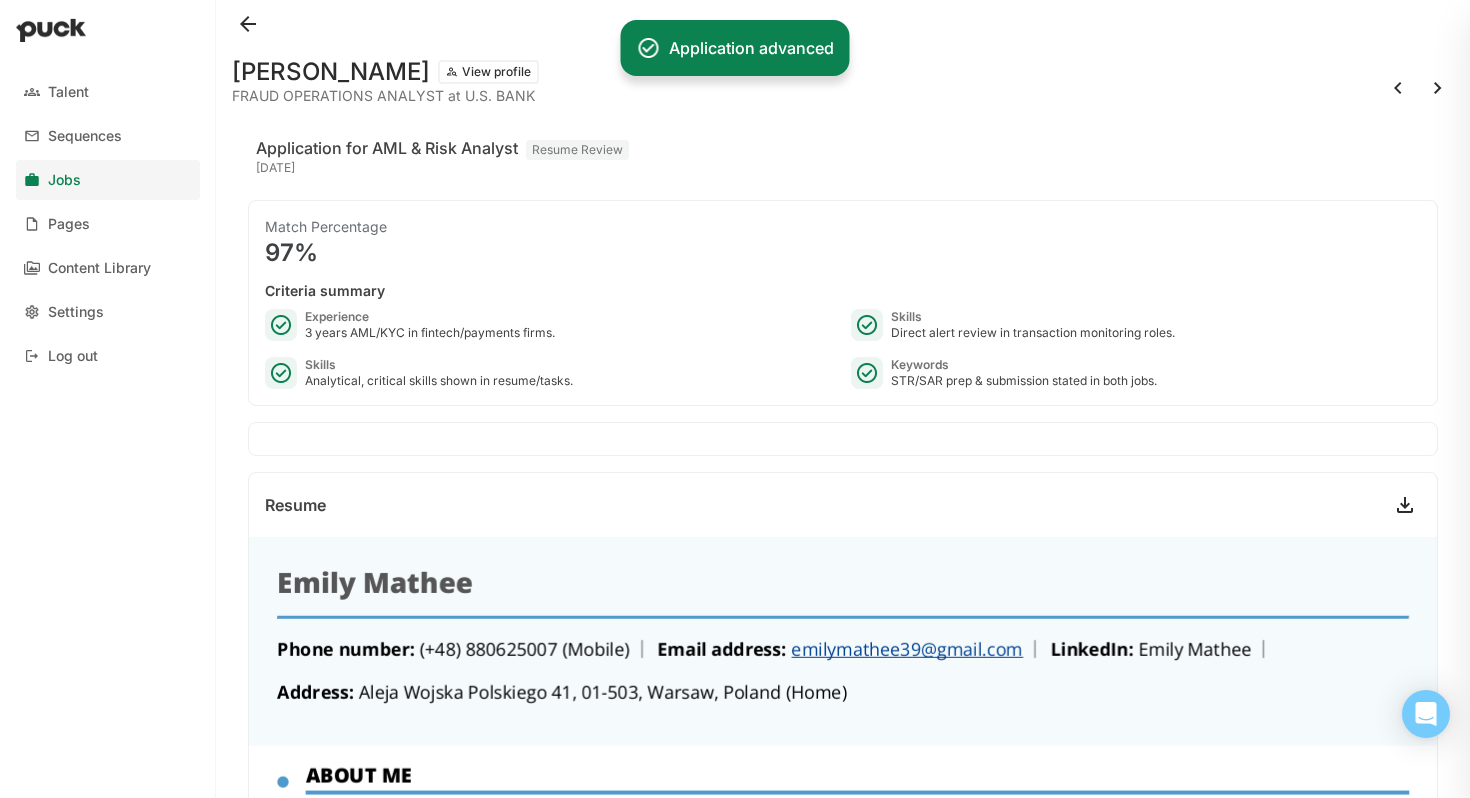 click at bounding box center (1398, 88) 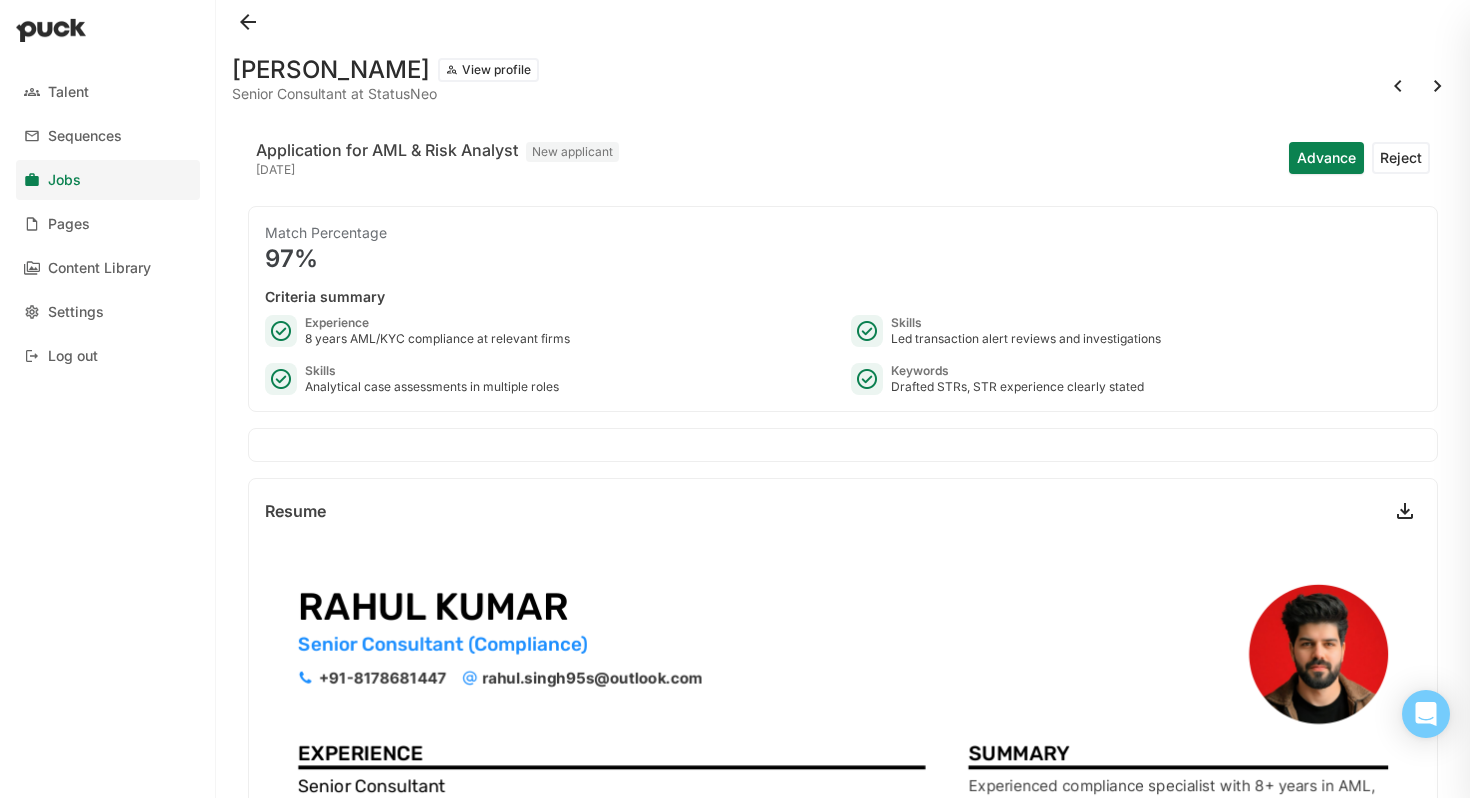 scroll, scrollTop: 0, scrollLeft: 0, axis: both 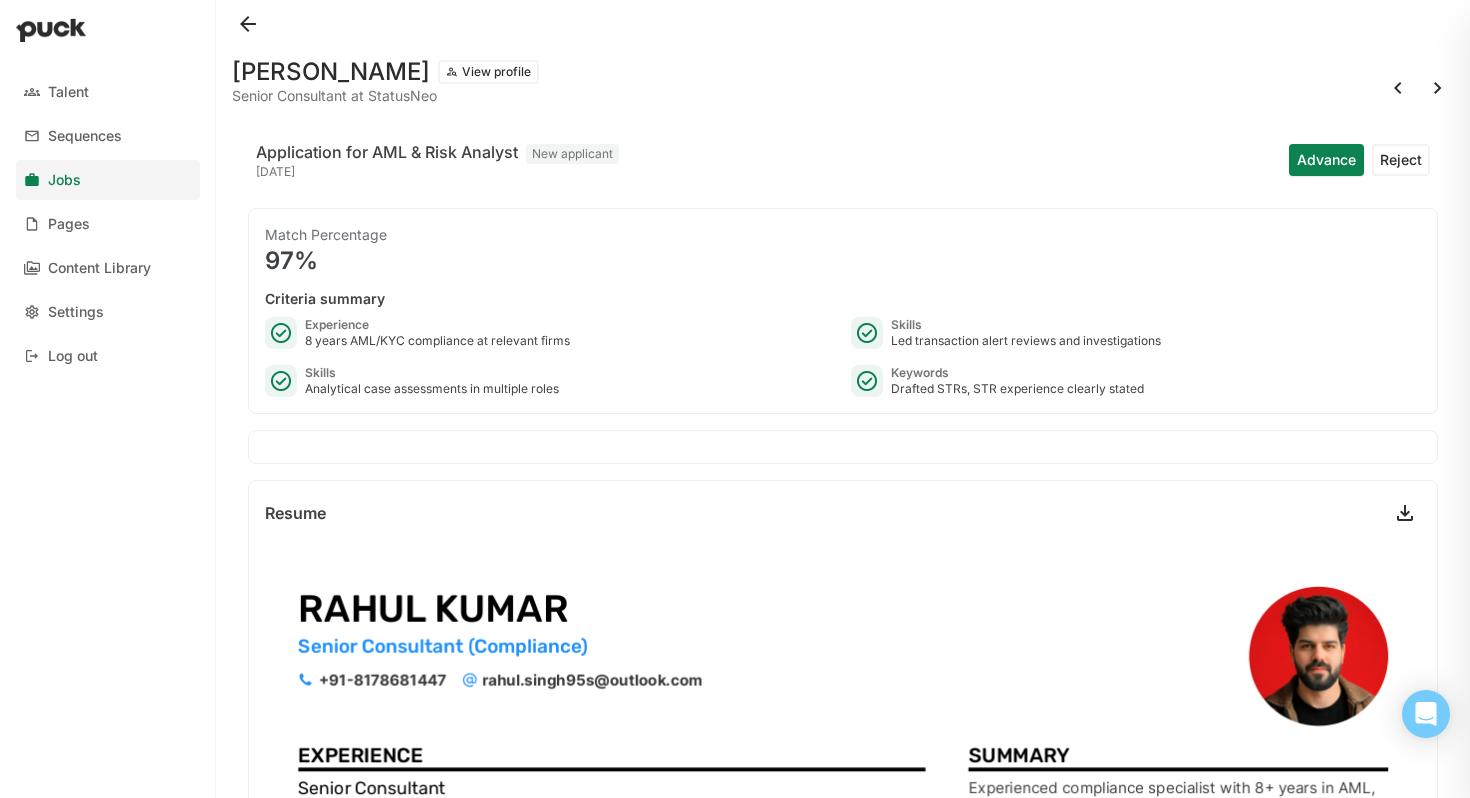 click on "Advance" at bounding box center (1326, 160) 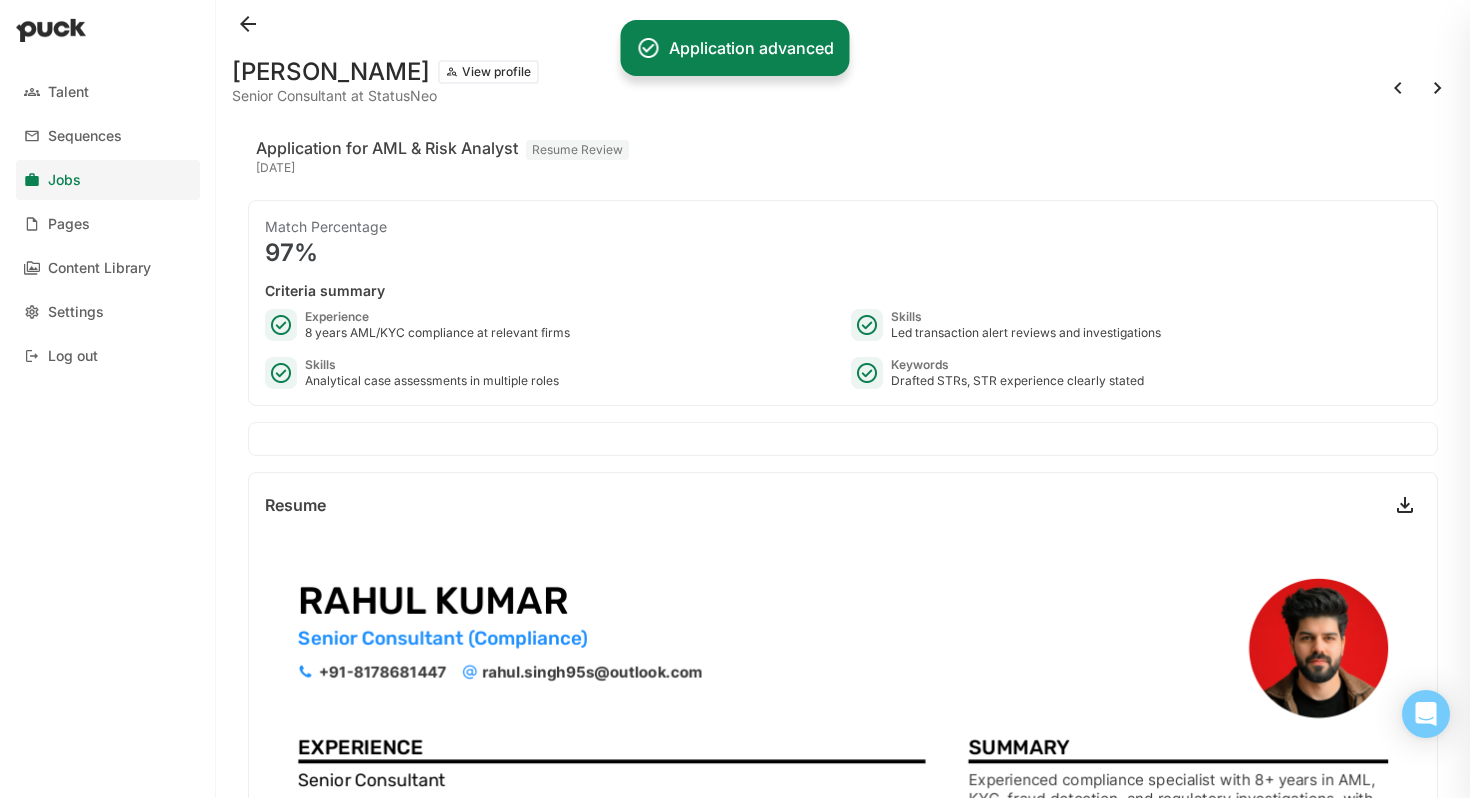 click at bounding box center (1398, 88) 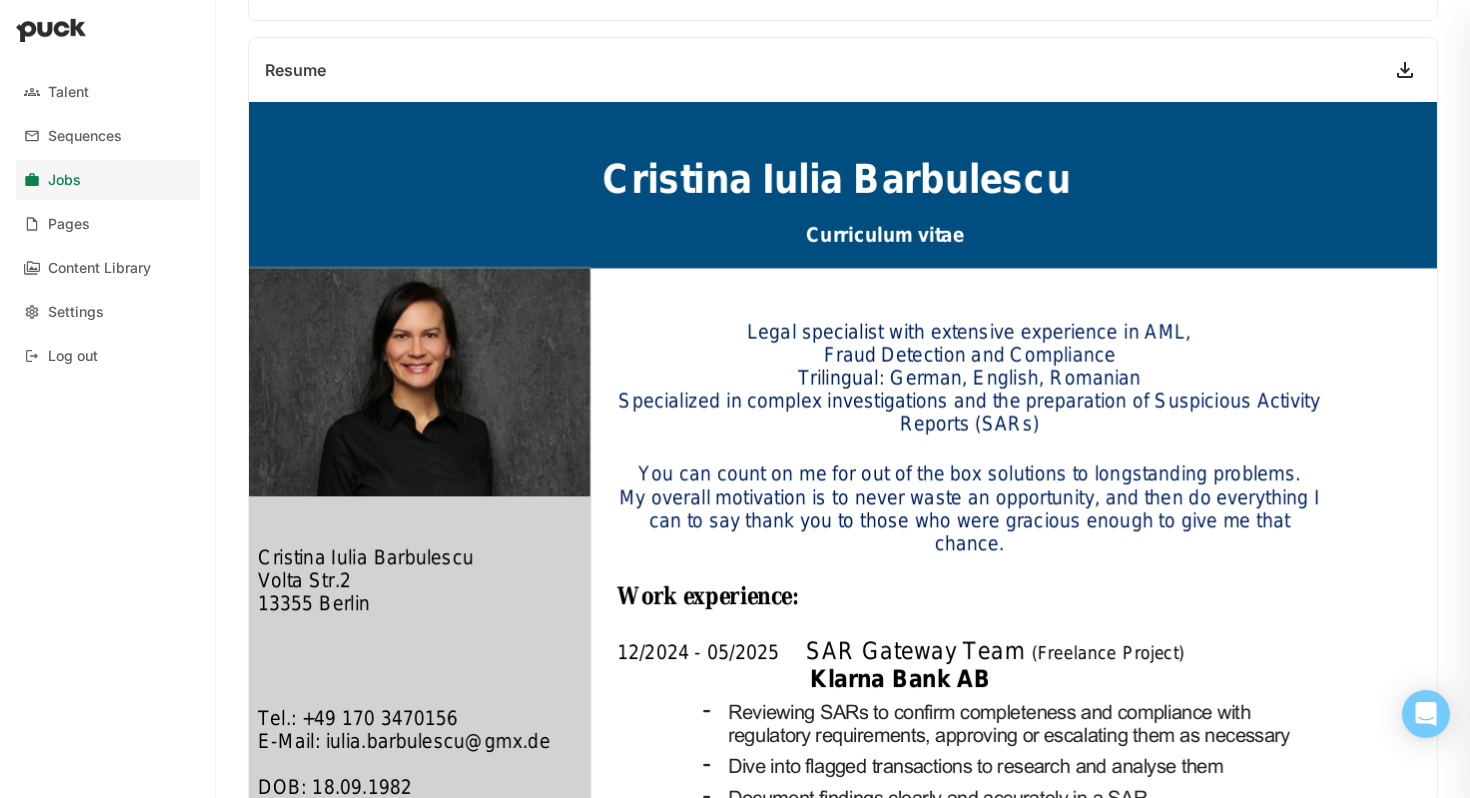 scroll, scrollTop: 0, scrollLeft: 0, axis: both 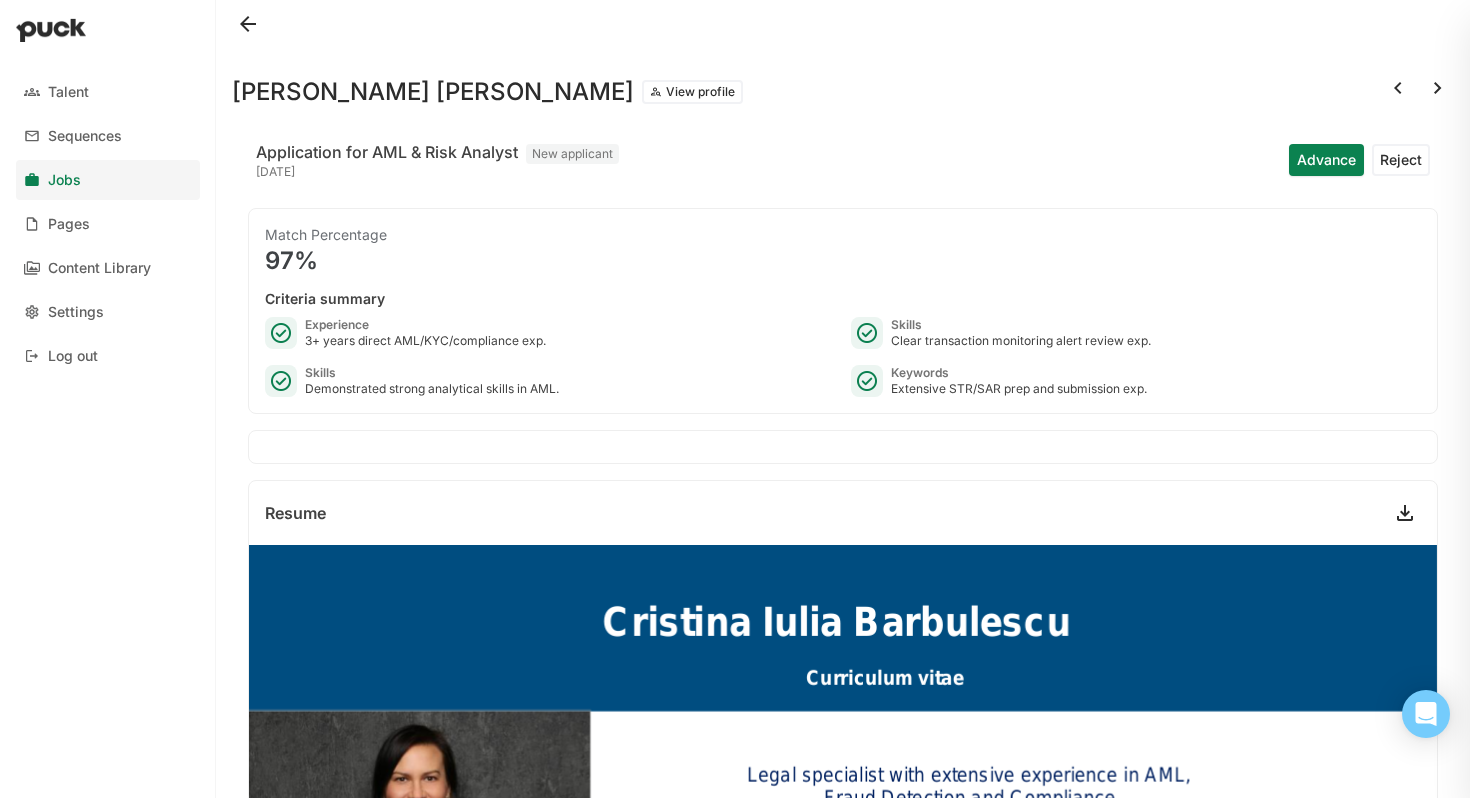 click on "Advance" at bounding box center [1326, 160] 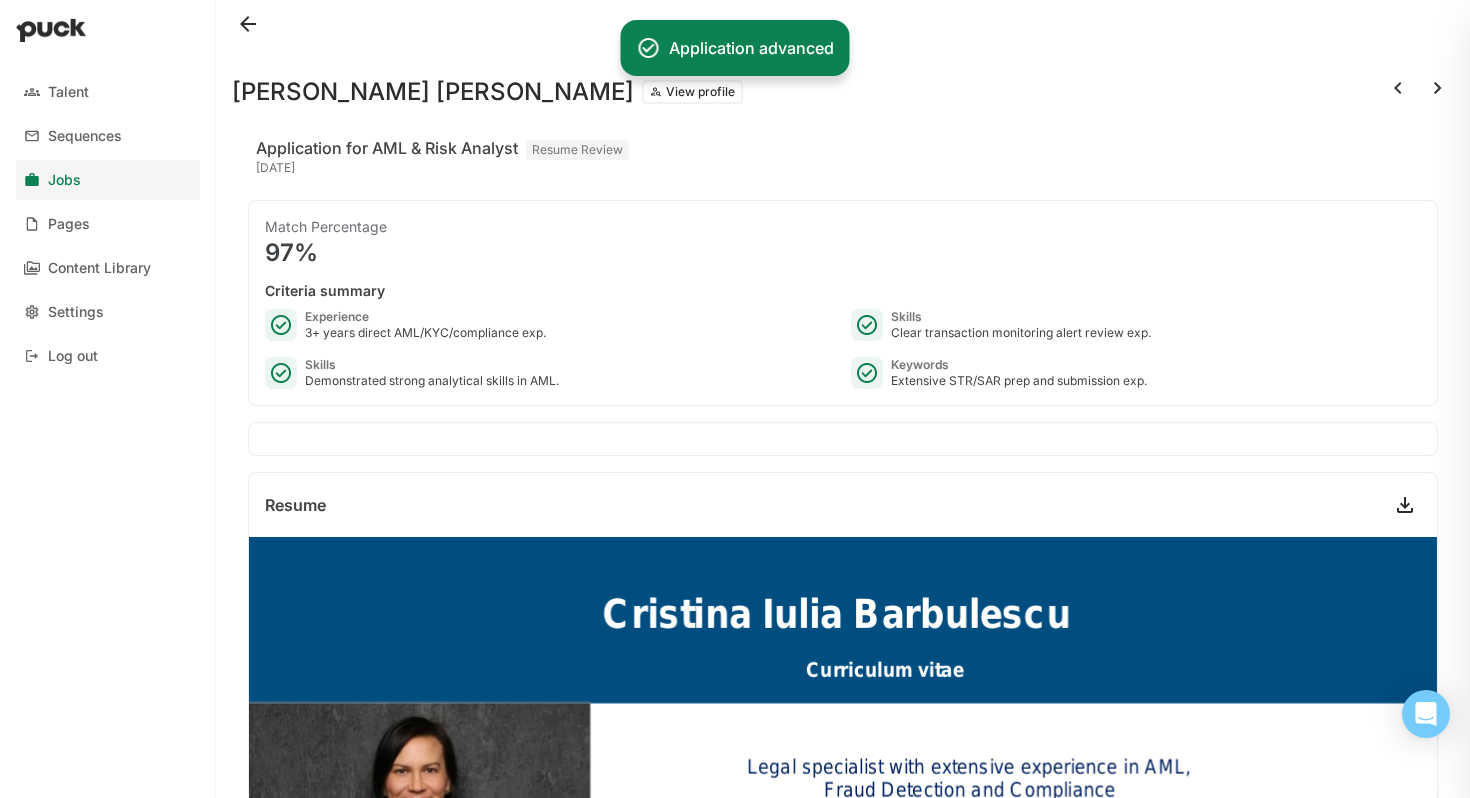 click at bounding box center [1398, 88] 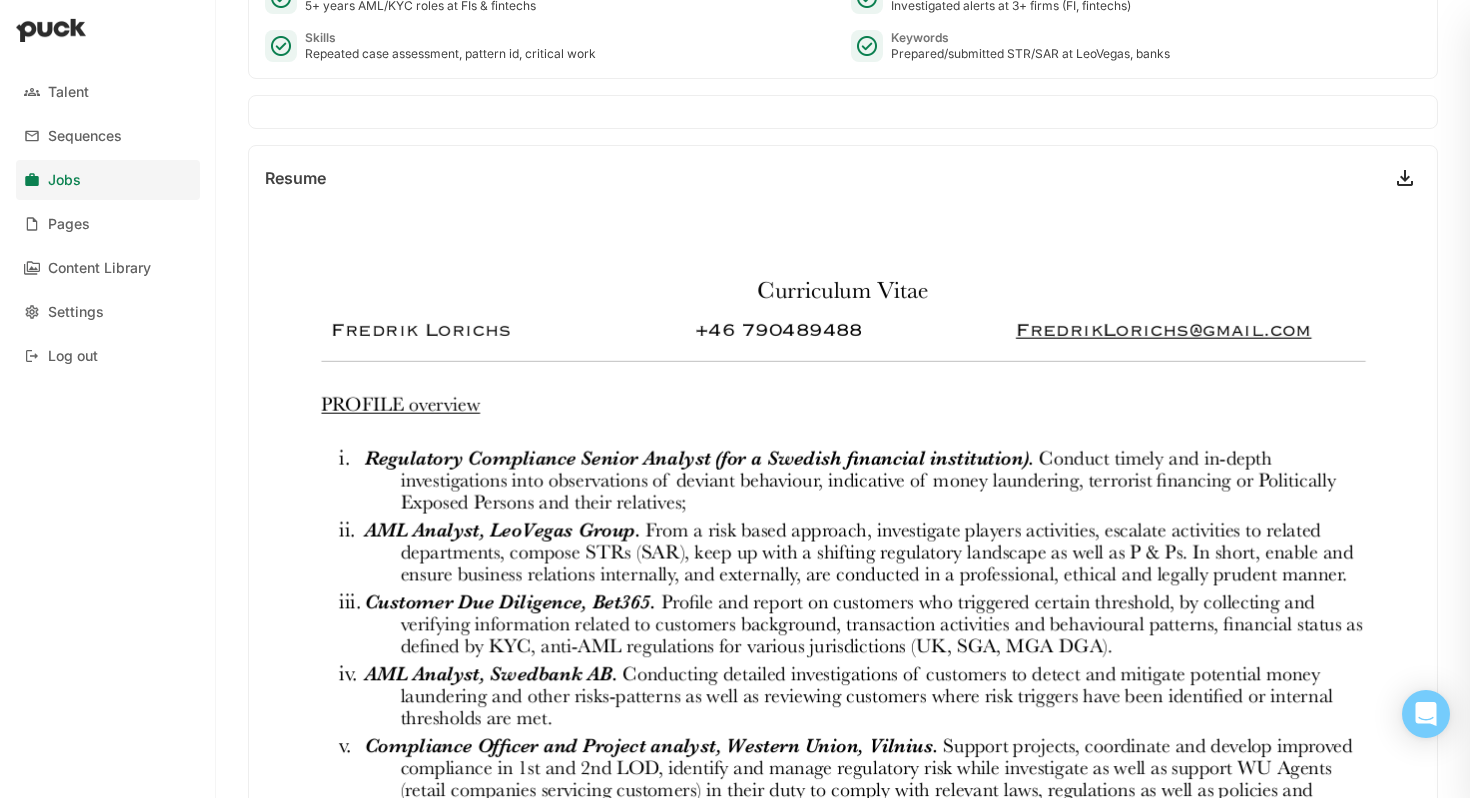 scroll, scrollTop: 0, scrollLeft: 0, axis: both 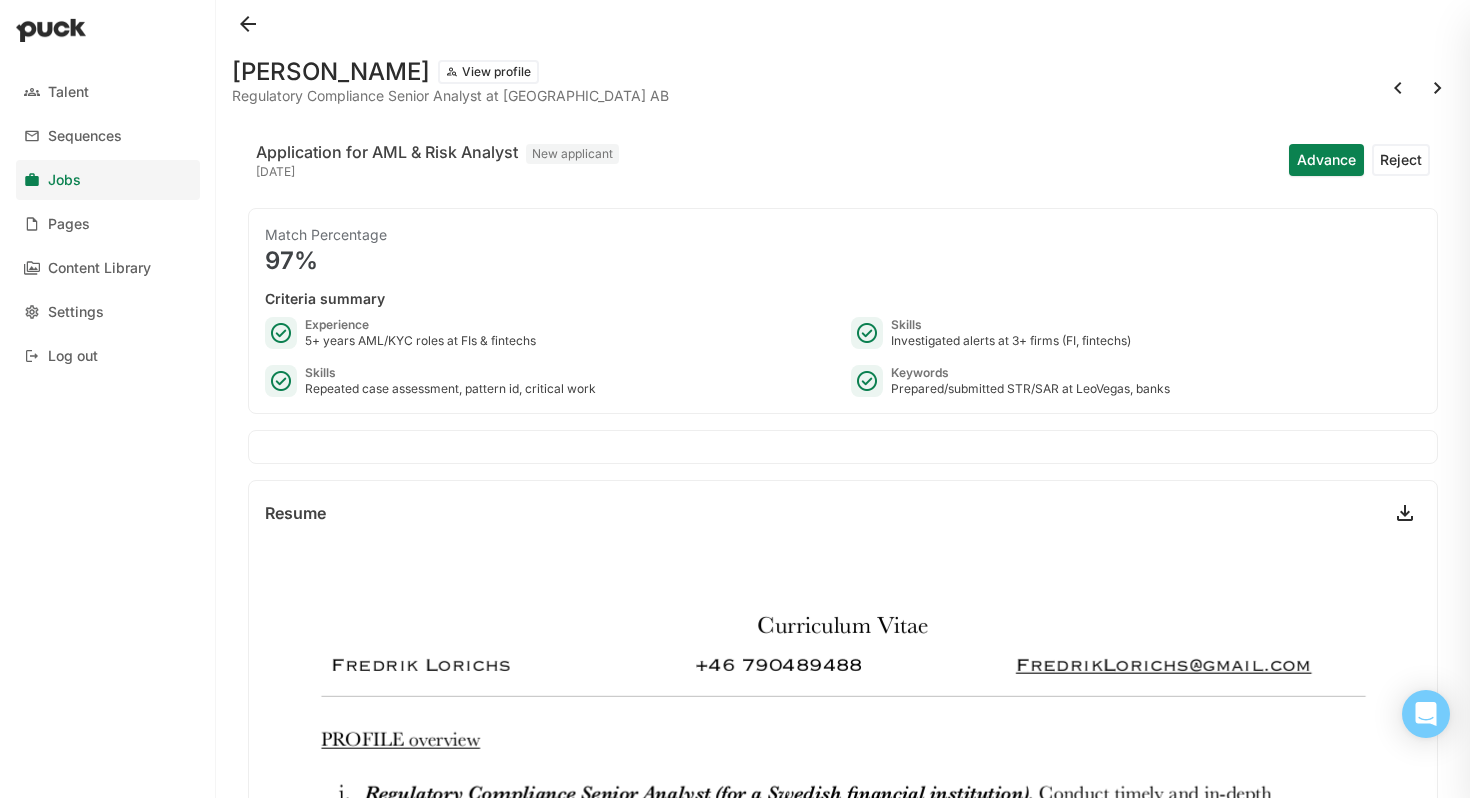 click at bounding box center (1398, 88) 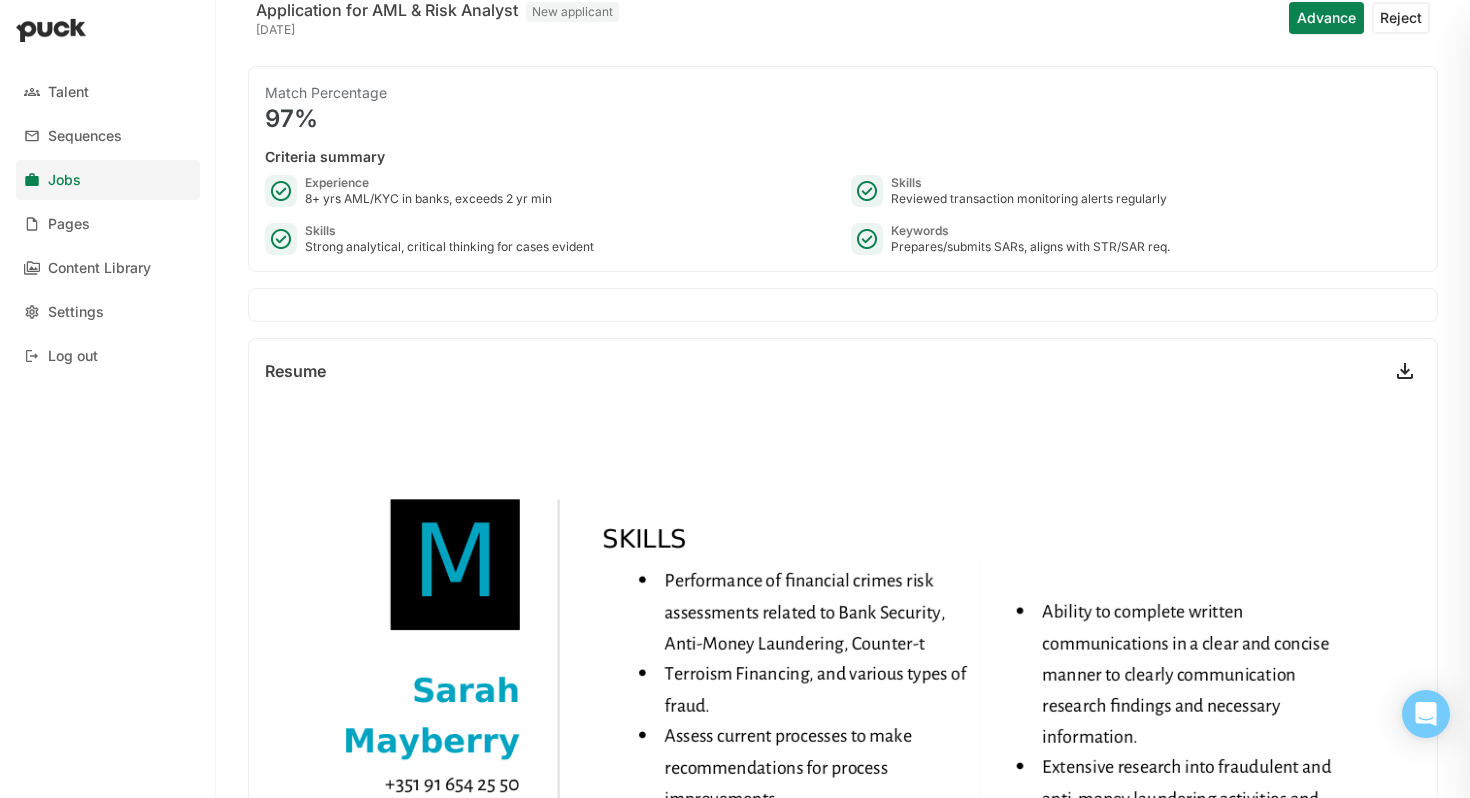 scroll, scrollTop: 0, scrollLeft: 0, axis: both 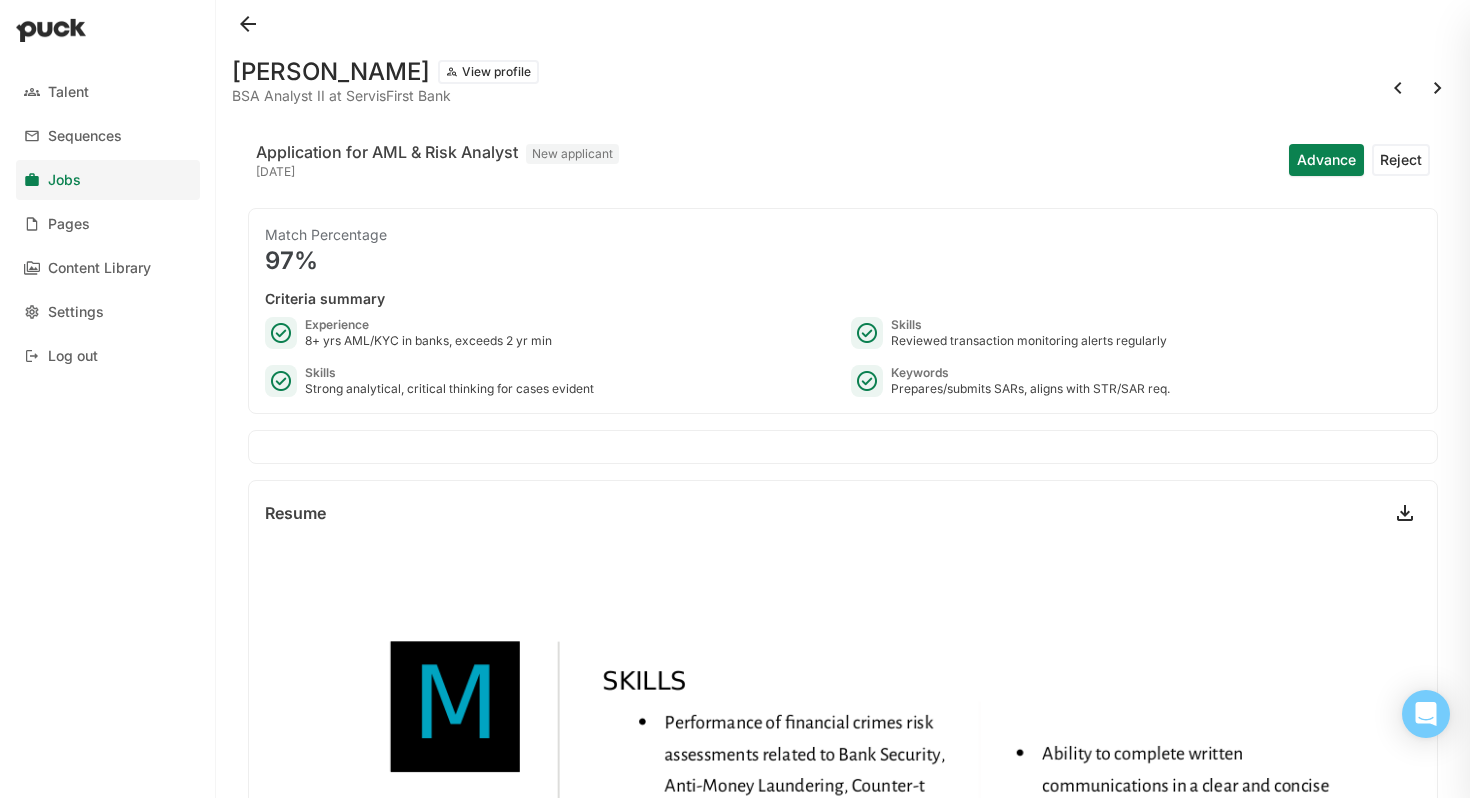 click at bounding box center [1398, 88] 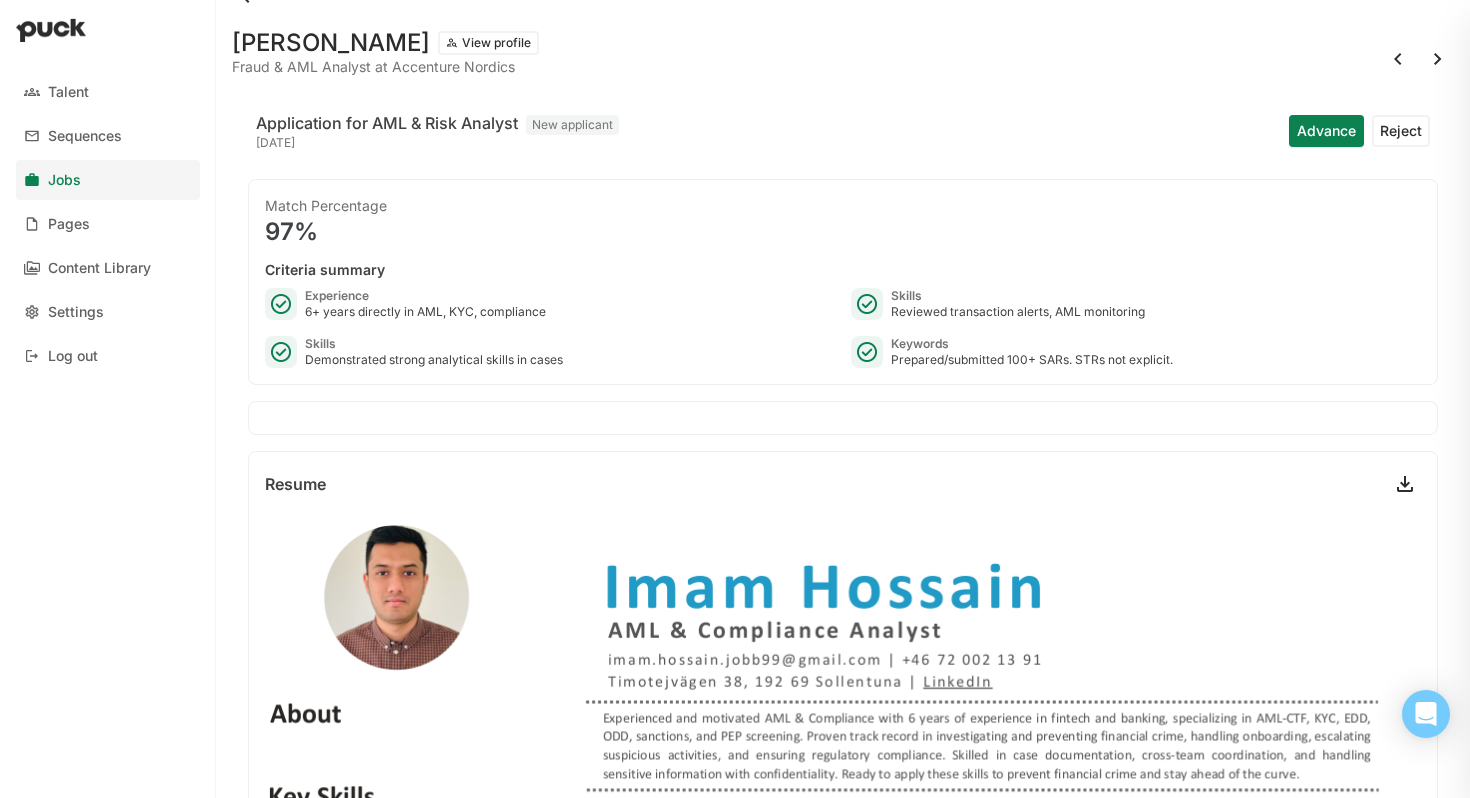 scroll, scrollTop: 0, scrollLeft: 0, axis: both 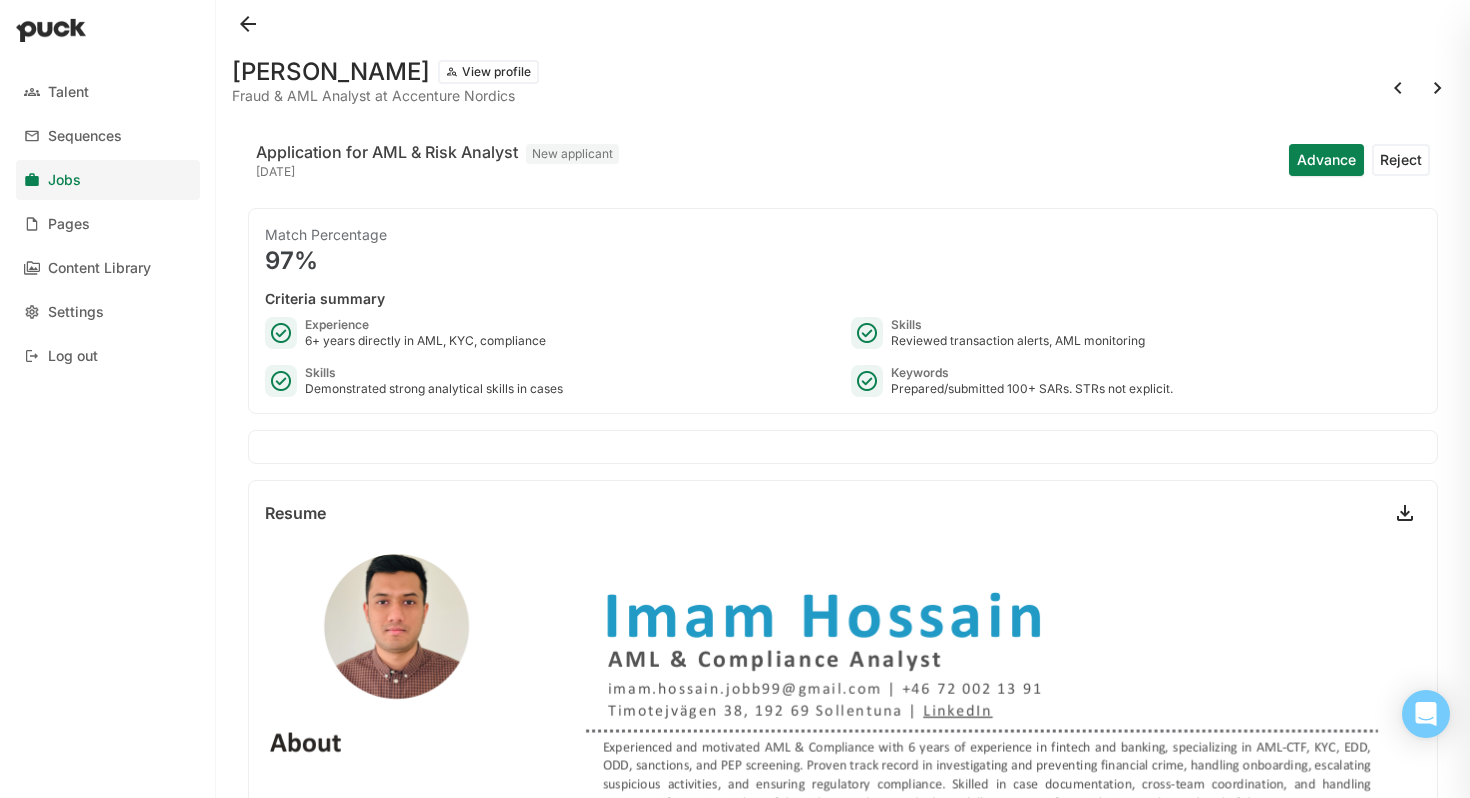 click at bounding box center [1398, 88] 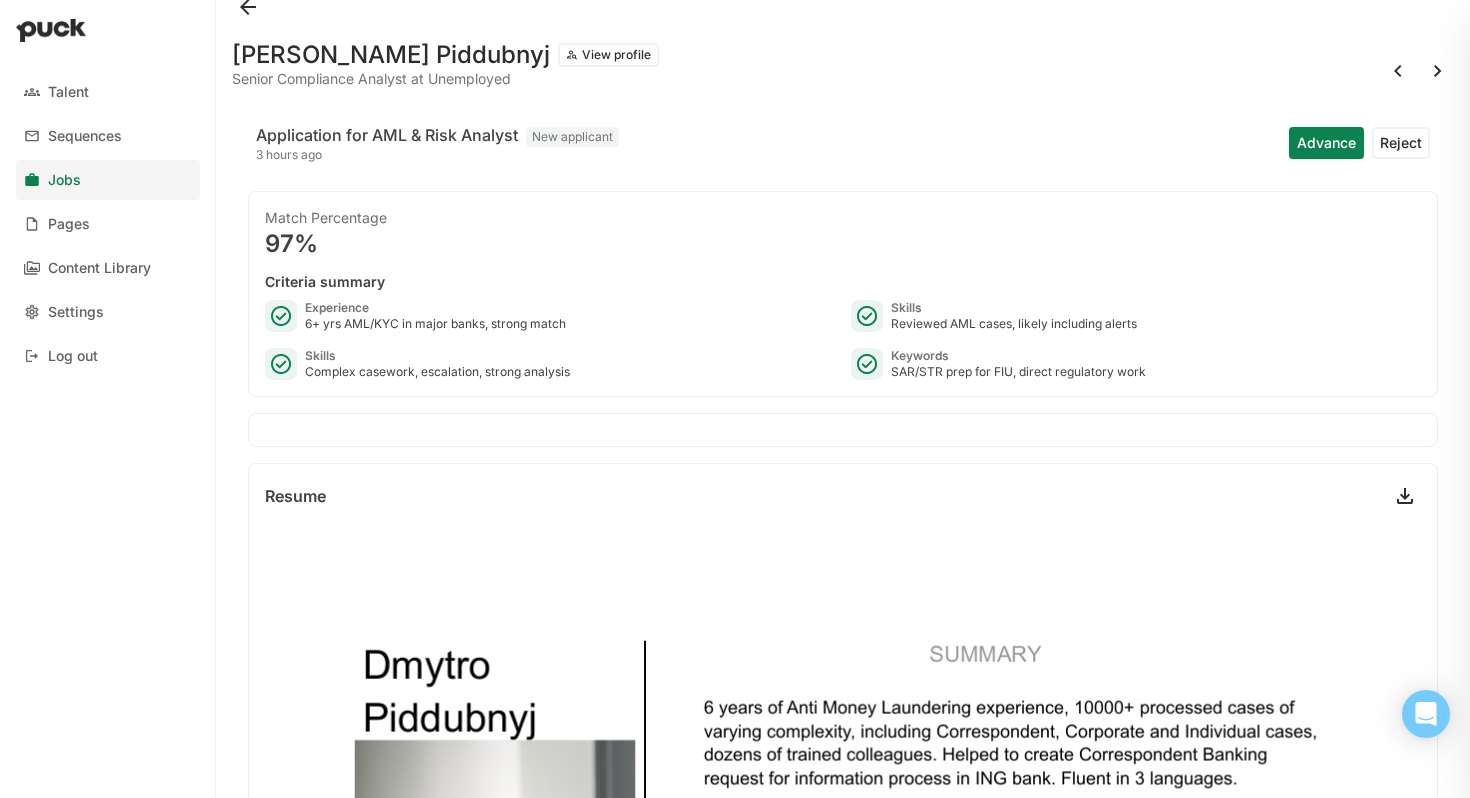 scroll, scrollTop: 0, scrollLeft: 0, axis: both 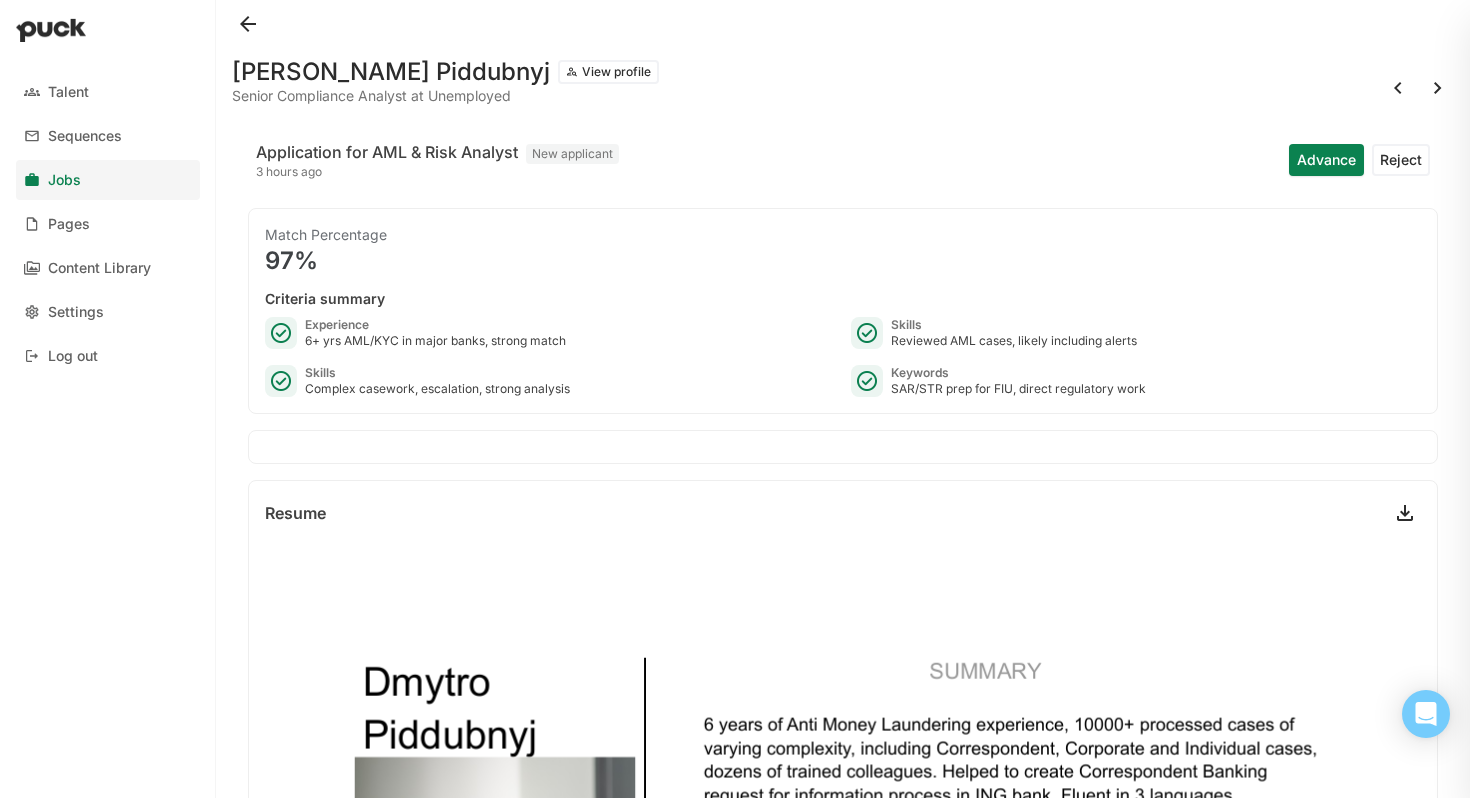 click at bounding box center [1398, 88] 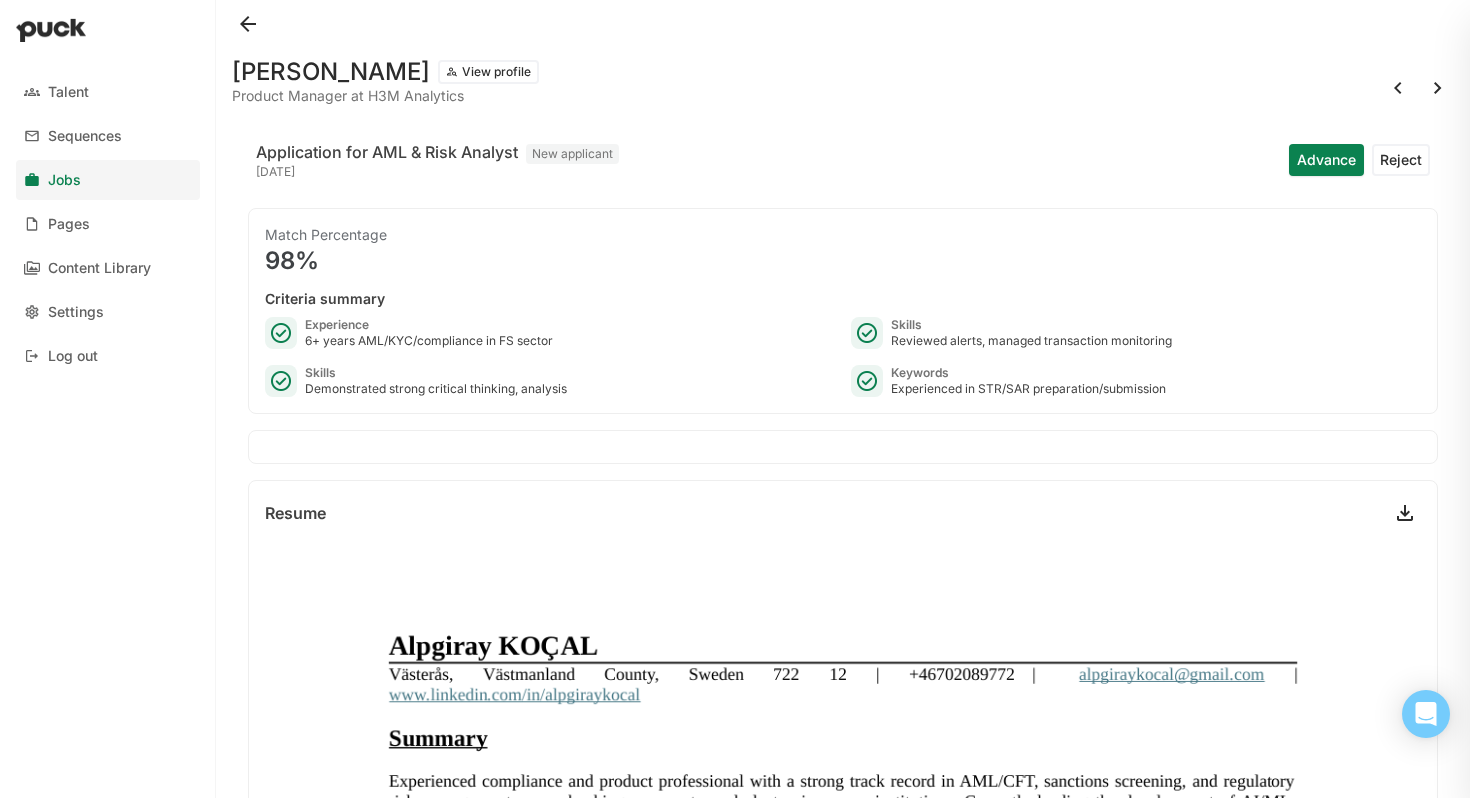 click at bounding box center (1438, 88) 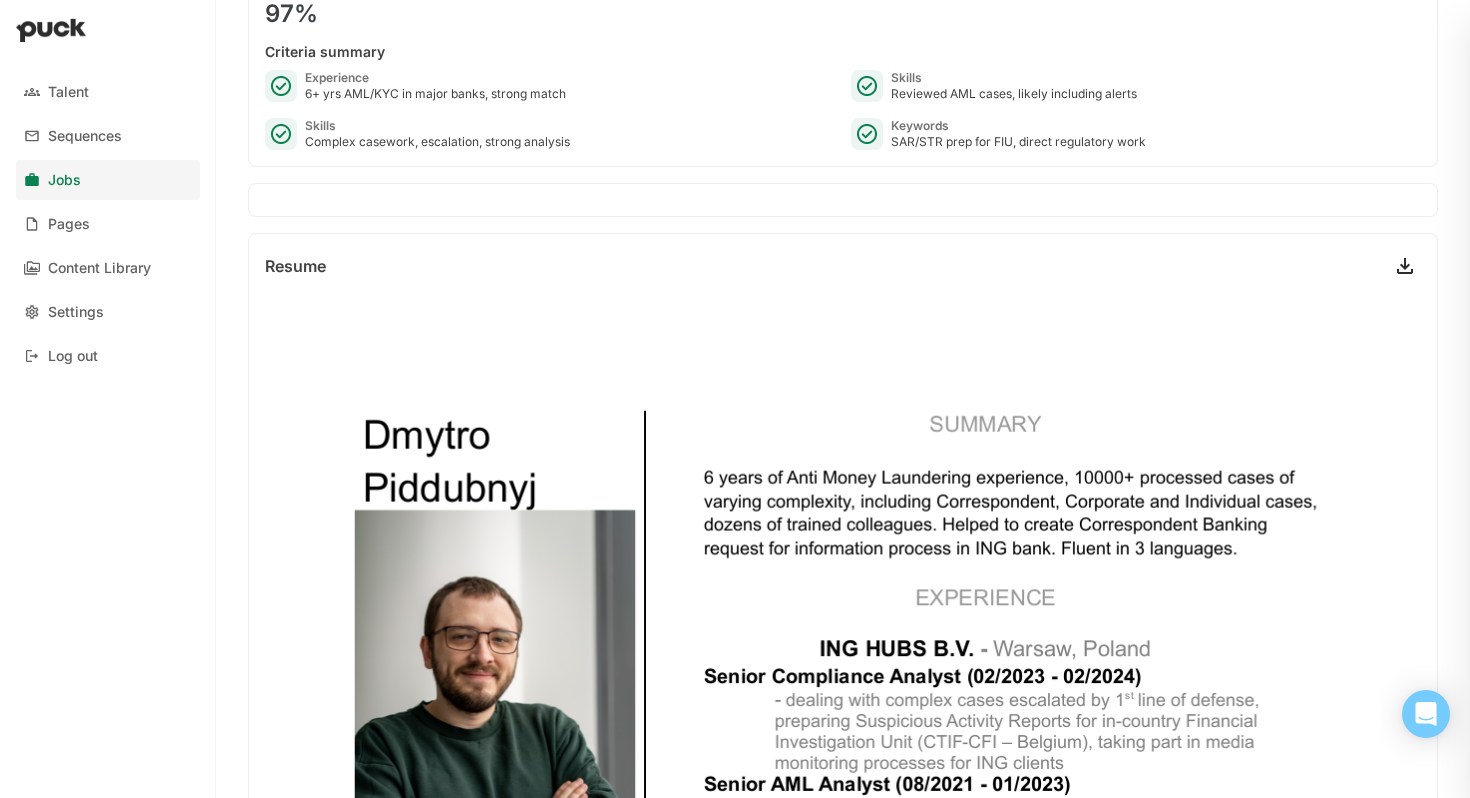 scroll, scrollTop: 0, scrollLeft: 0, axis: both 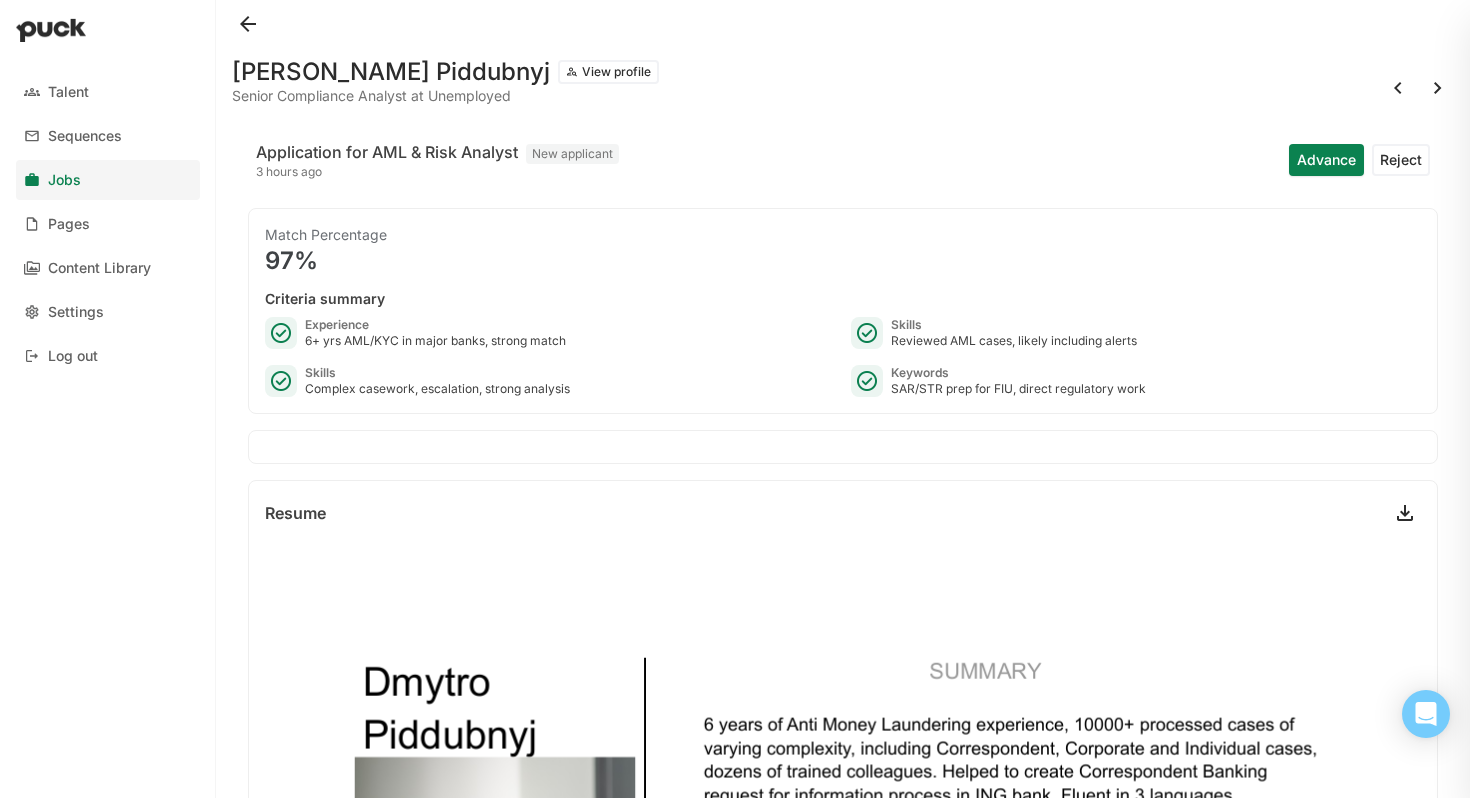 click on "Advance" at bounding box center [1326, 160] 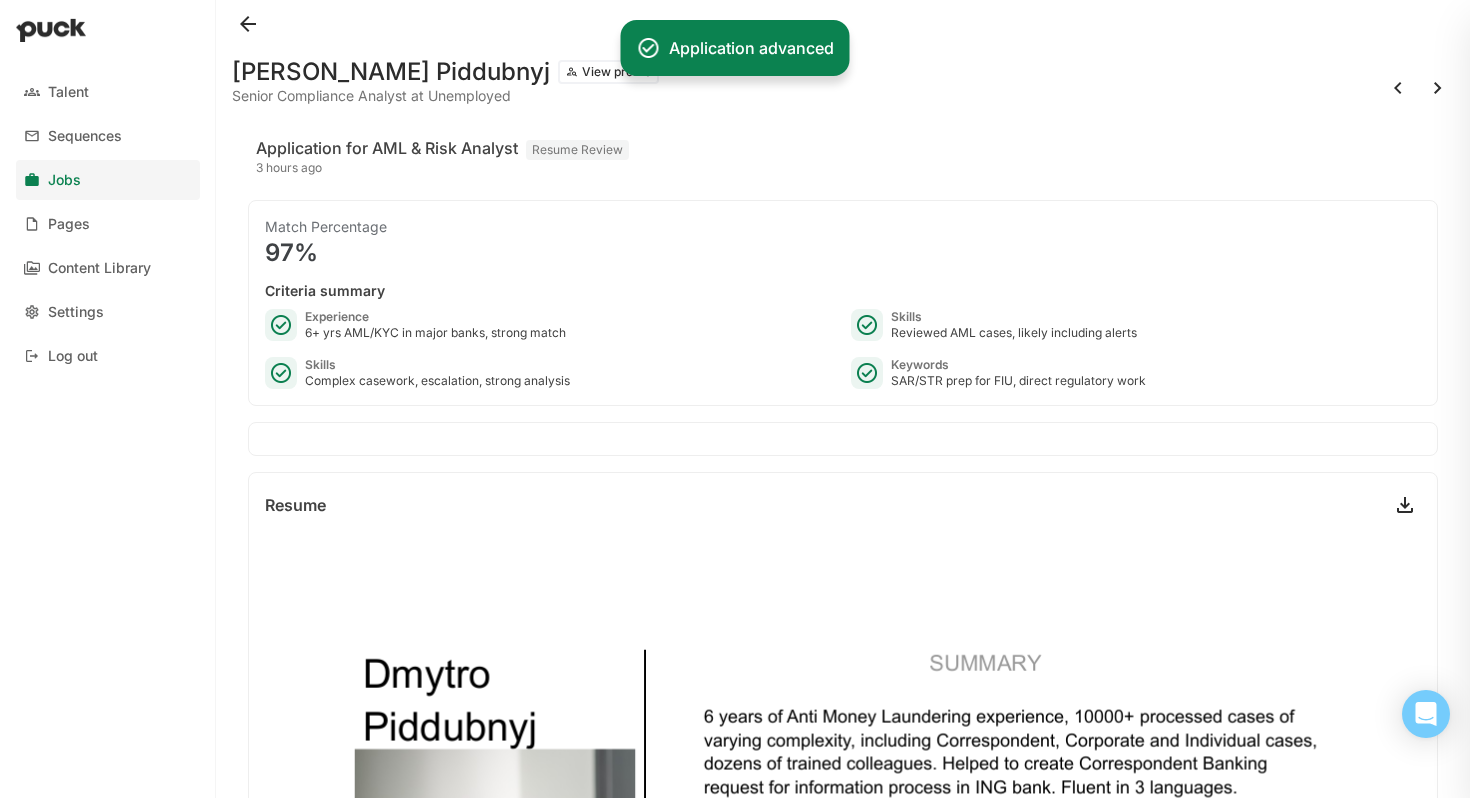 click at bounding box center (1398, 88) 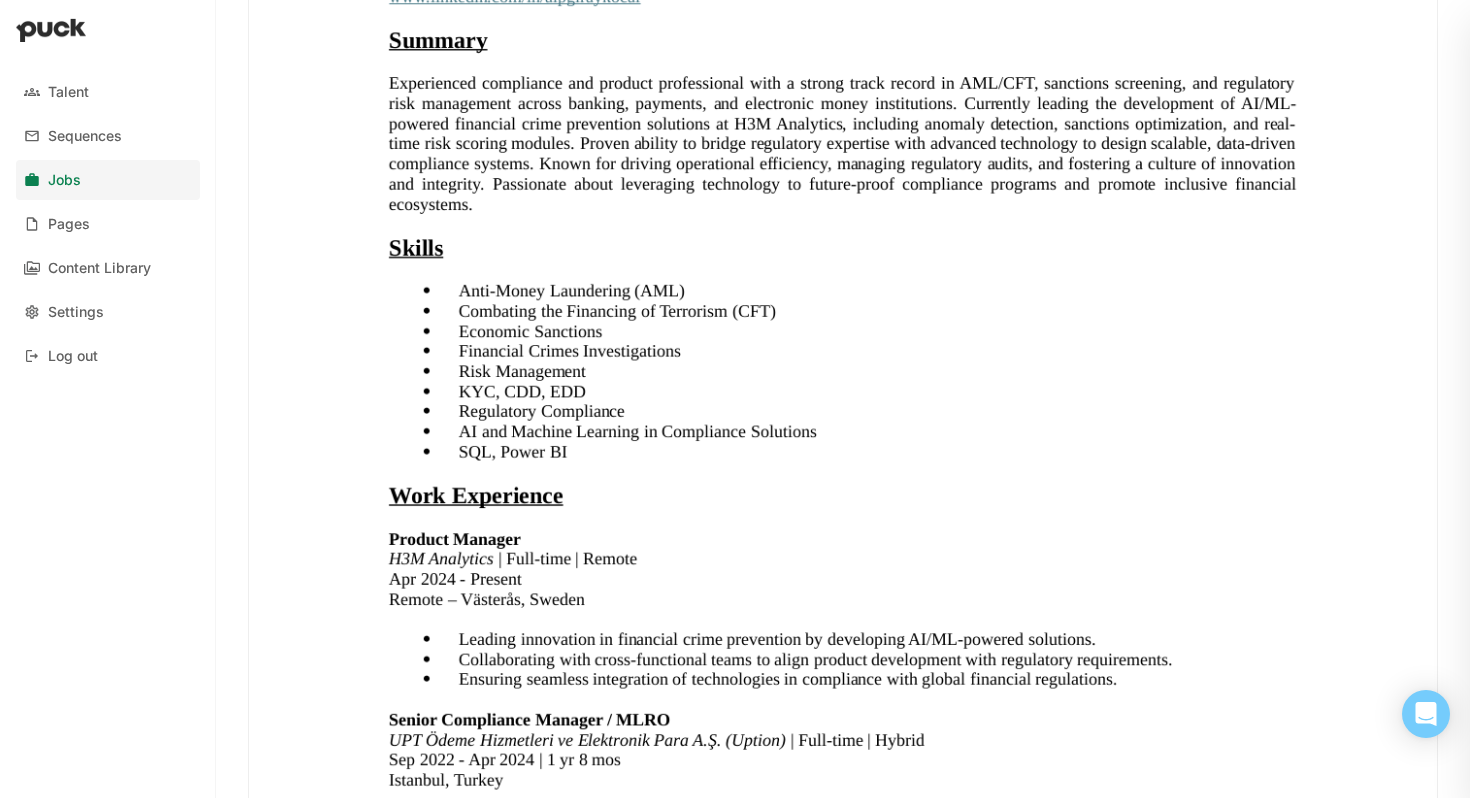 scroll, scrollTop: 0, scrollLeft: 0, axis: both 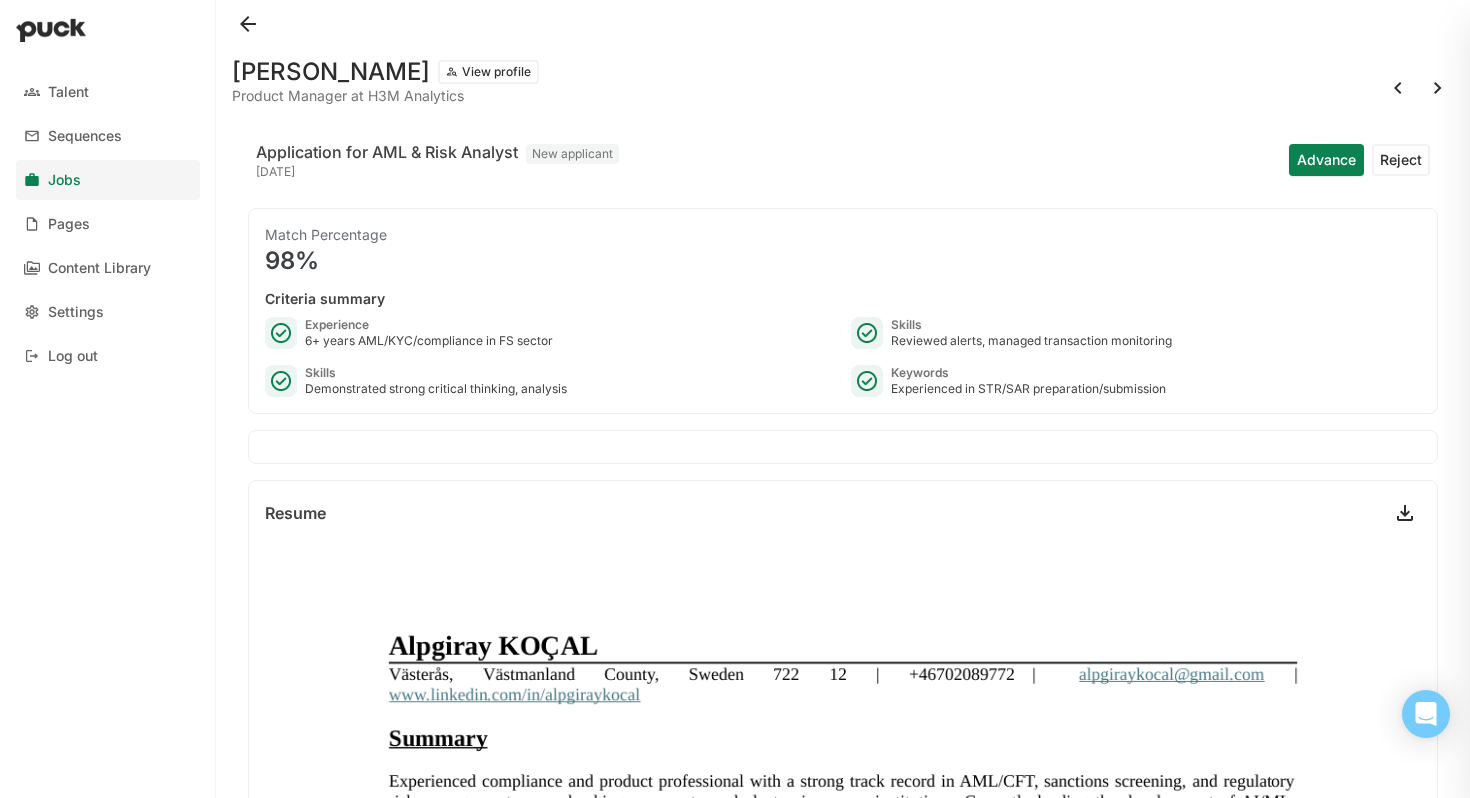 click at bounding box center [1398, 88] 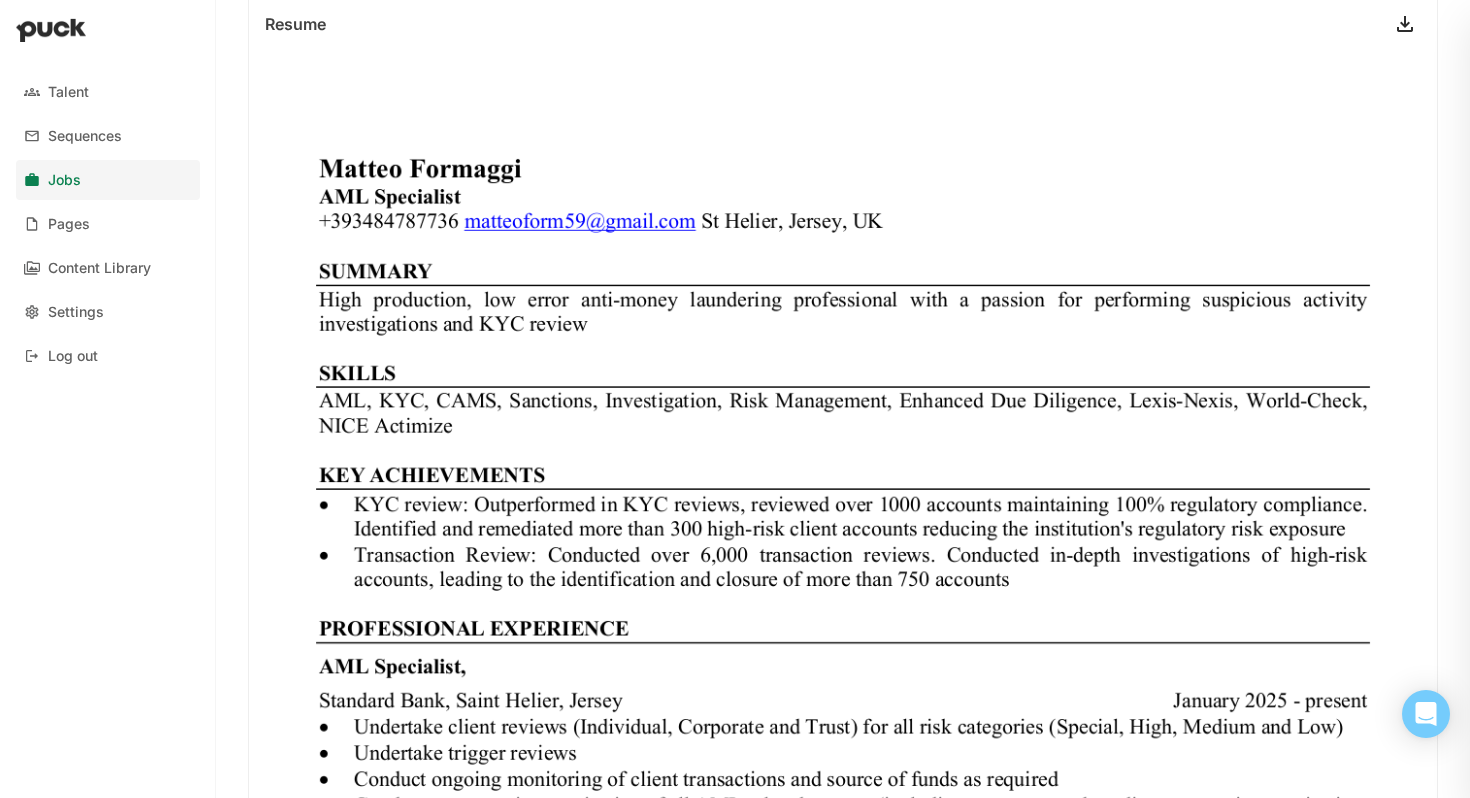 scroll, scrollTop: 0, scrollLeft: 0, axis: both 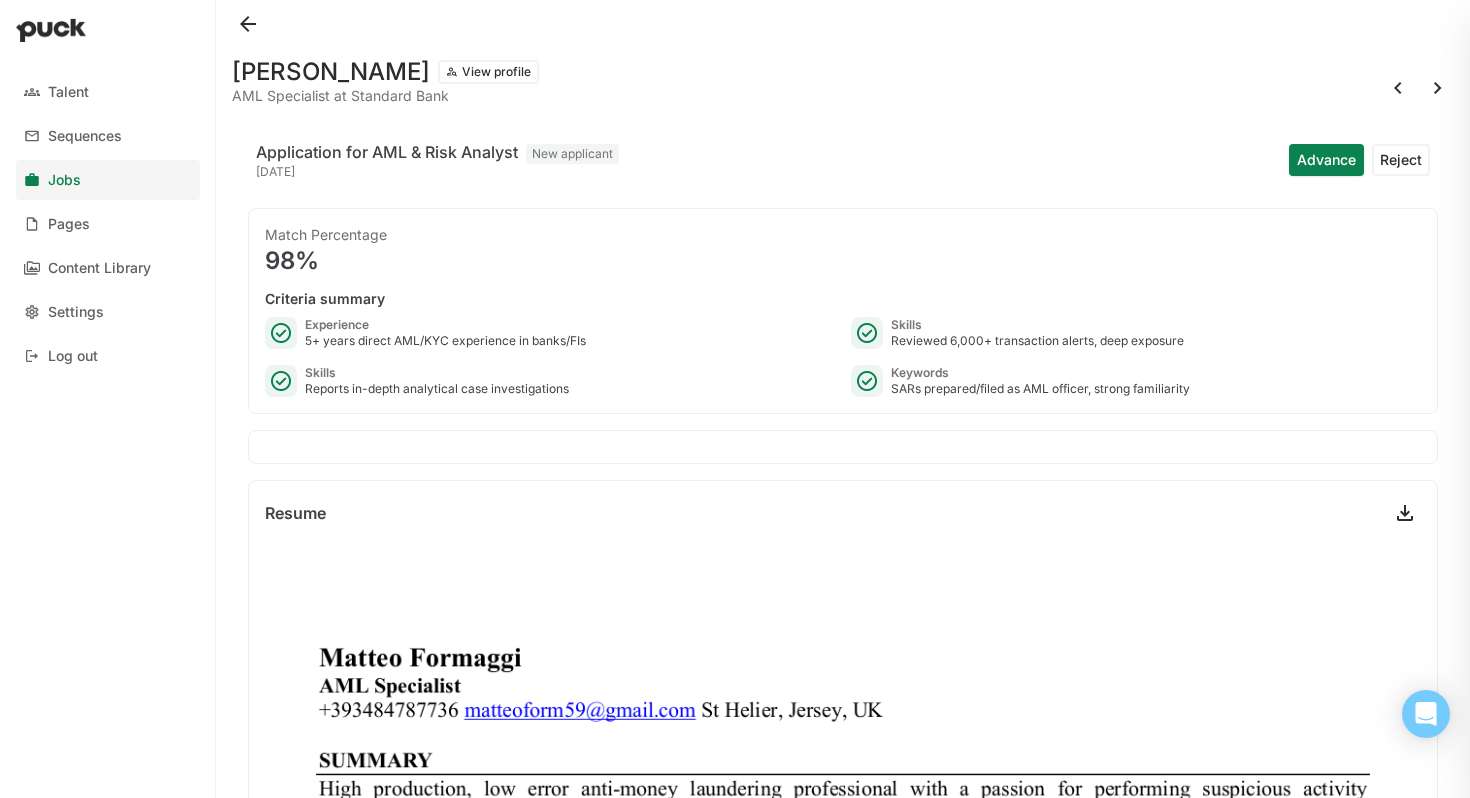 click on "Advance" at bounding box center (1326, 160) 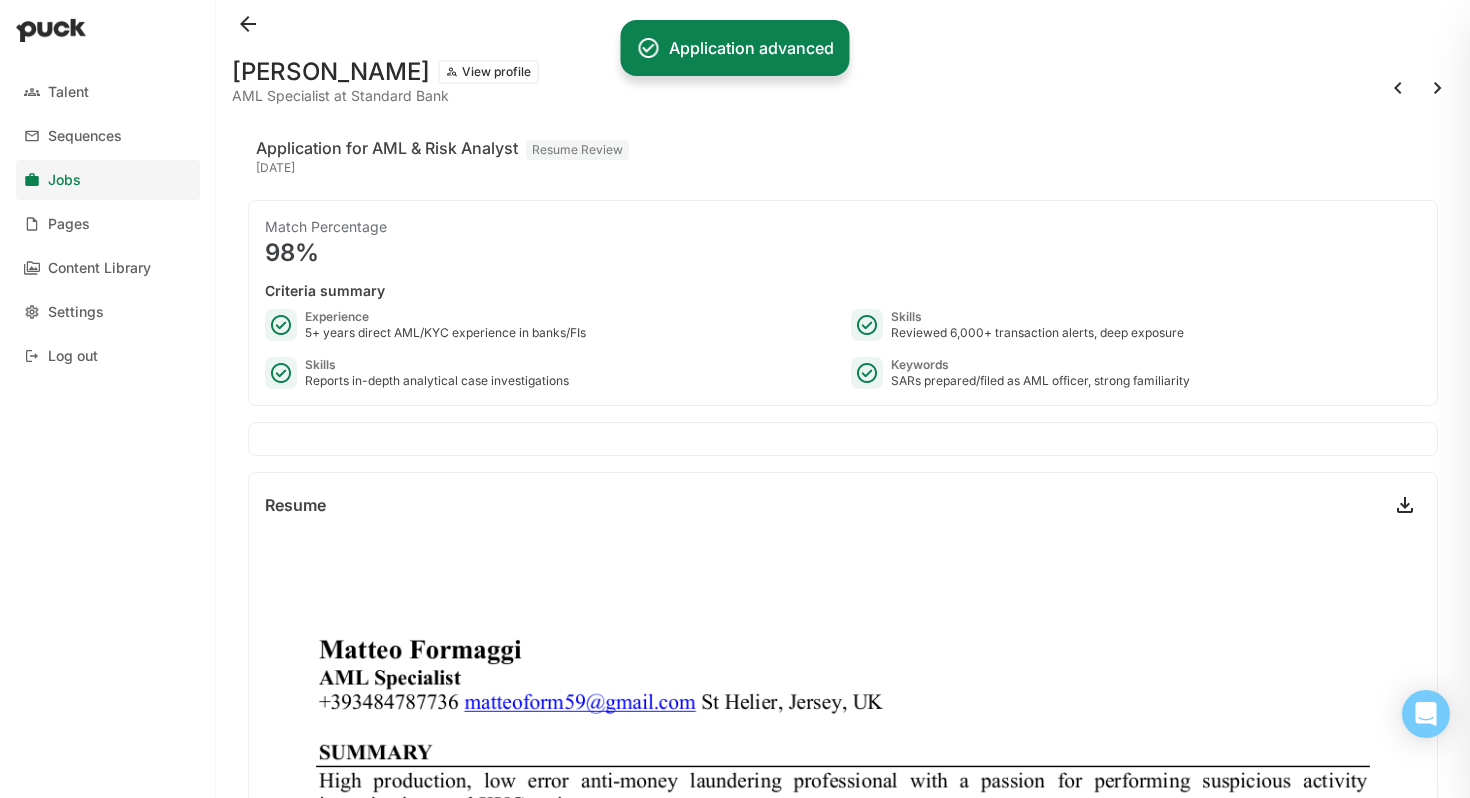 click at bounding box center [1398, 88] 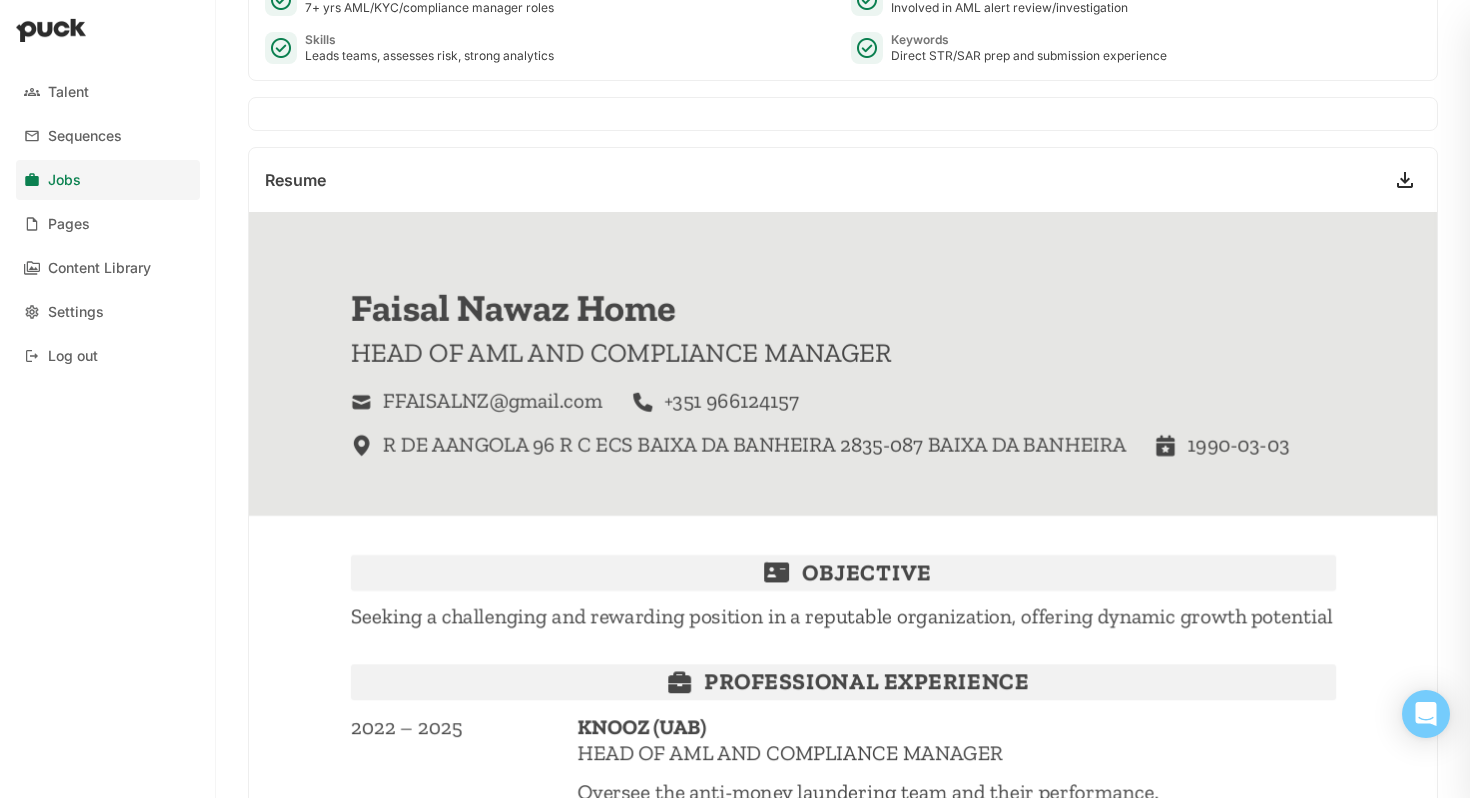 scroll, scrollTop: 0, scrollLeft: 0, axis: both 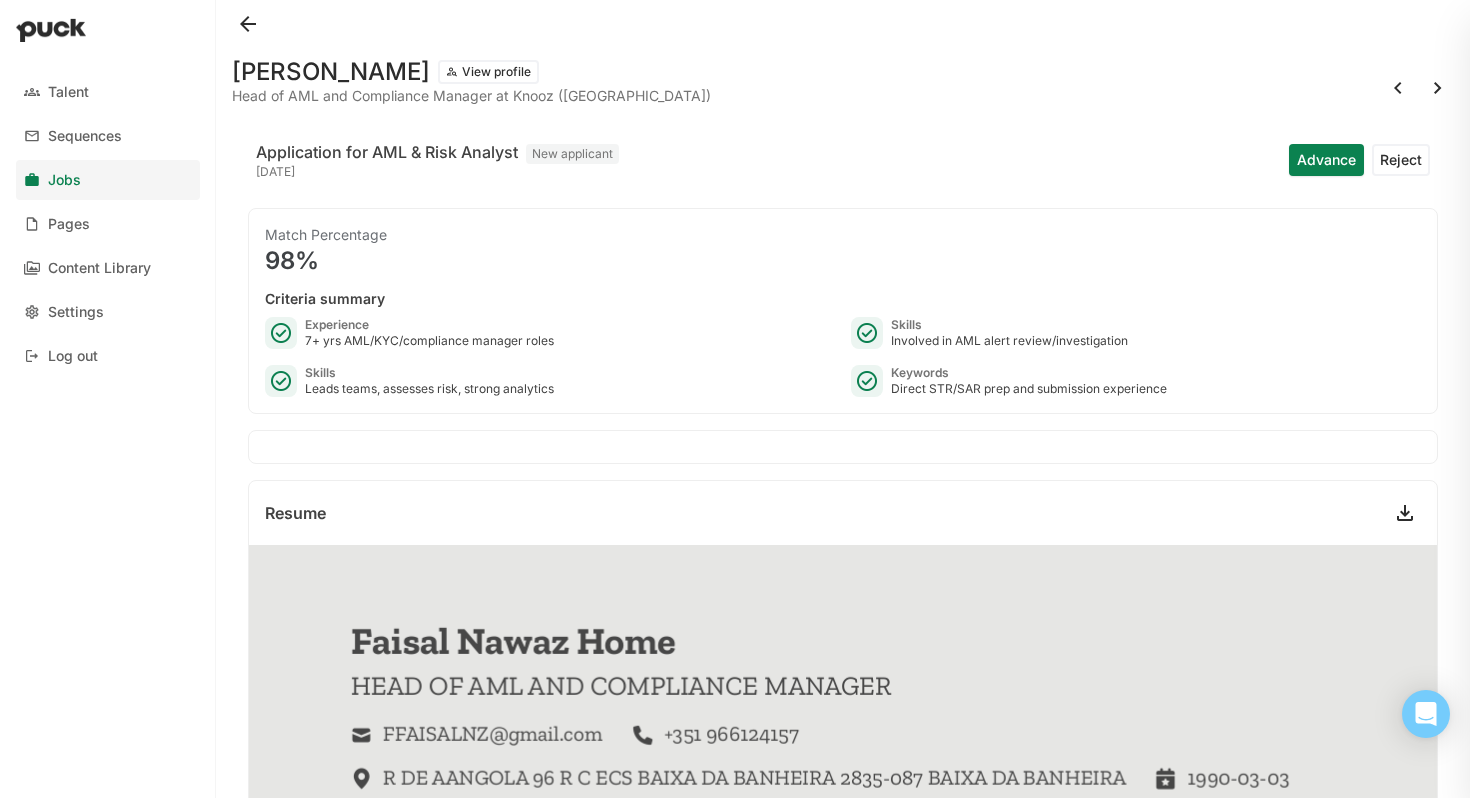 click on "Advance" at bounding box center [1326, 160] 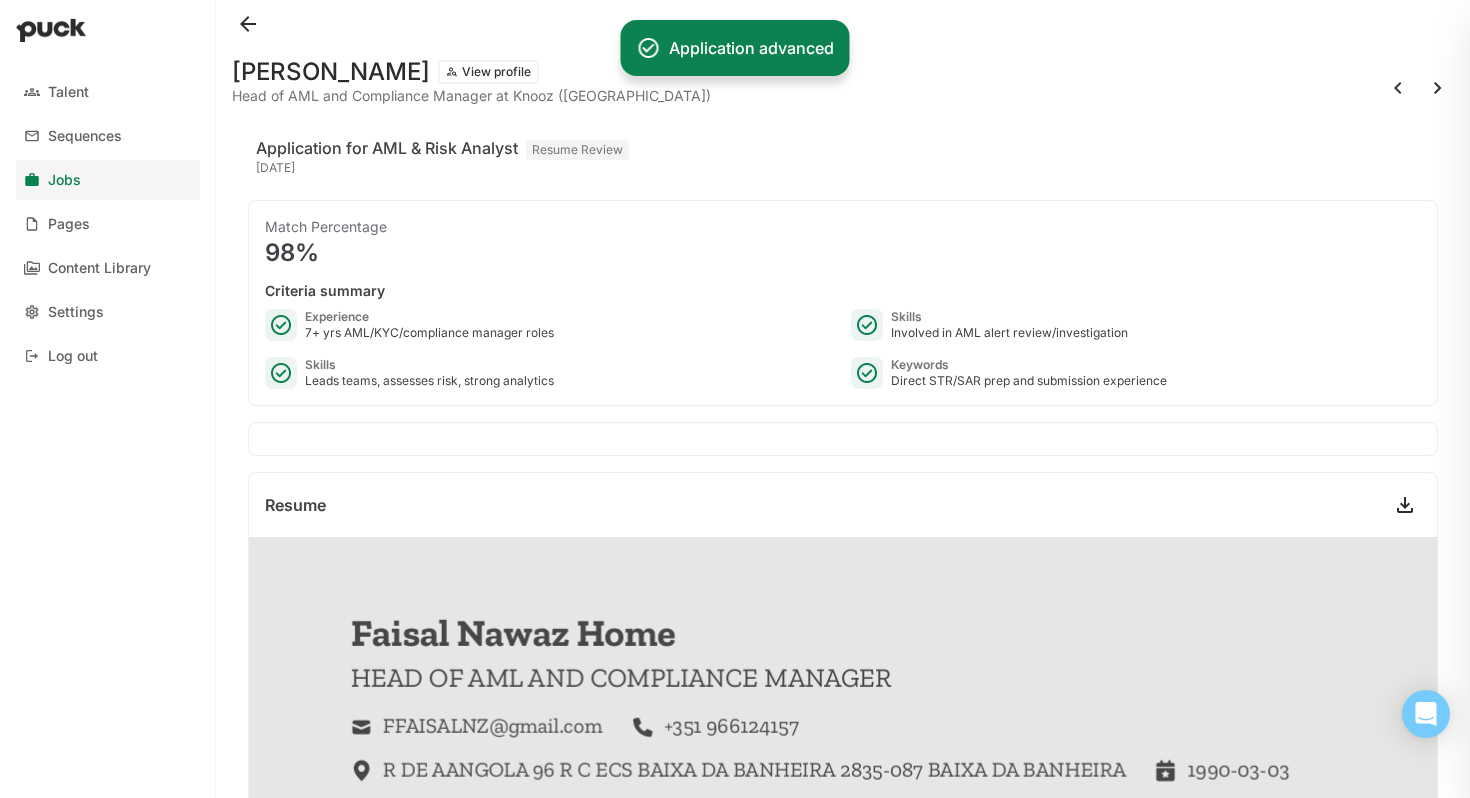click at bounding box center (1398, 88) 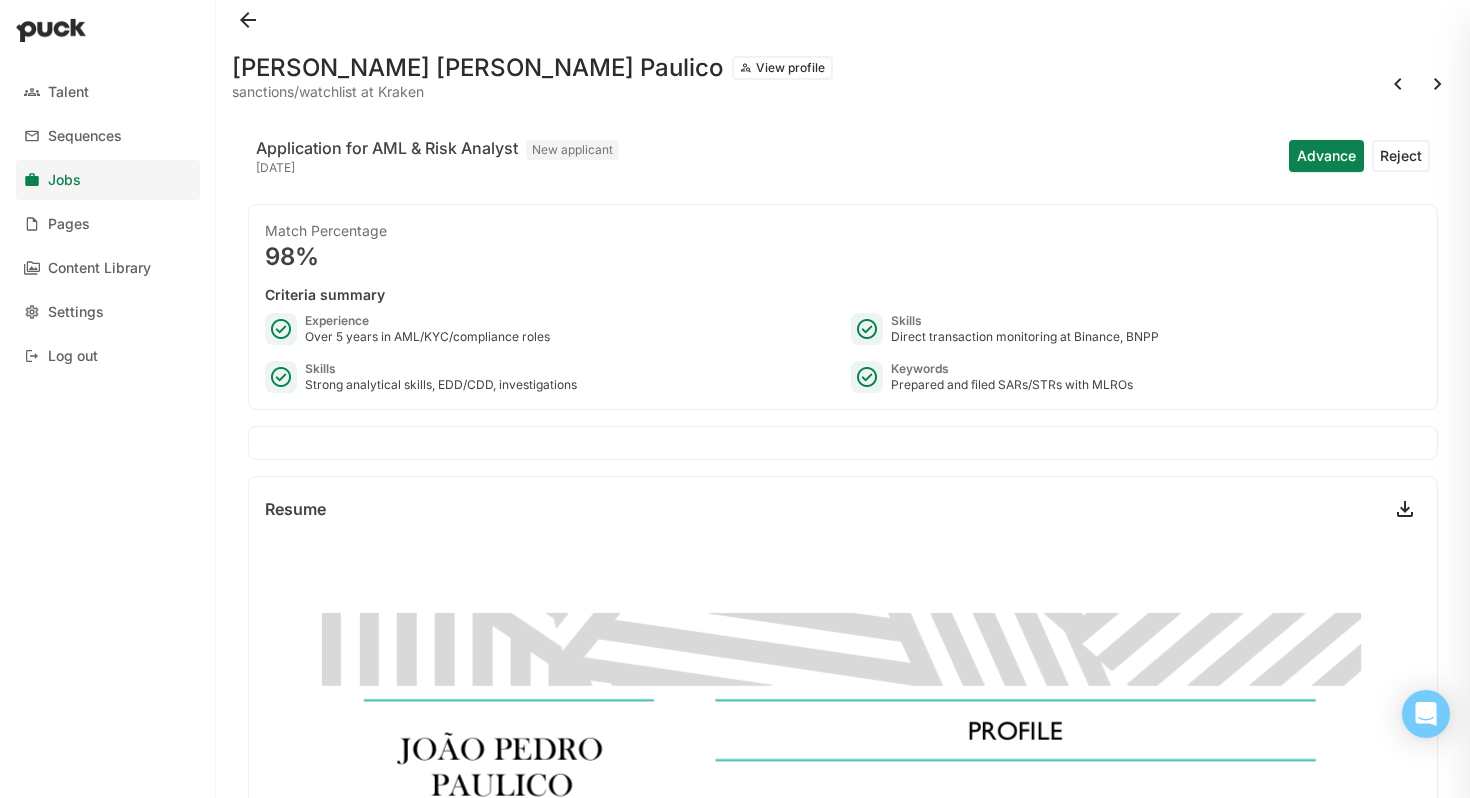 scroll, scrollTop: 0, scrollLeft: 0, axis: both 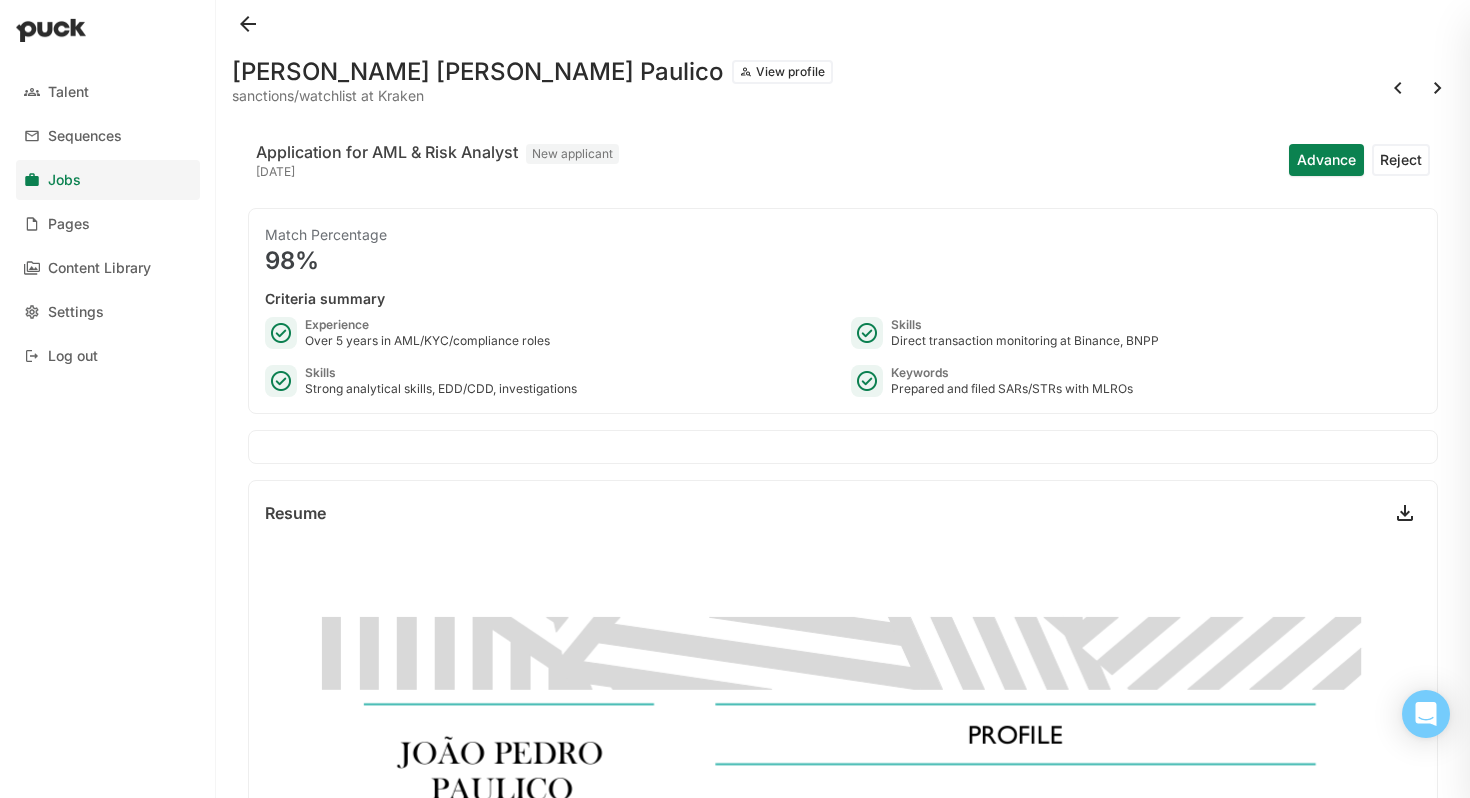 click at bounding box center (1398, 88) 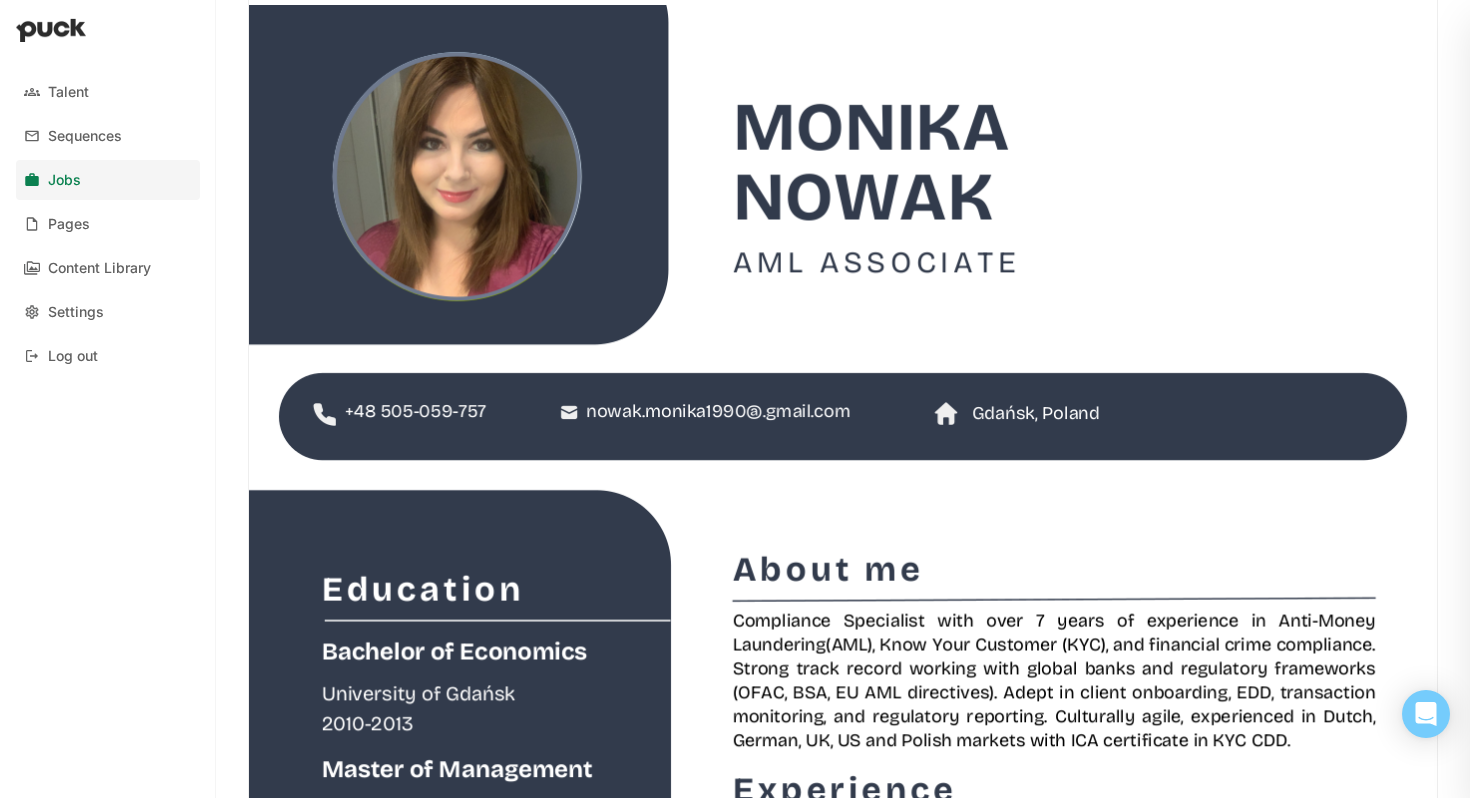 scroll, scrollTop: 0, scrollLeft: 0, axis: both 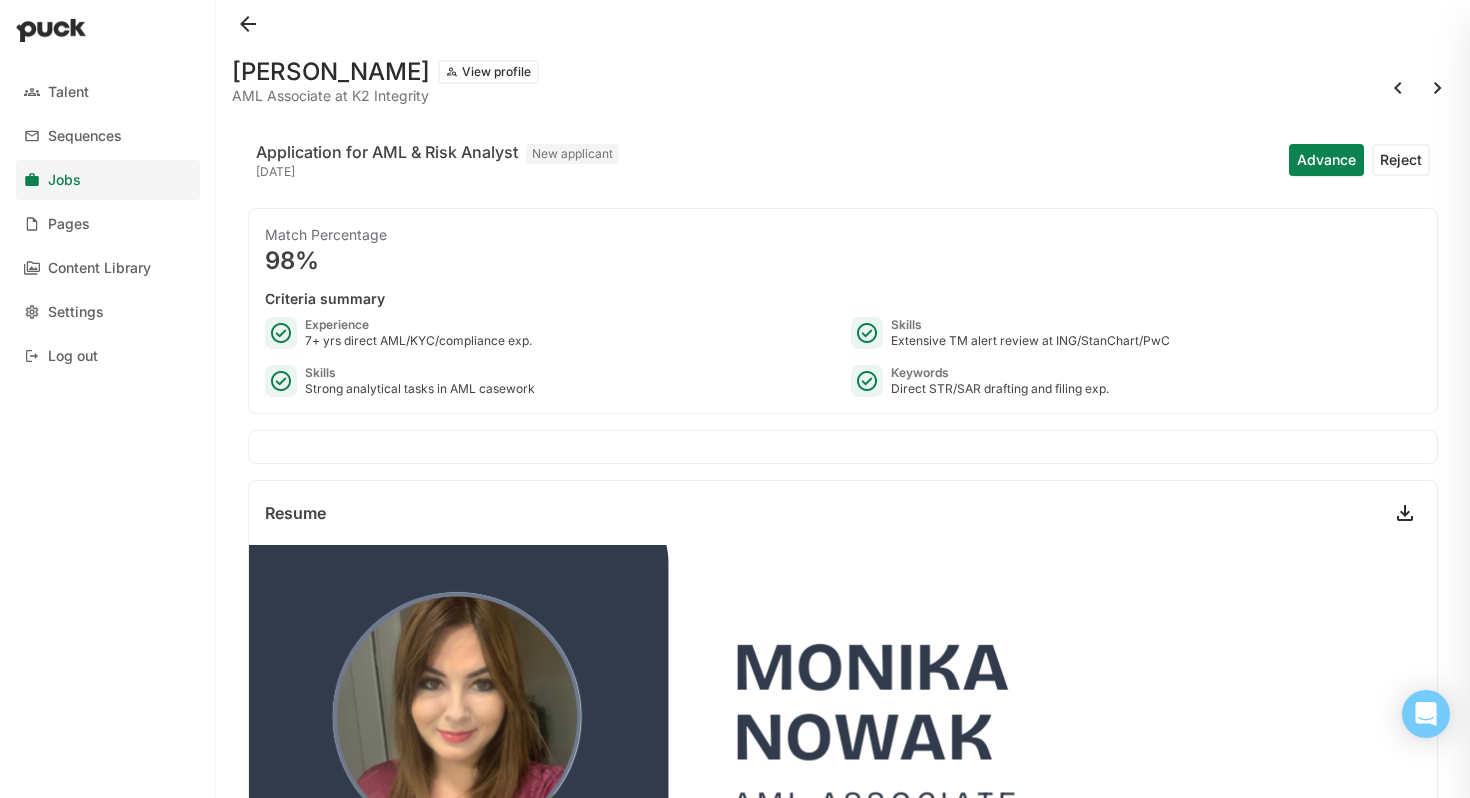 click on "Advance Reject" at bounding box center [1359, 160] 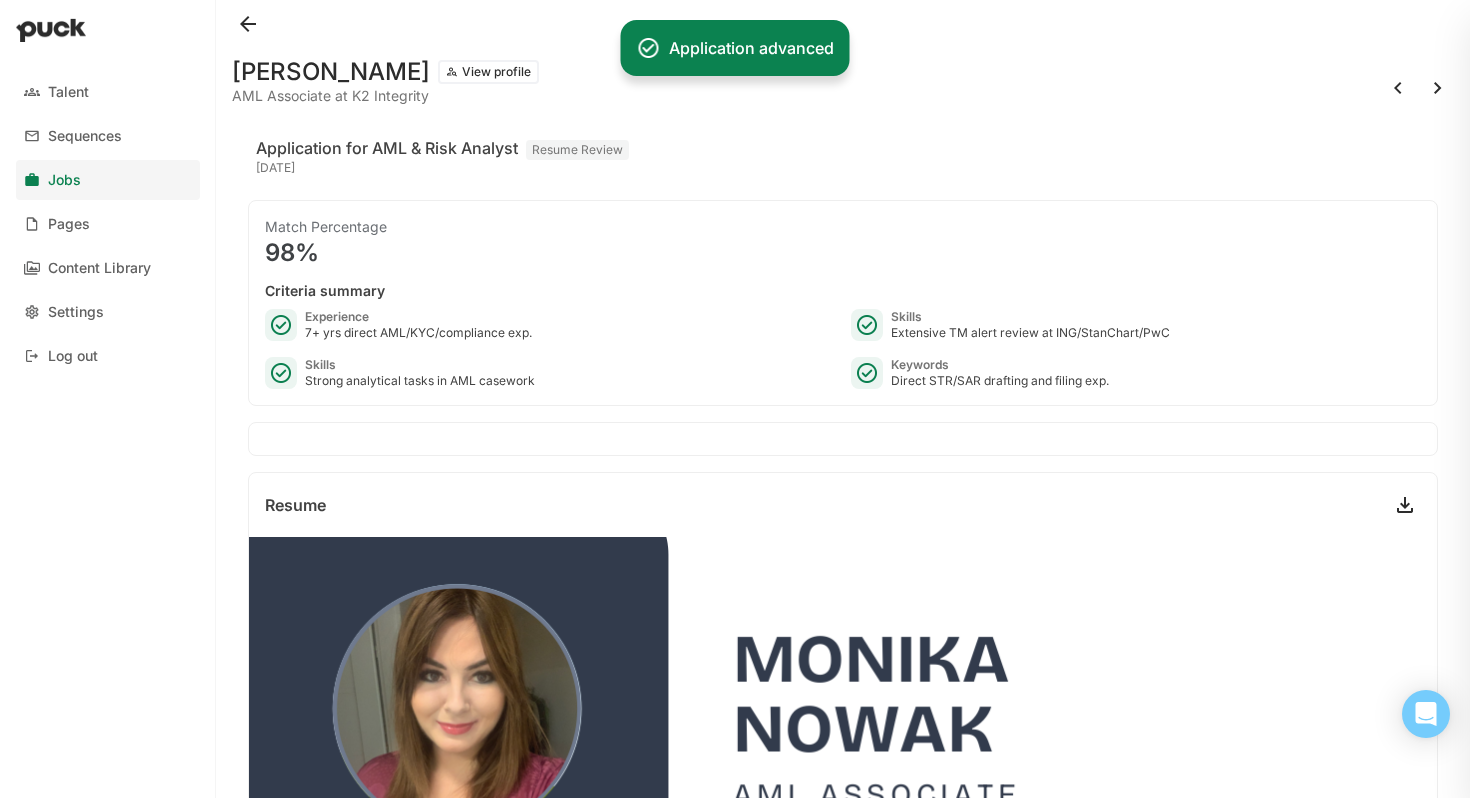 click at bounding box center (1398, 88) 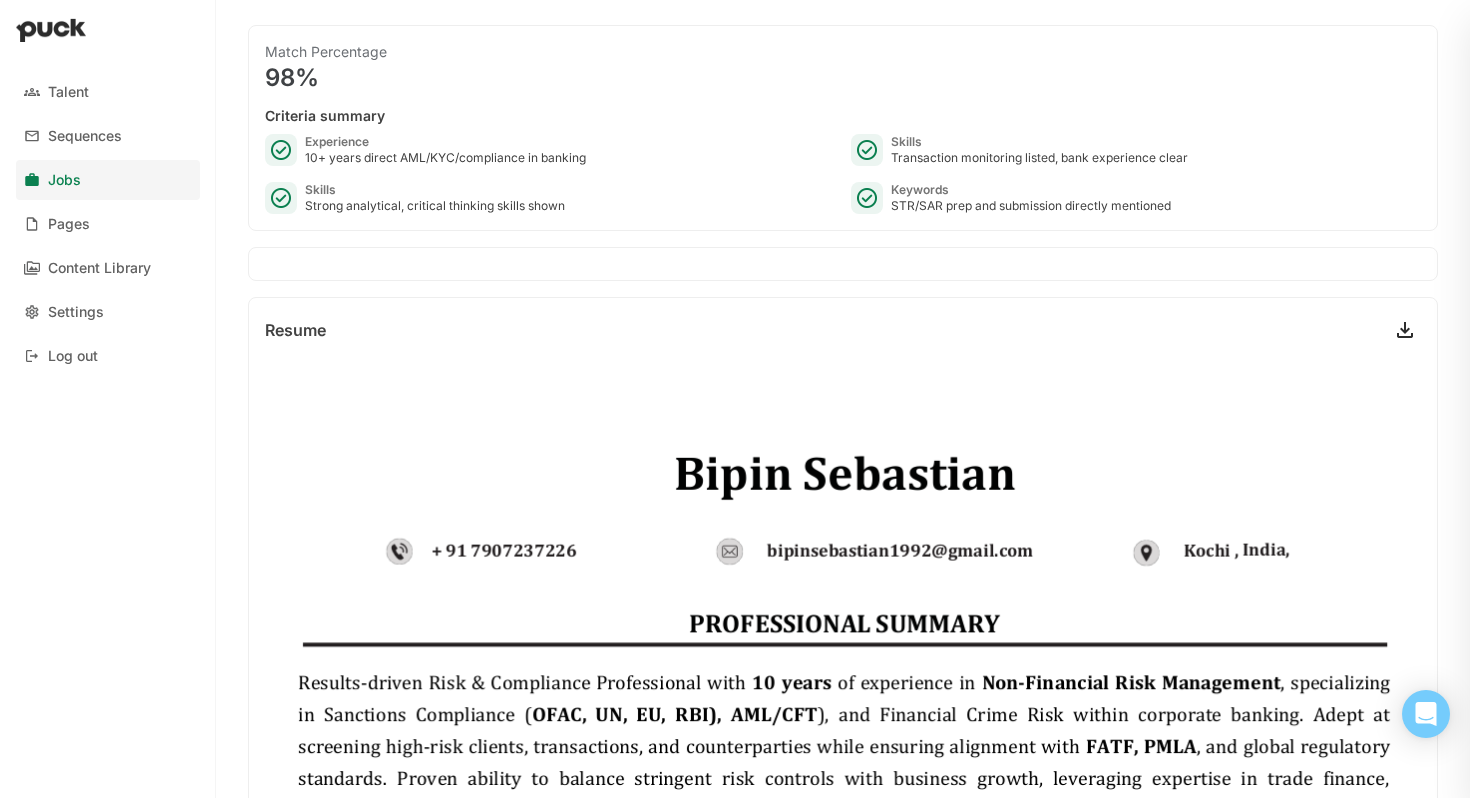scroll, scrollTop: 0, scrollLeft: 0, axis: both 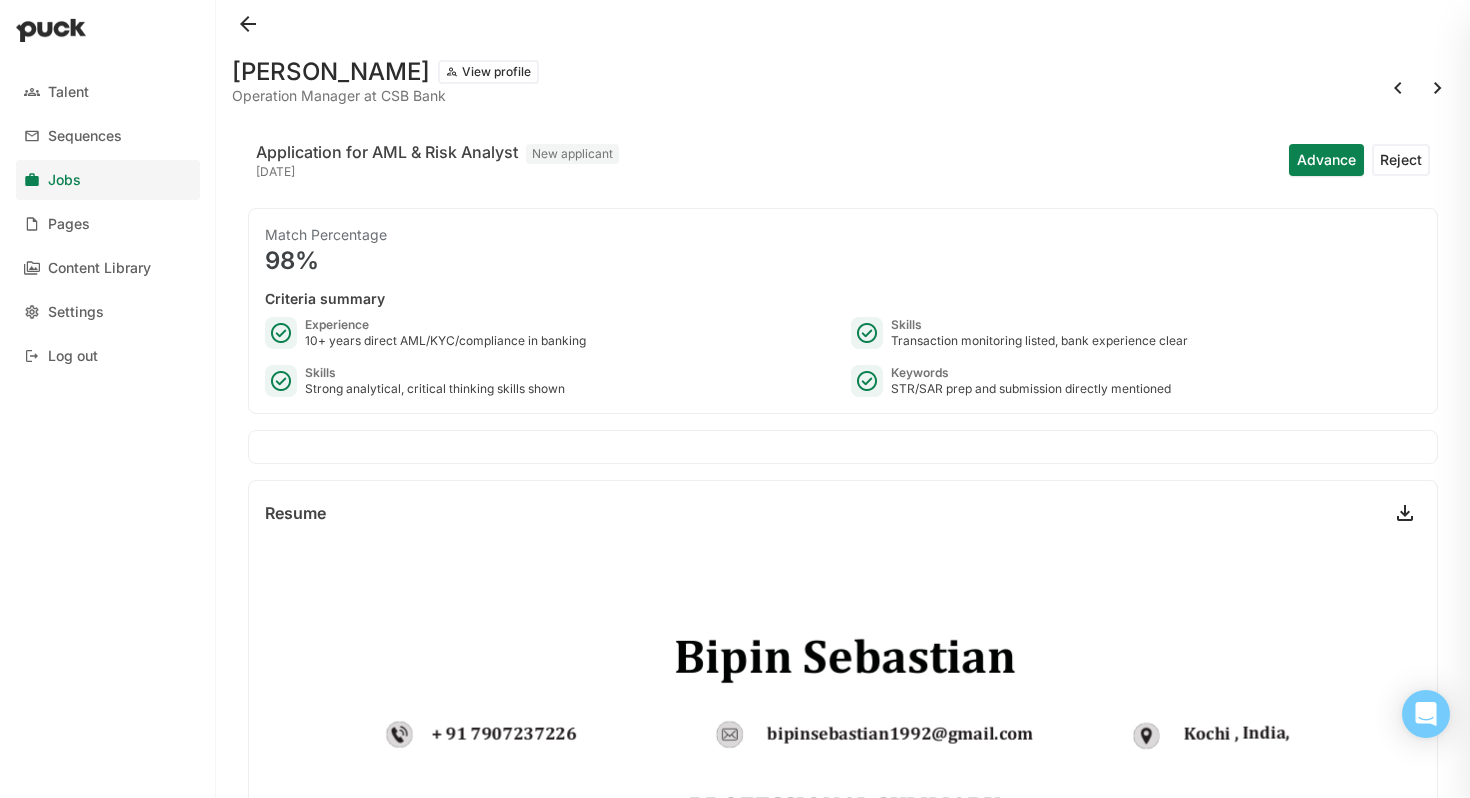 click on "Advance" at bounding box center (1326, 160) 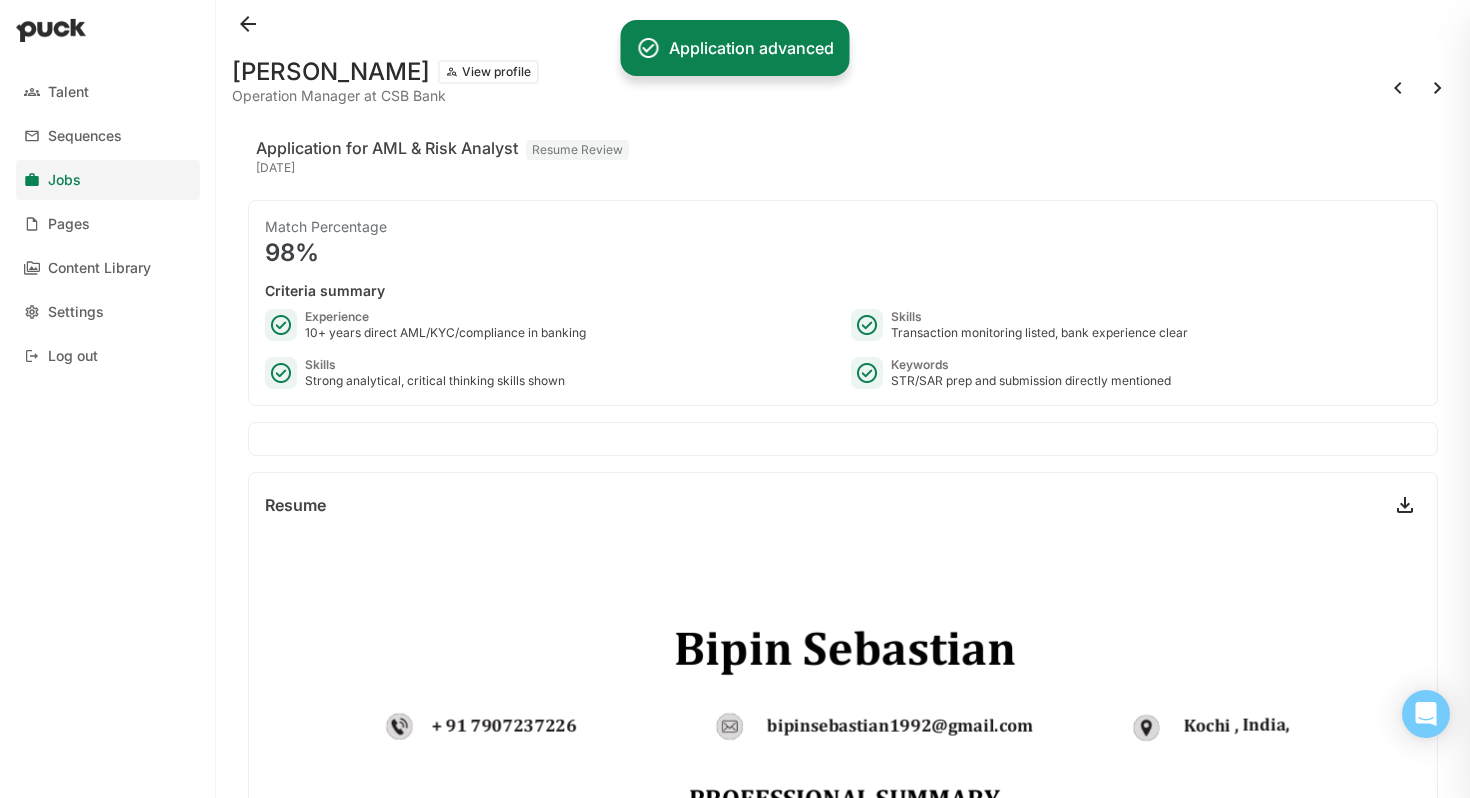 click at bounding box center [1398, 88] 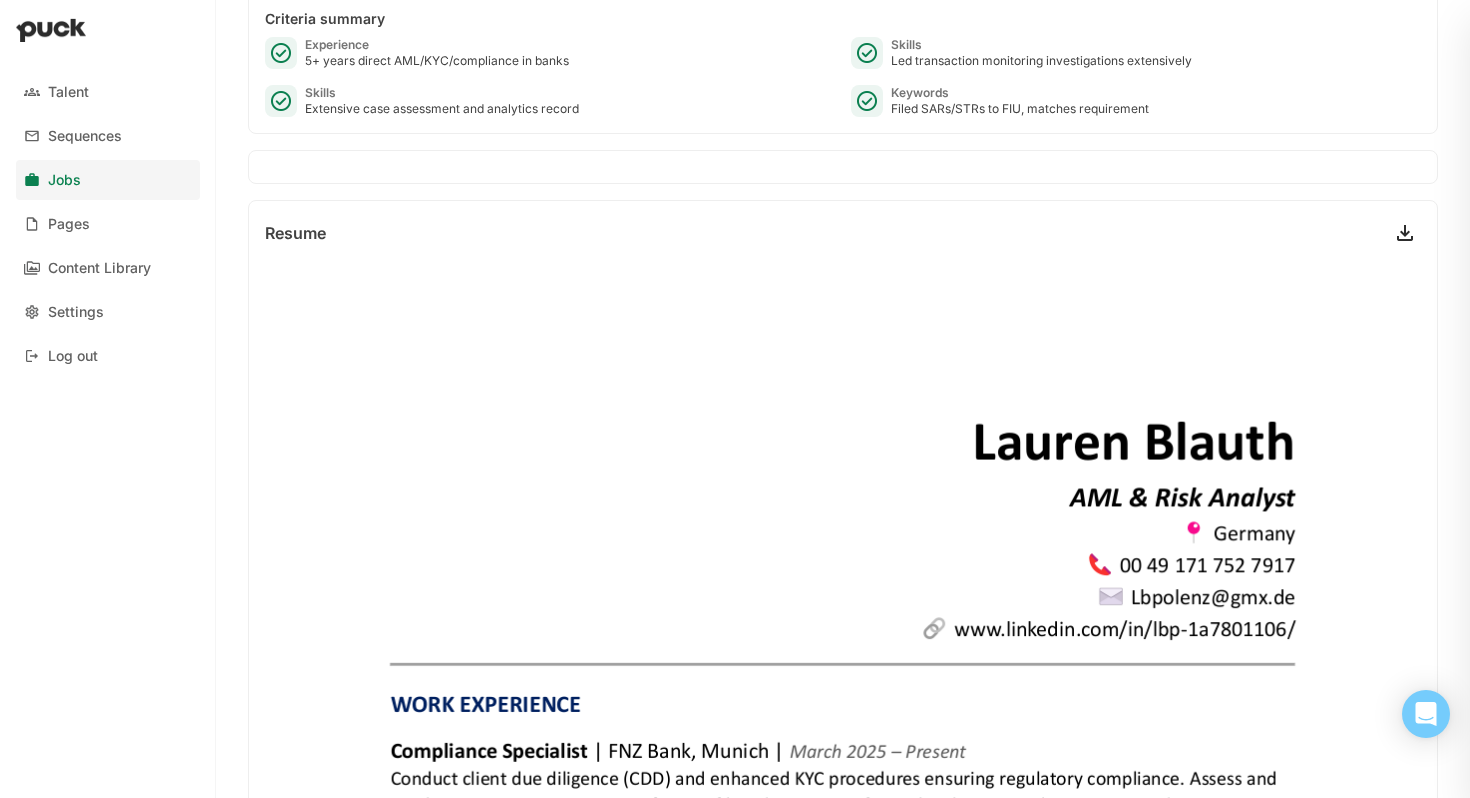 scroll, scrollTop: 0, scrollLeft: 0, axis: both 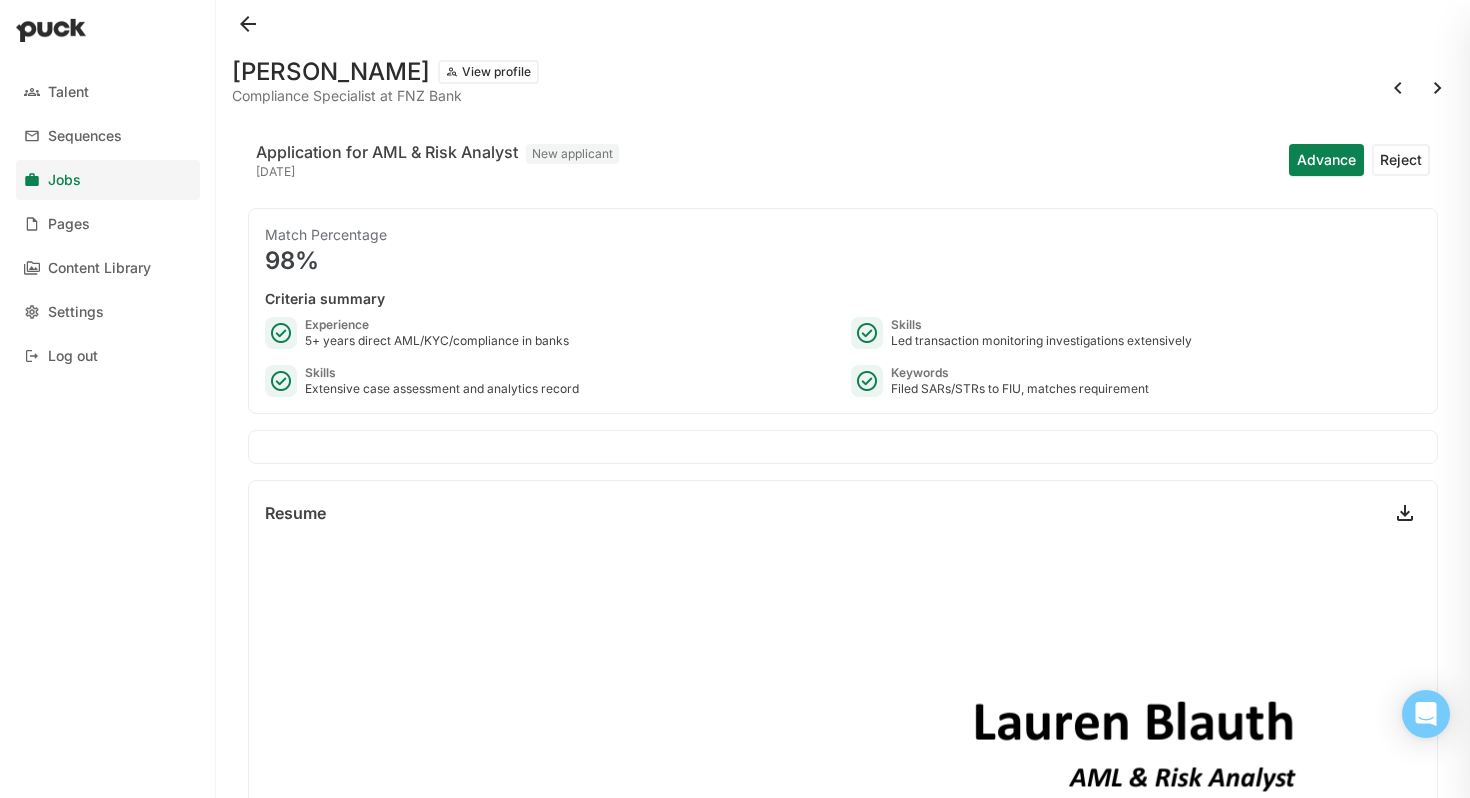 click on "Advance" at bounding box center (1326, 160) 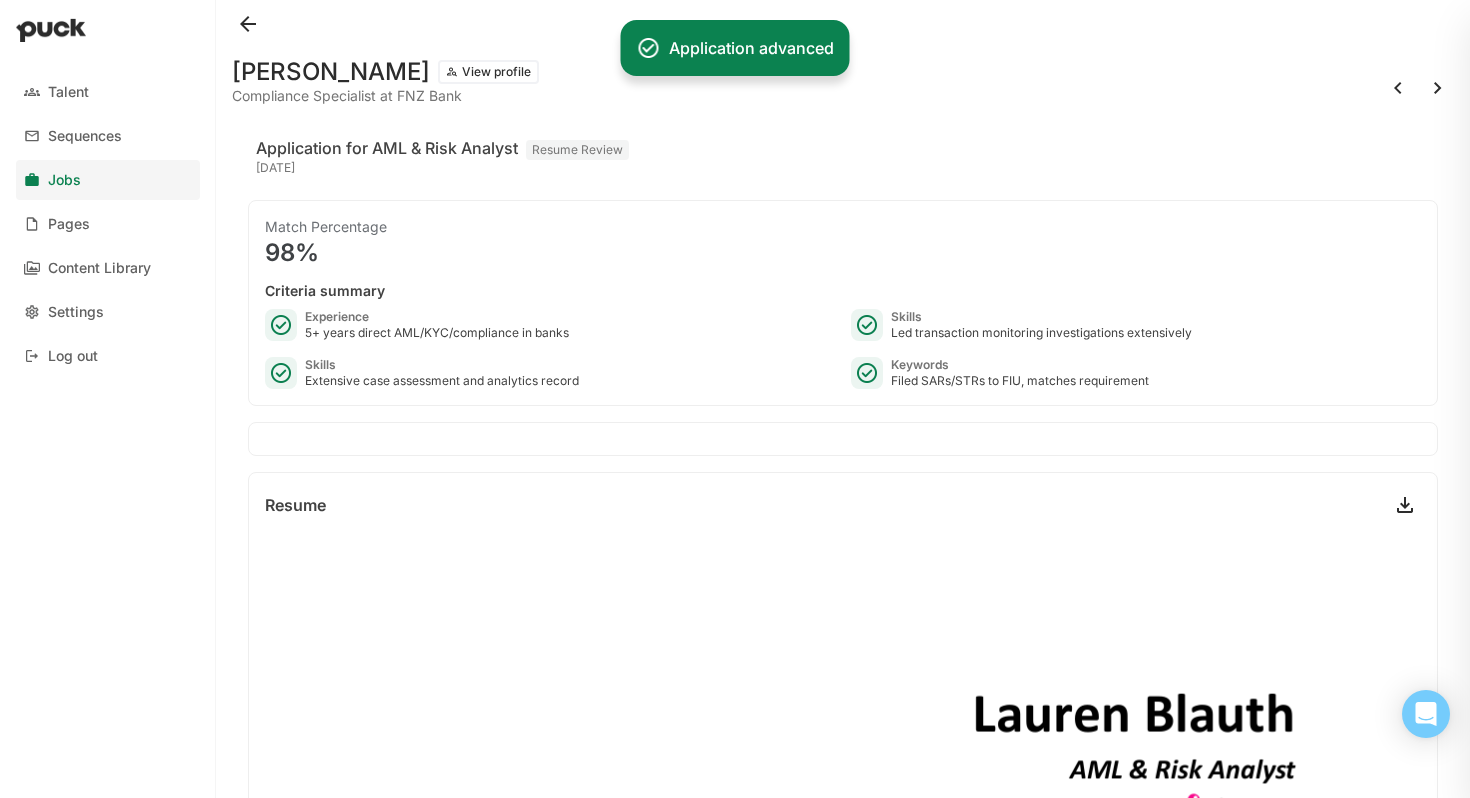 click at bounding box center [1398, 88] 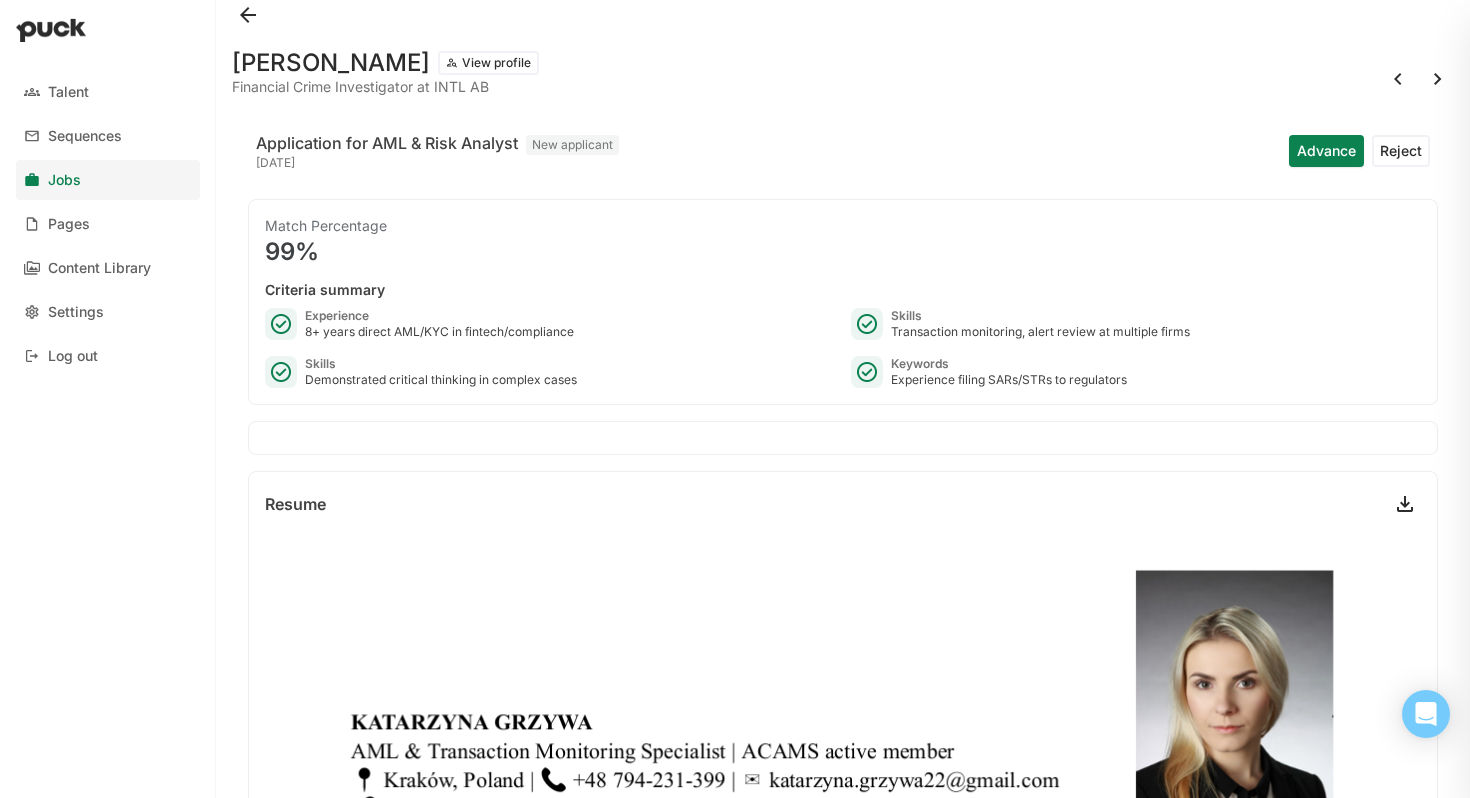 scroll, scrollTop: 0, scrollLeft: 0, axis: both 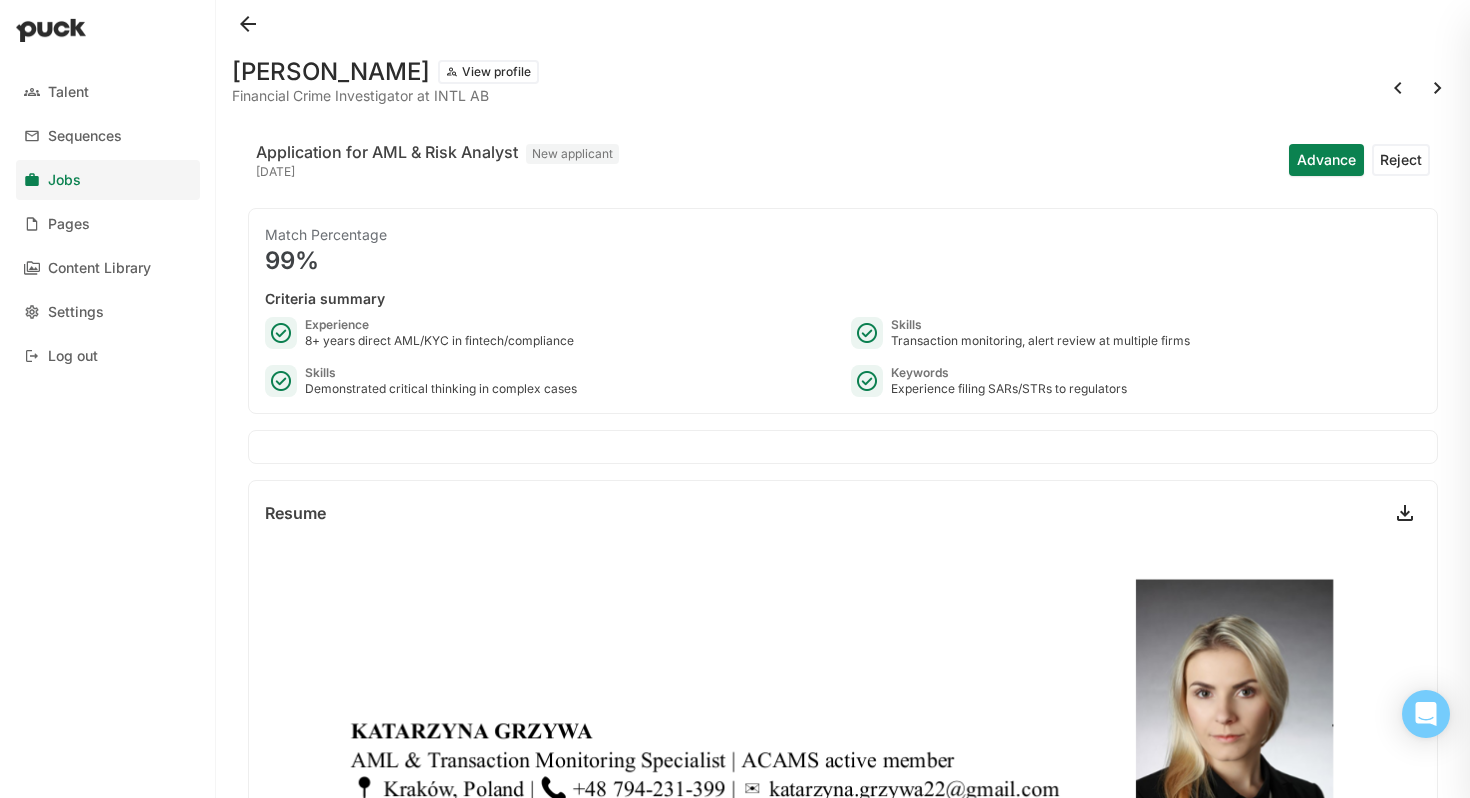 click on "Advance" at bounding box center (1326, 160) 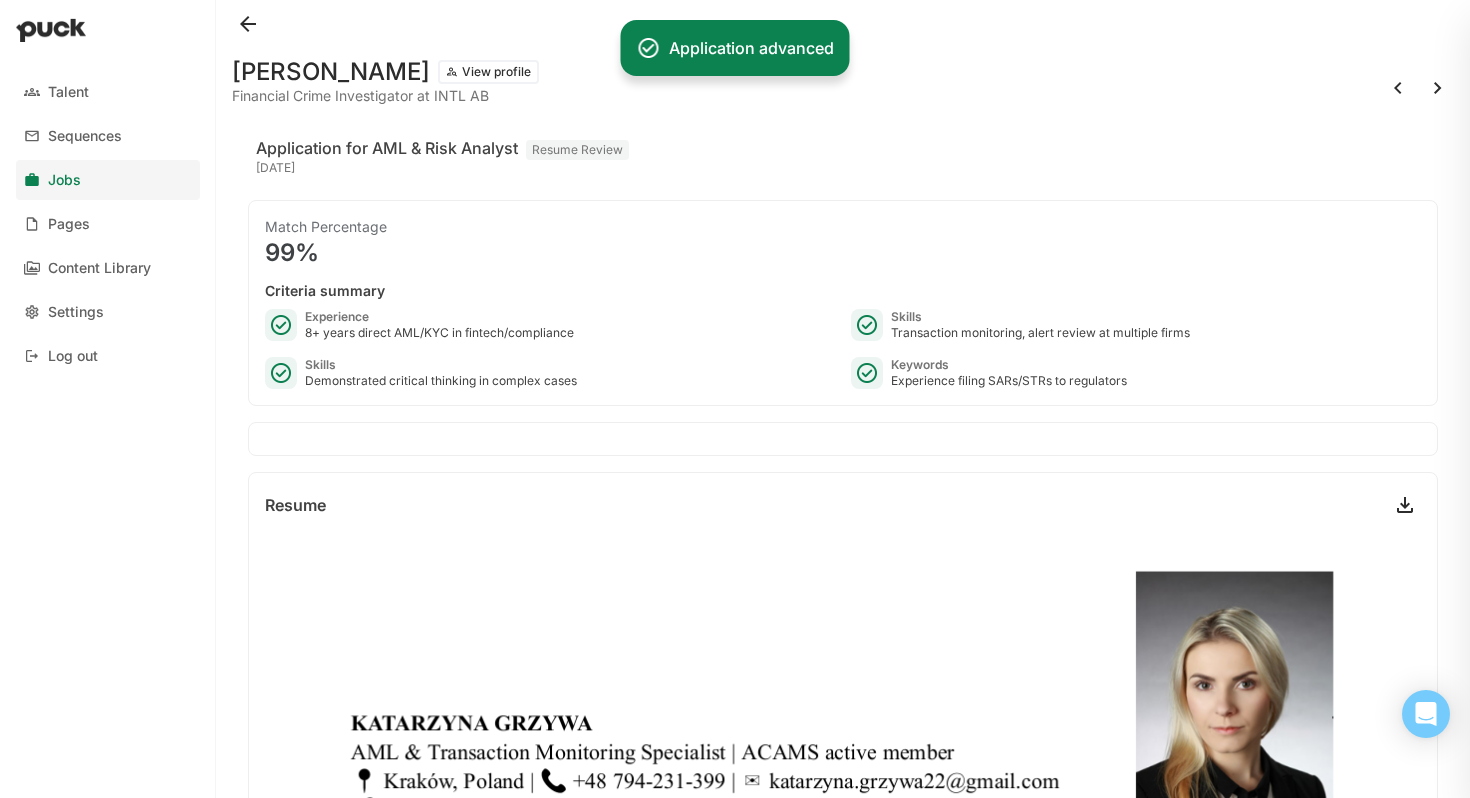 click at bounding box center (1398, 88) 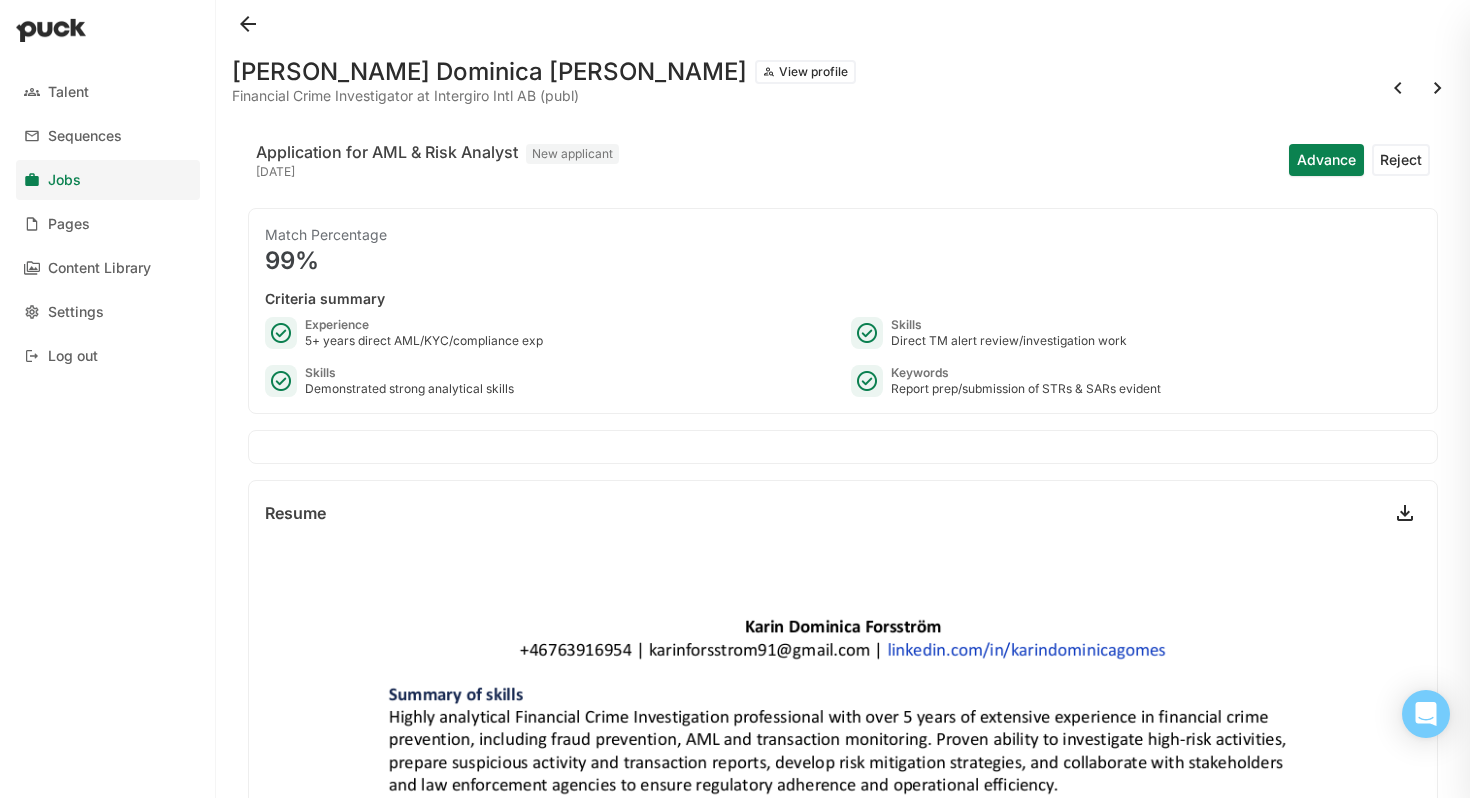 click at bounding box center (1398, 88) 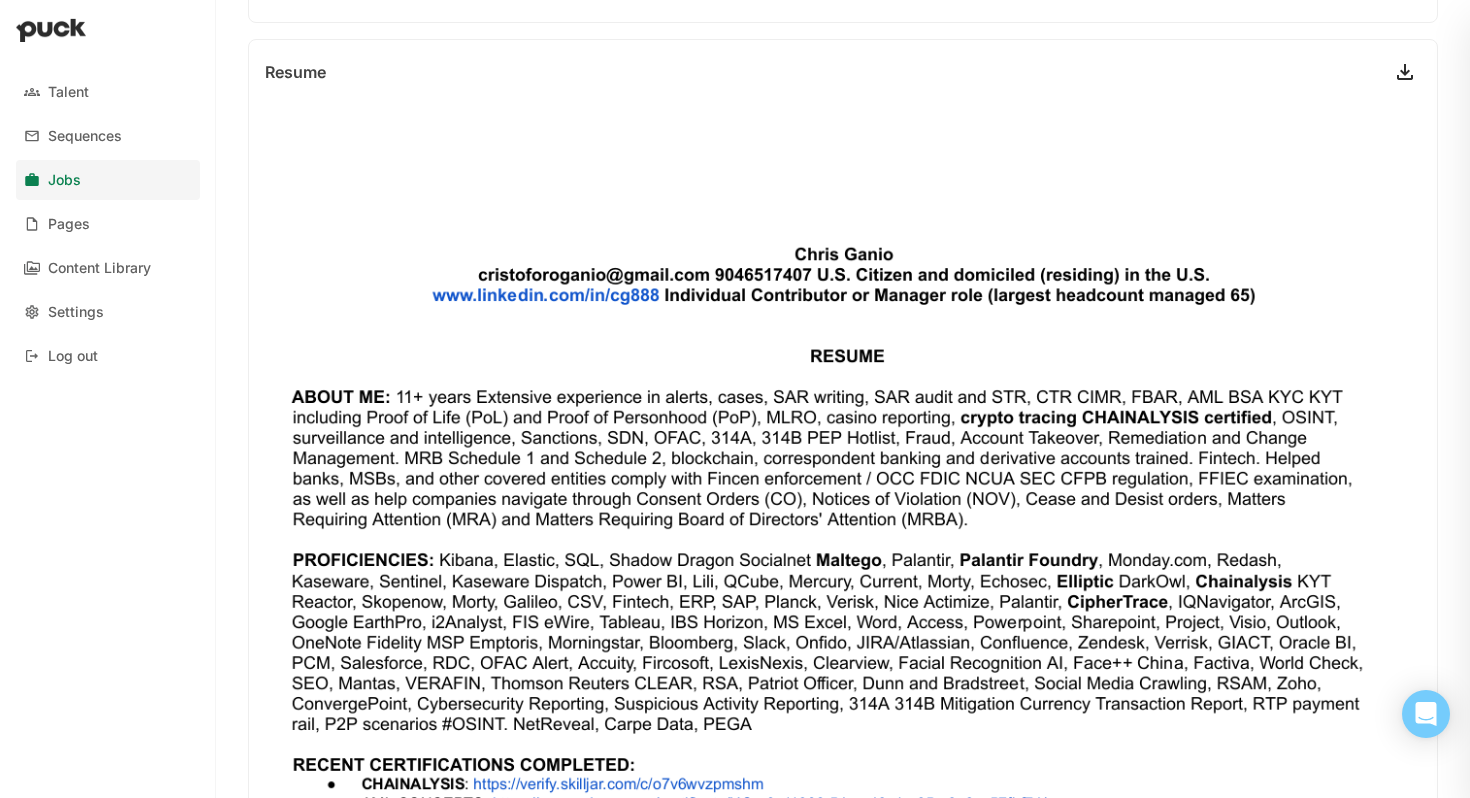 scroll, scrollTop: 0, scrollLeft: 0, axis: both 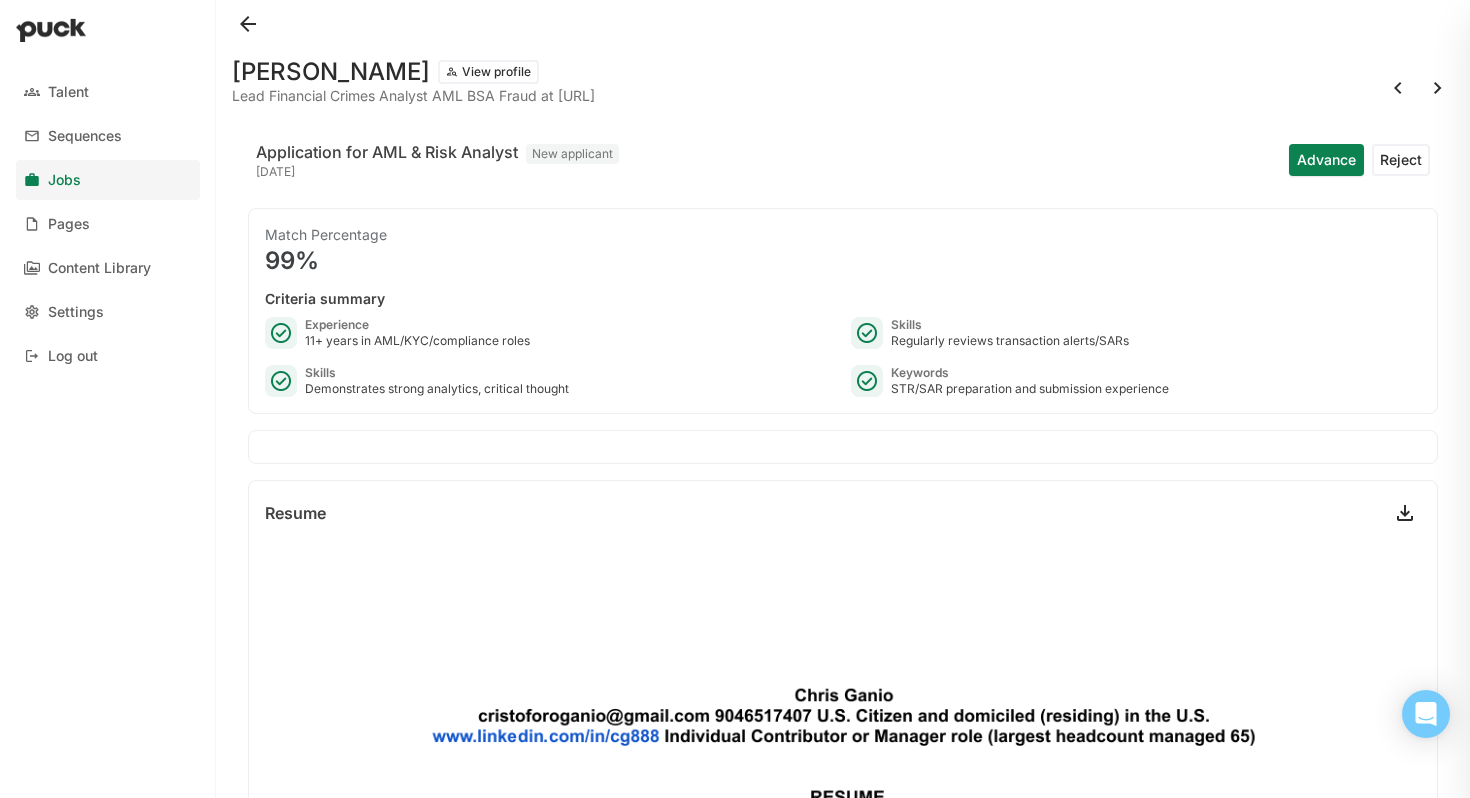 click on "Advance" at bounding box center (1326, 160) 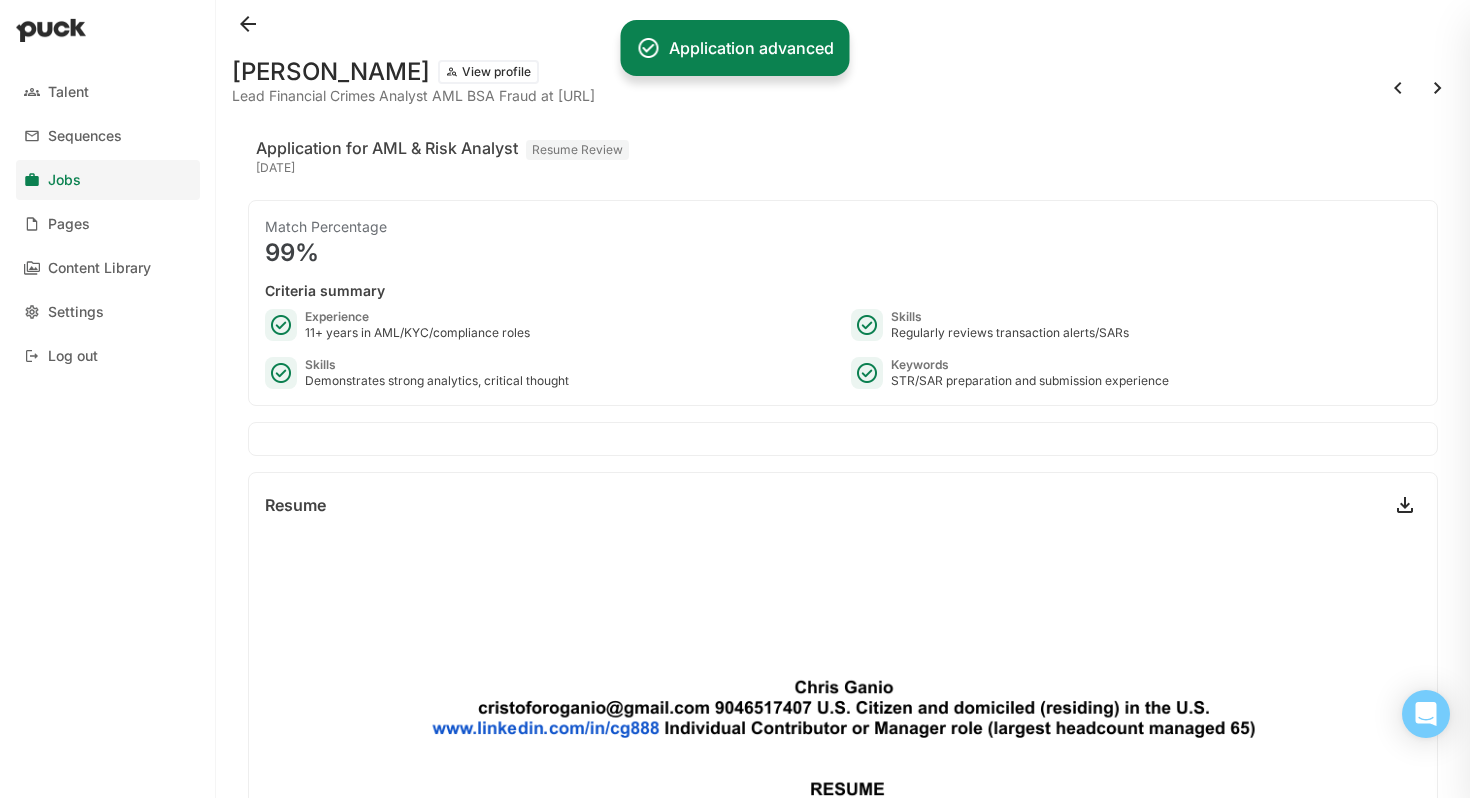 click at bounding box center [1398, 88] 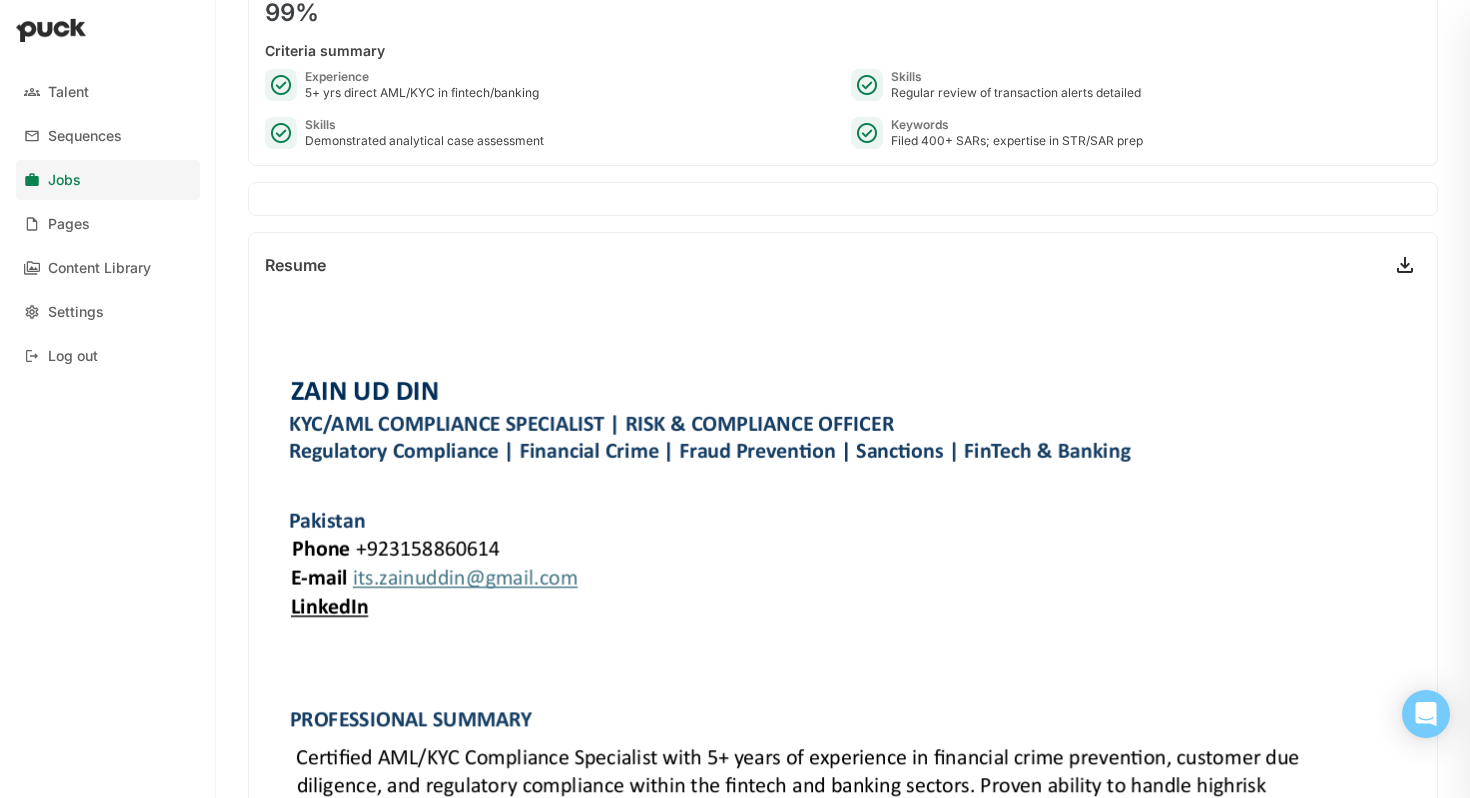 scroll, scrollTop: 0, scrollLeft: 0, axis: both 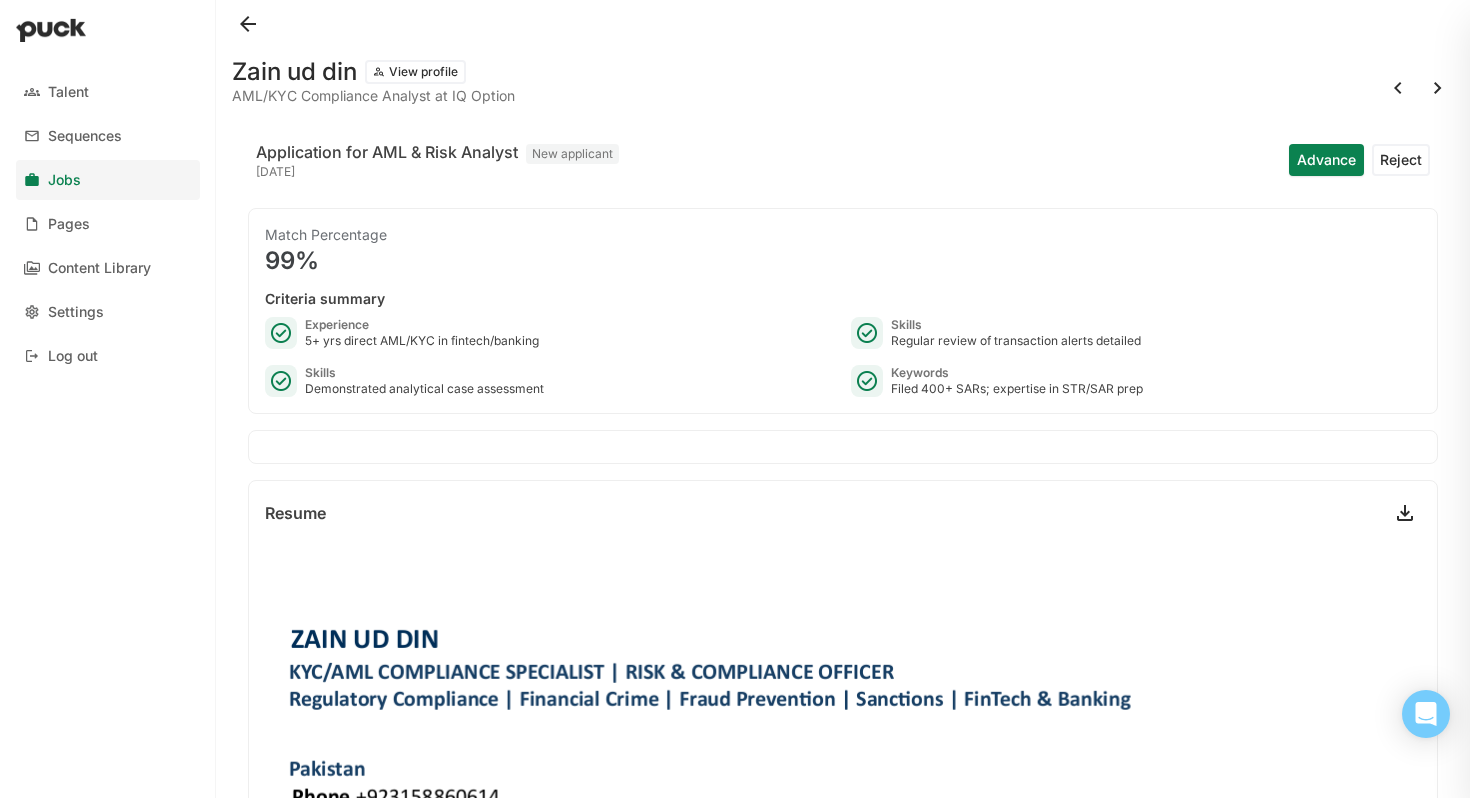 click on "Advance" at bounding box center (1326, 160) 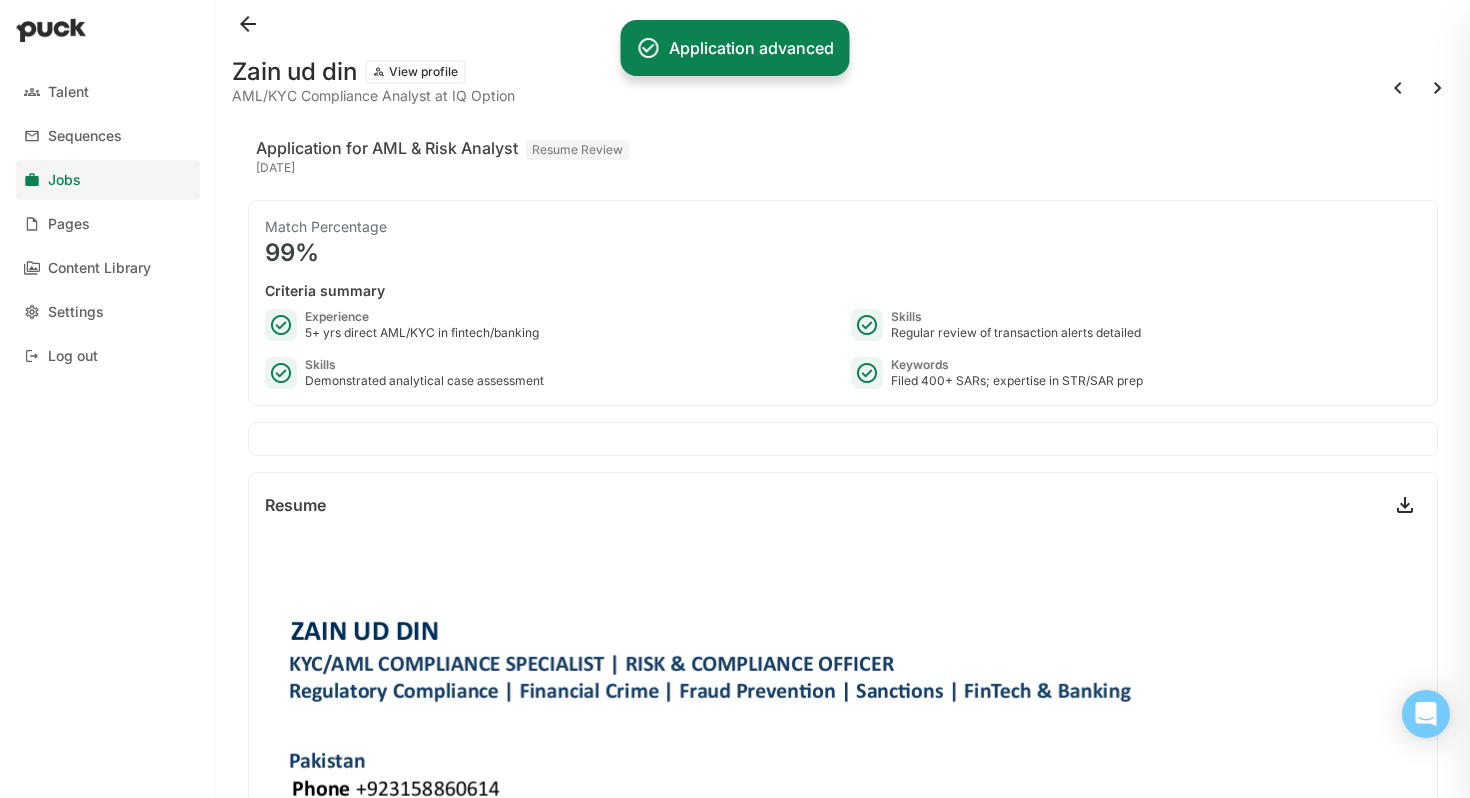 click at bounding box center [1398, 88] 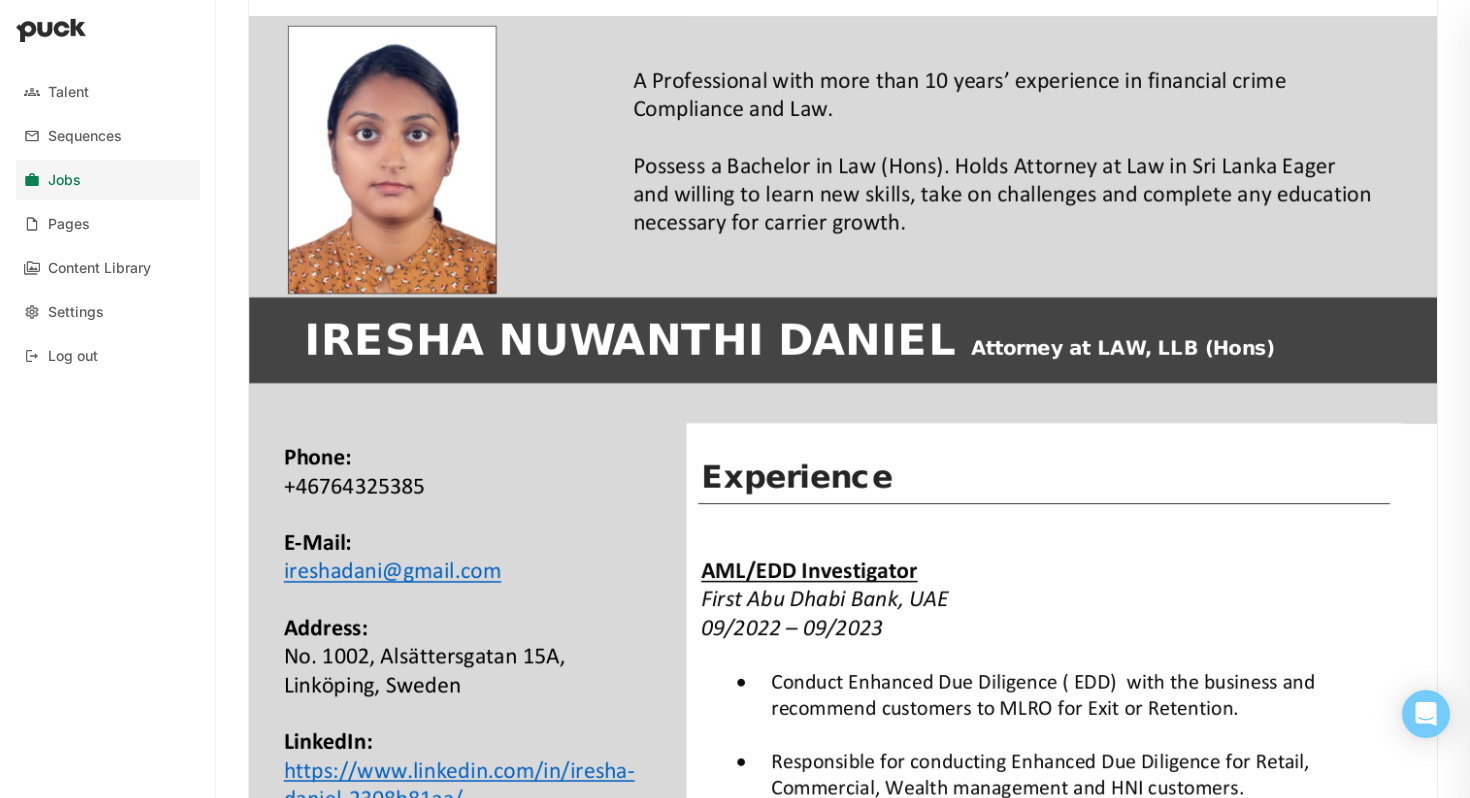 scroll, scrollTop: 0, scrollLeft: 0, axis: both 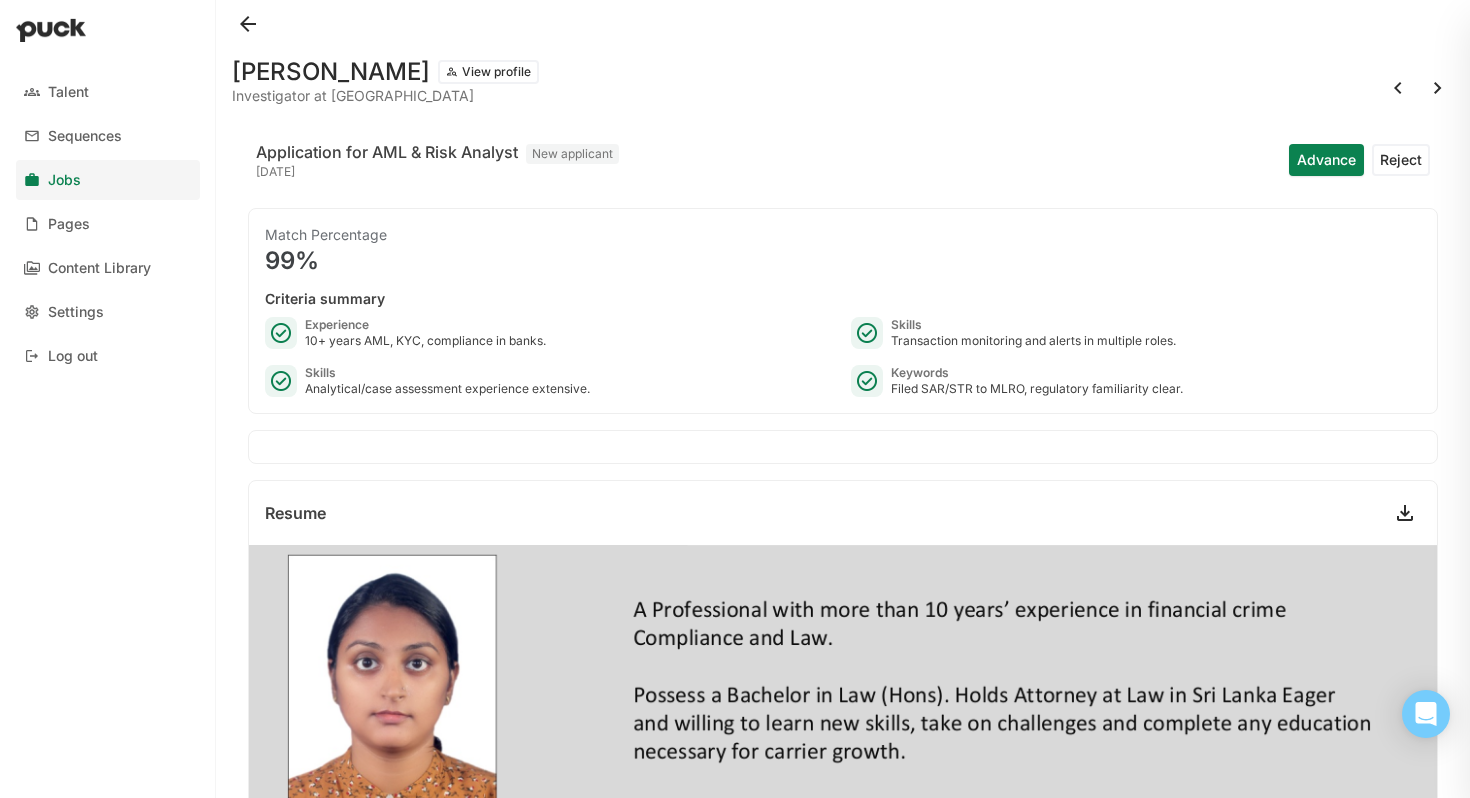 click at bounding box center (1398, 88) 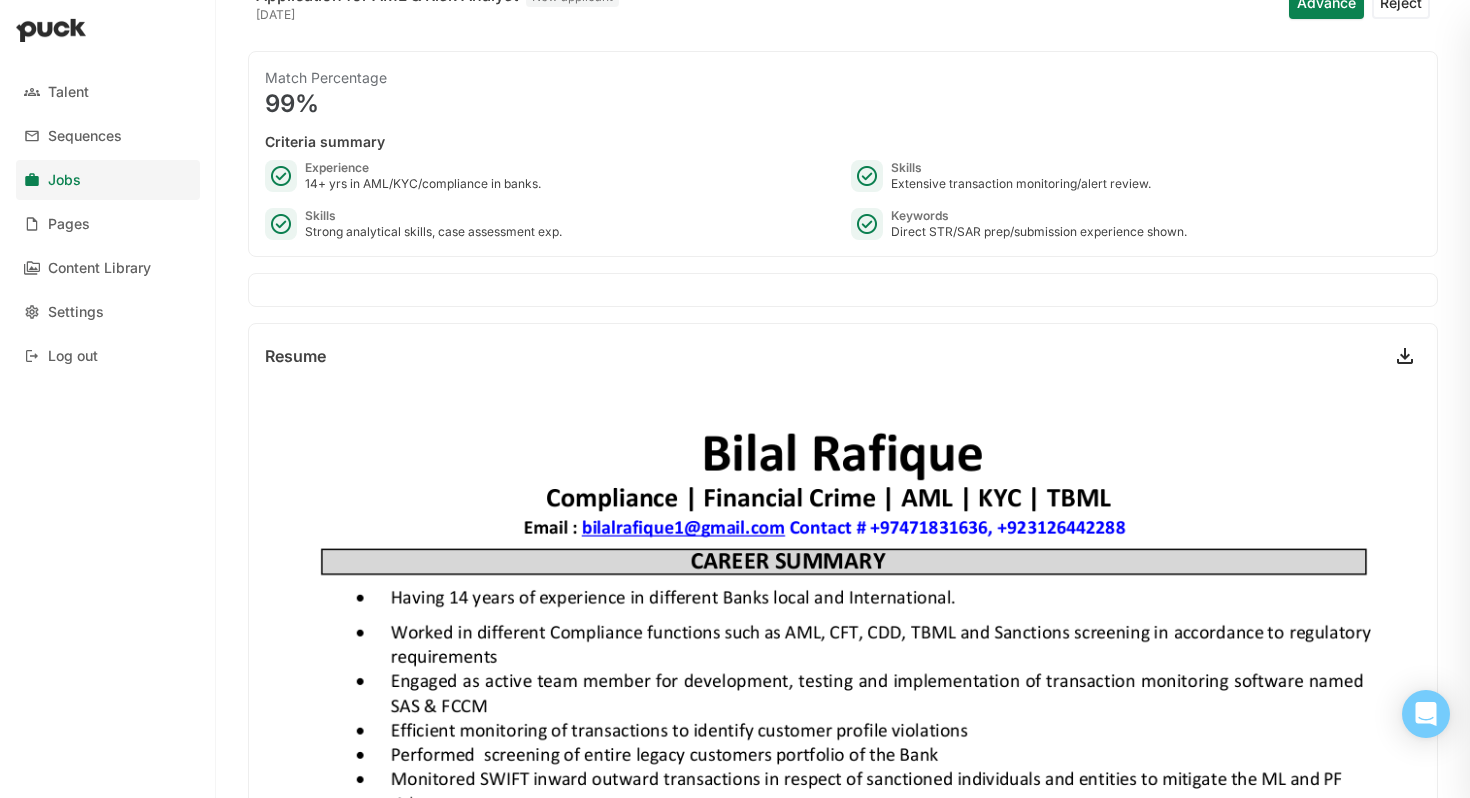 scroll, scrollTop: 0, scrollLeft: 0, axis: both 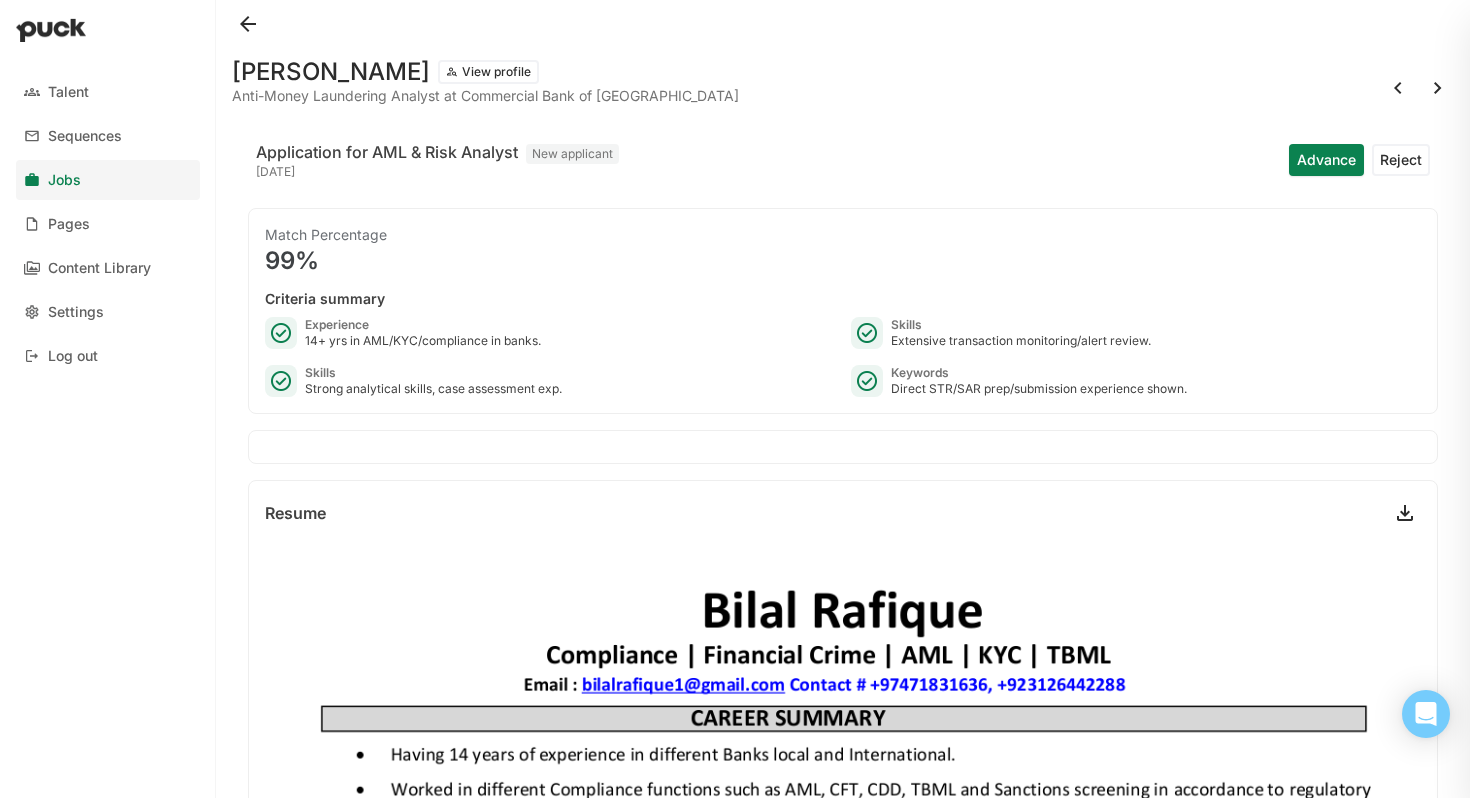 click on "Advance Reject" at bounding box center (1359, 160) 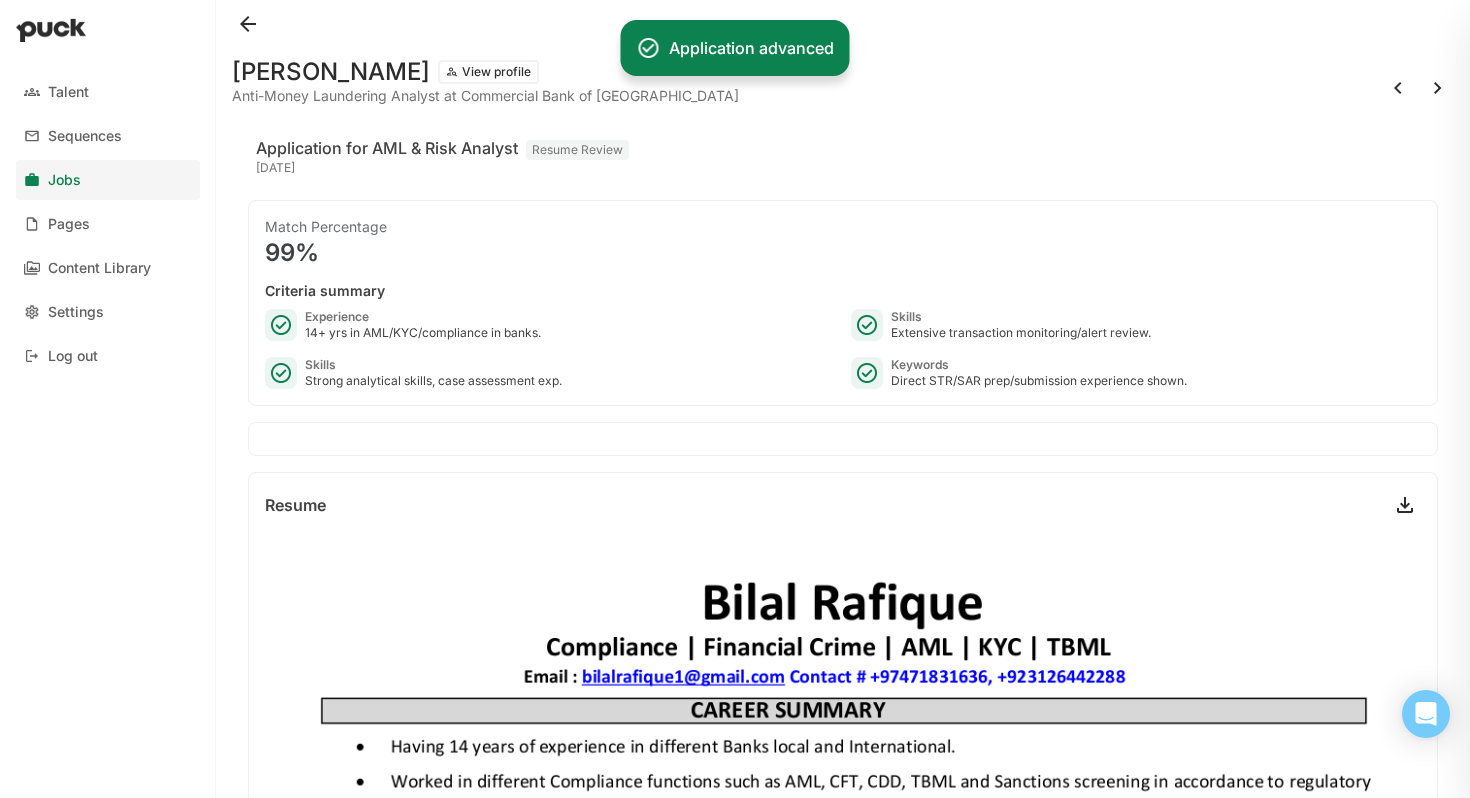click at bounding box center (1398, 88) 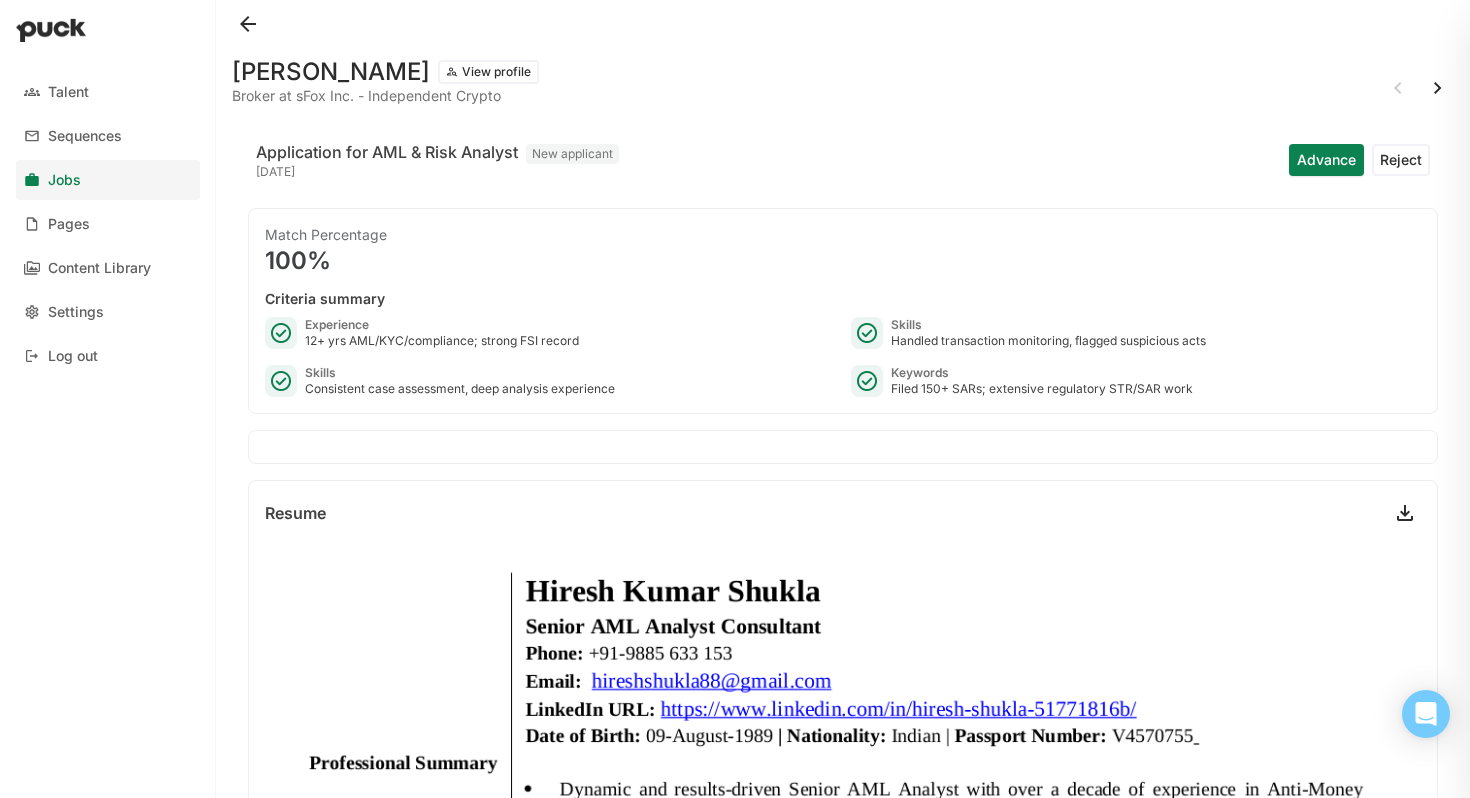click on "Advance" at bounding box center (1326, 160) 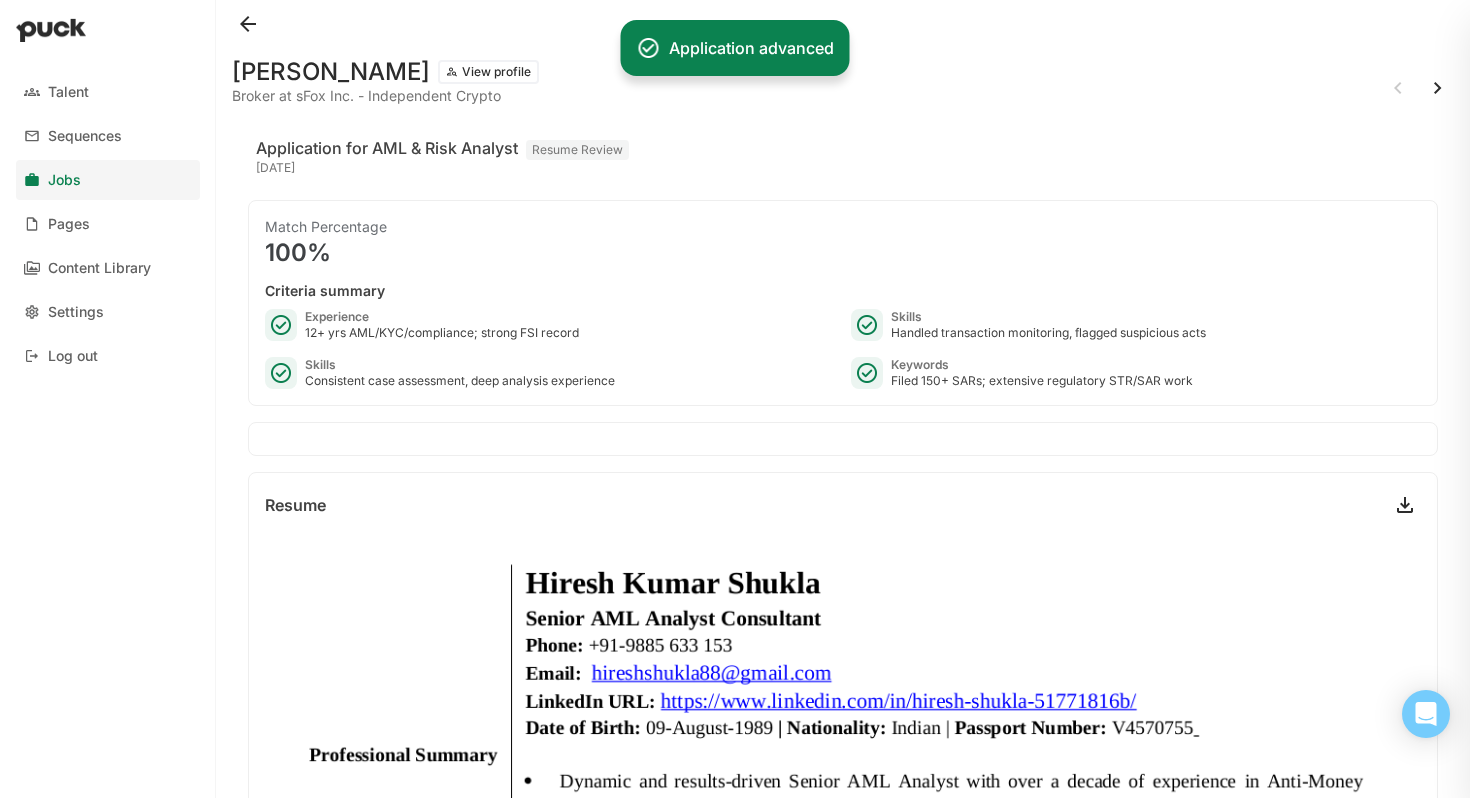 click at bounding box center [1418, 88] 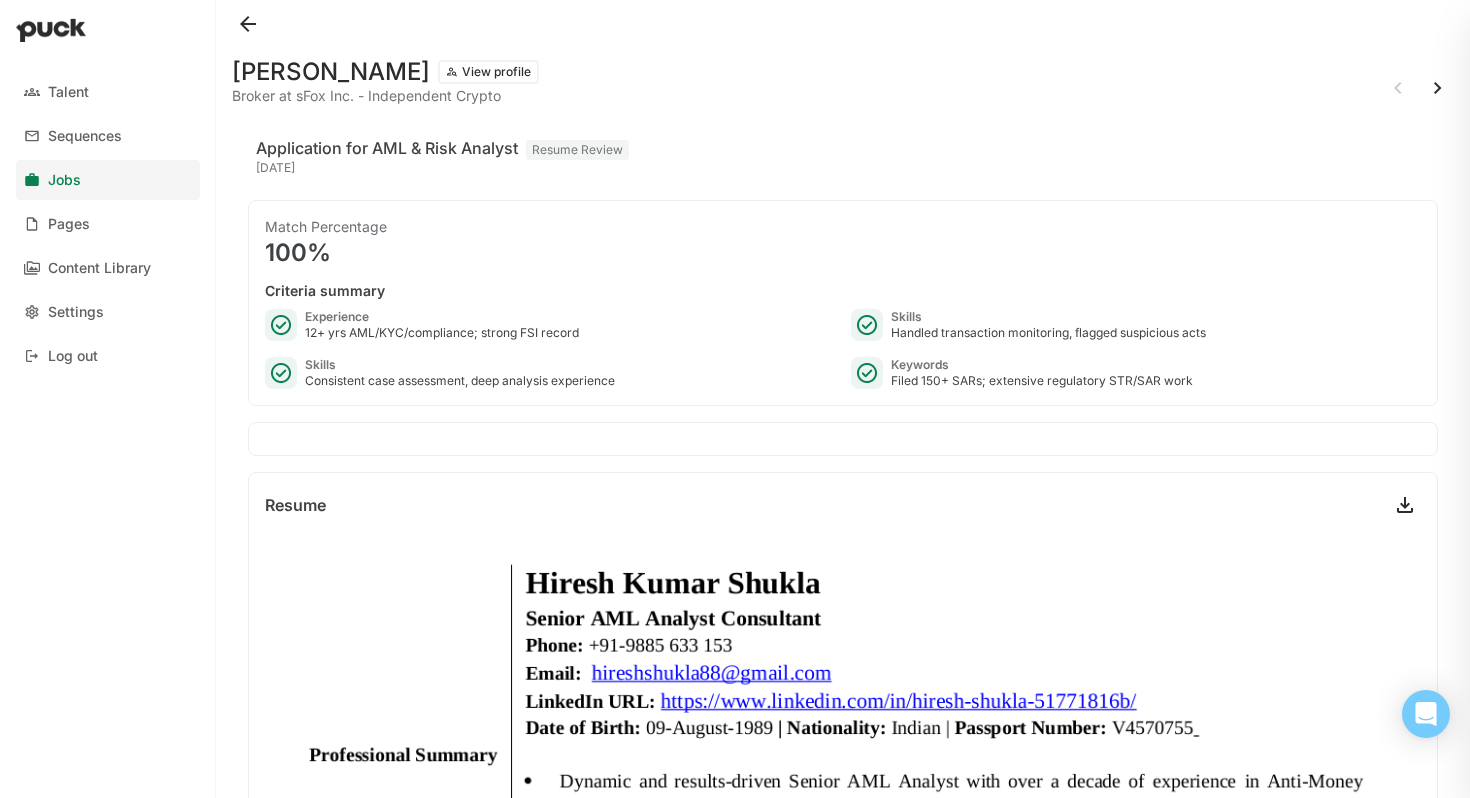click at bounding box center (248, 24) 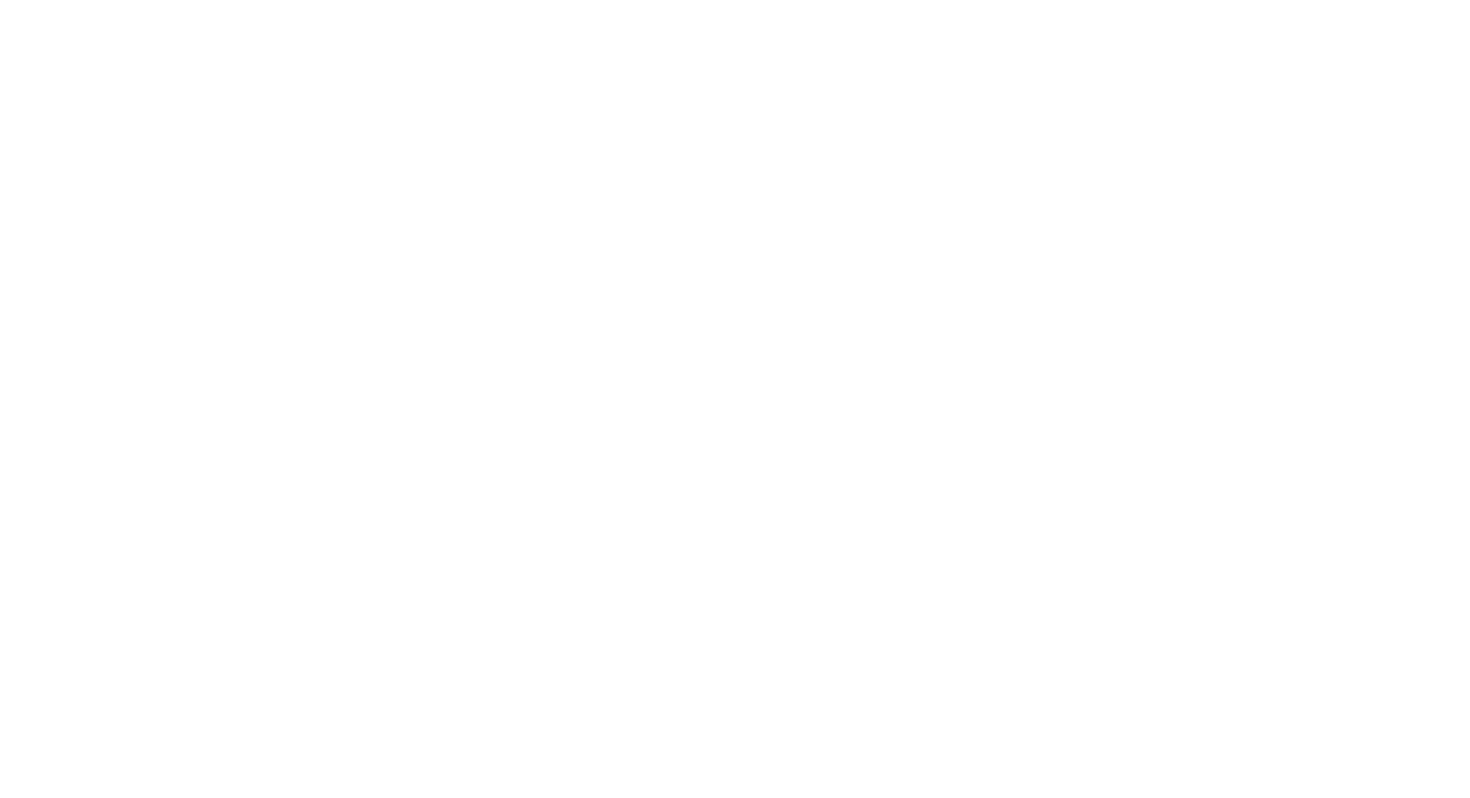 scroll, scrollTop: 0, scrollLeft: 0, axis: both 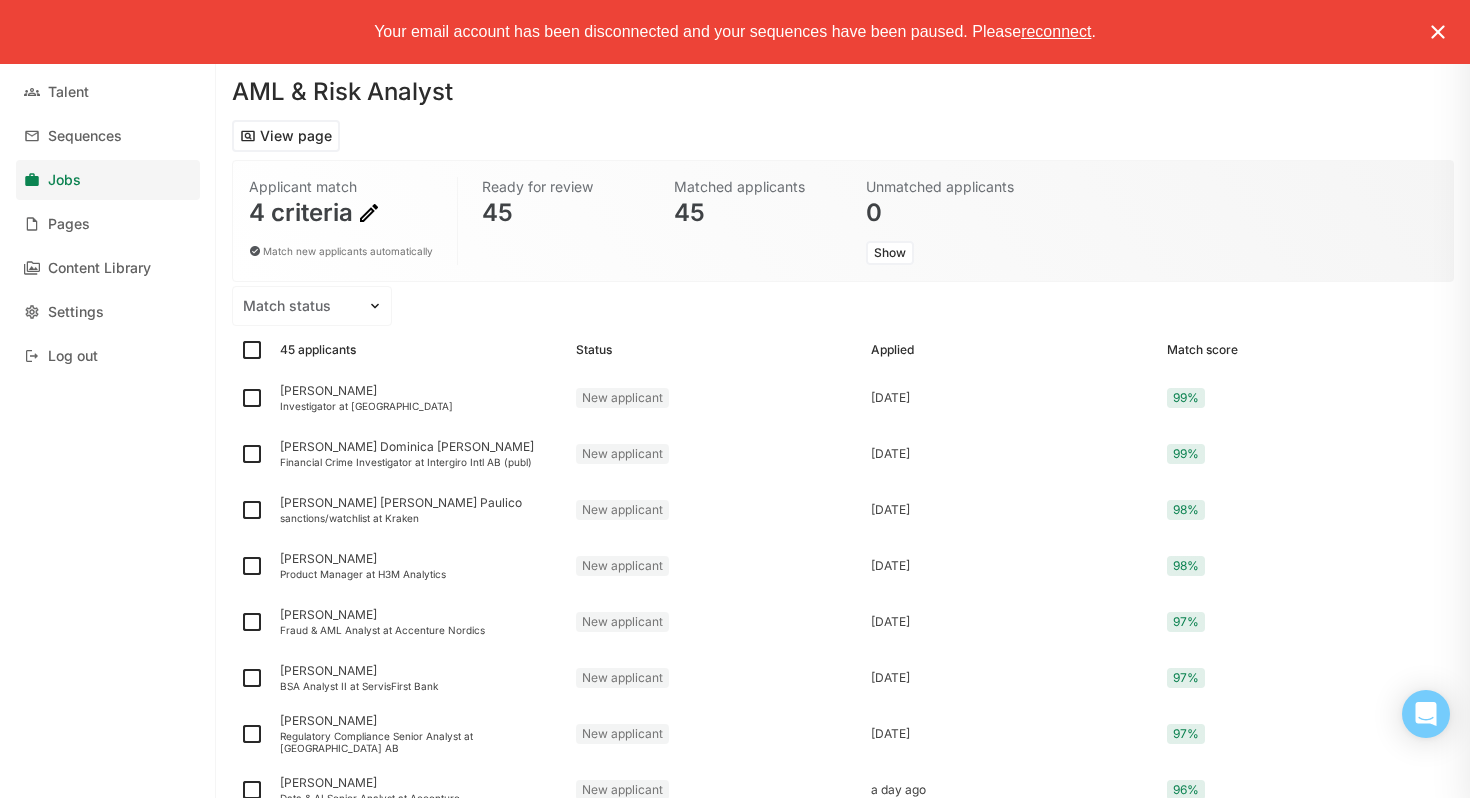 click at bounding box center [1438, 32] 